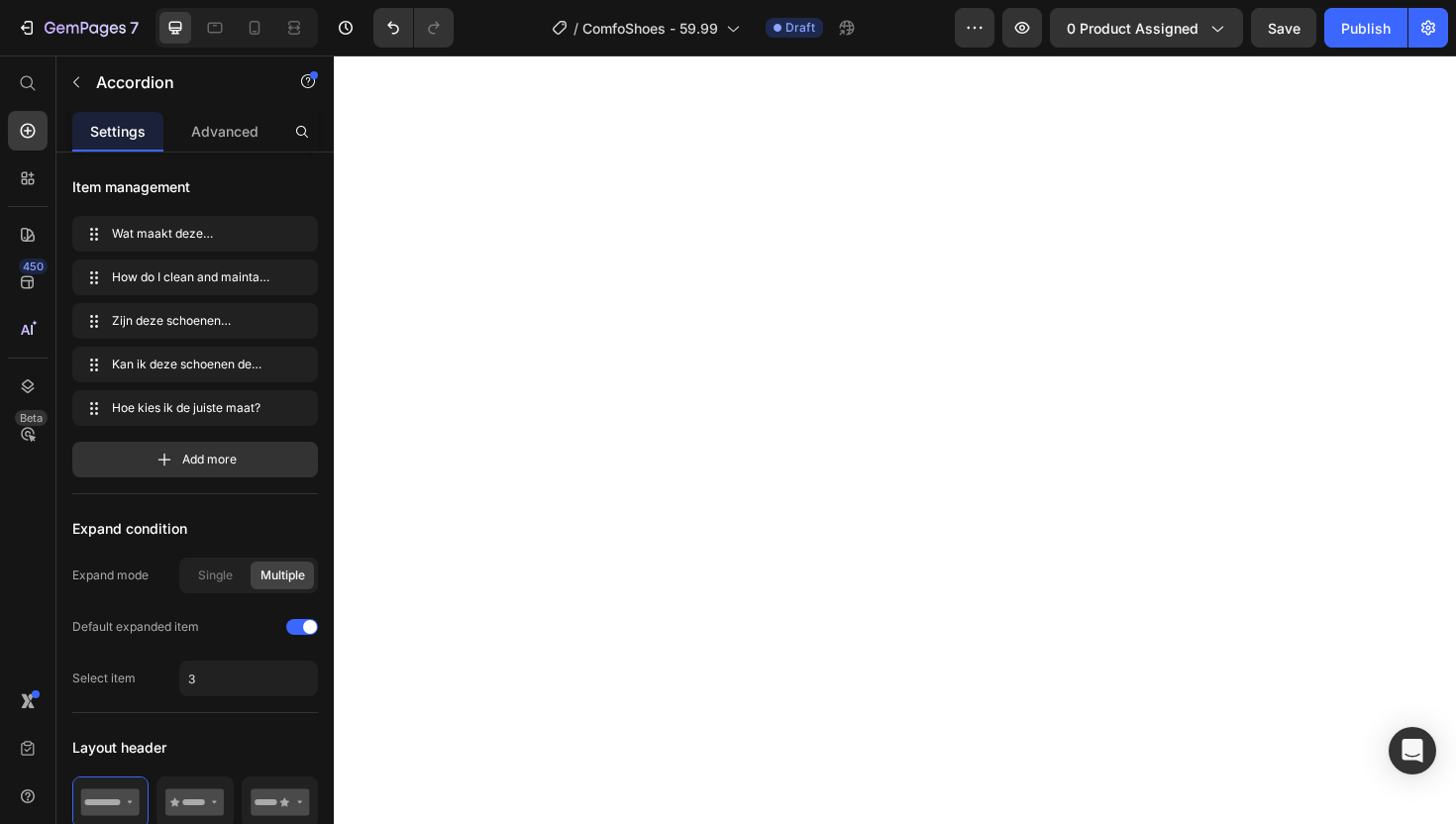 scroll, scrollTop: 0, scrollLeft: 0, axis: both 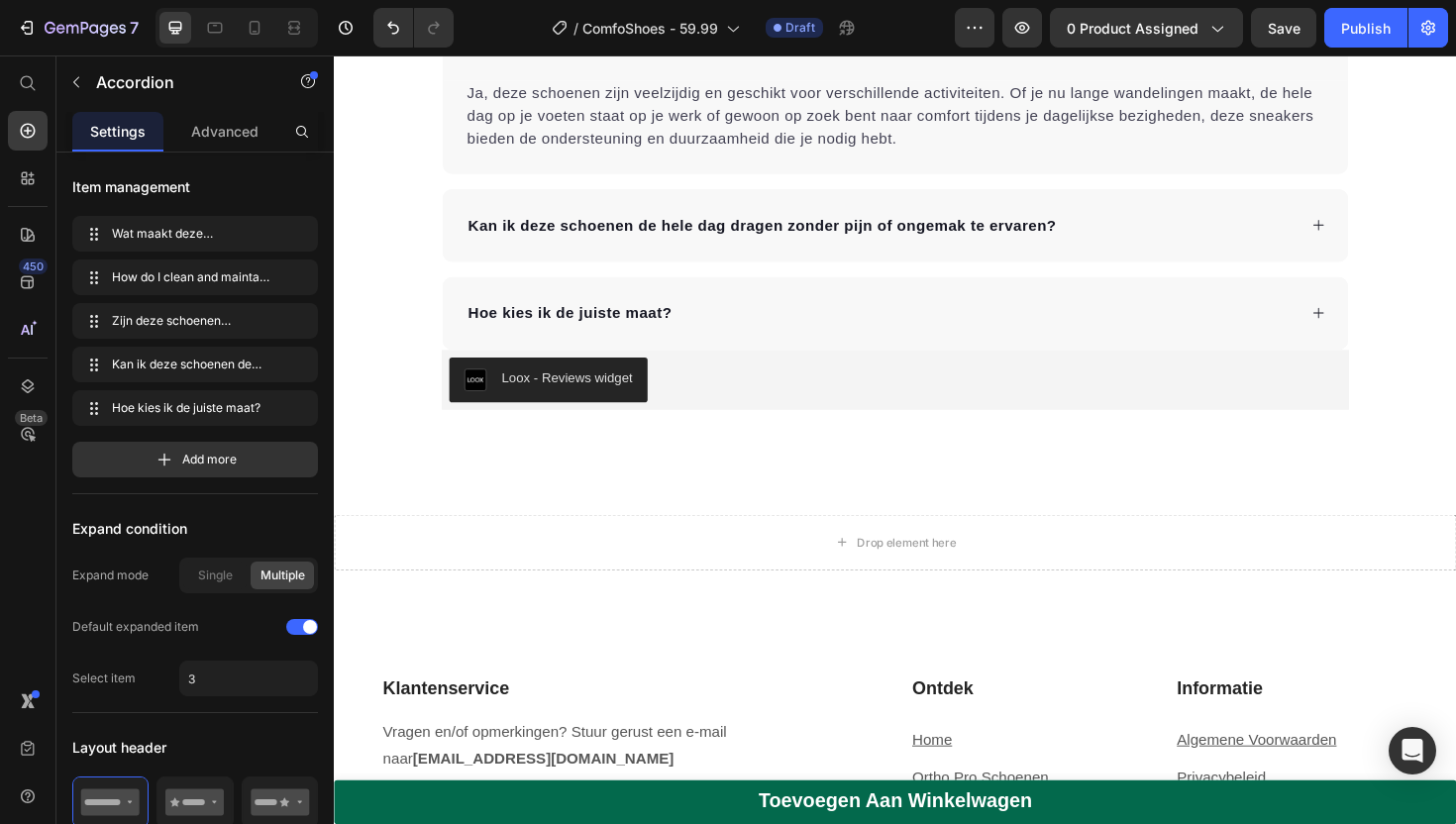 click on "Zijn deze schoenen geschikt voor ver schillende activiteiten, zoals wandelen of werken?" at bounding box center (826, 44) 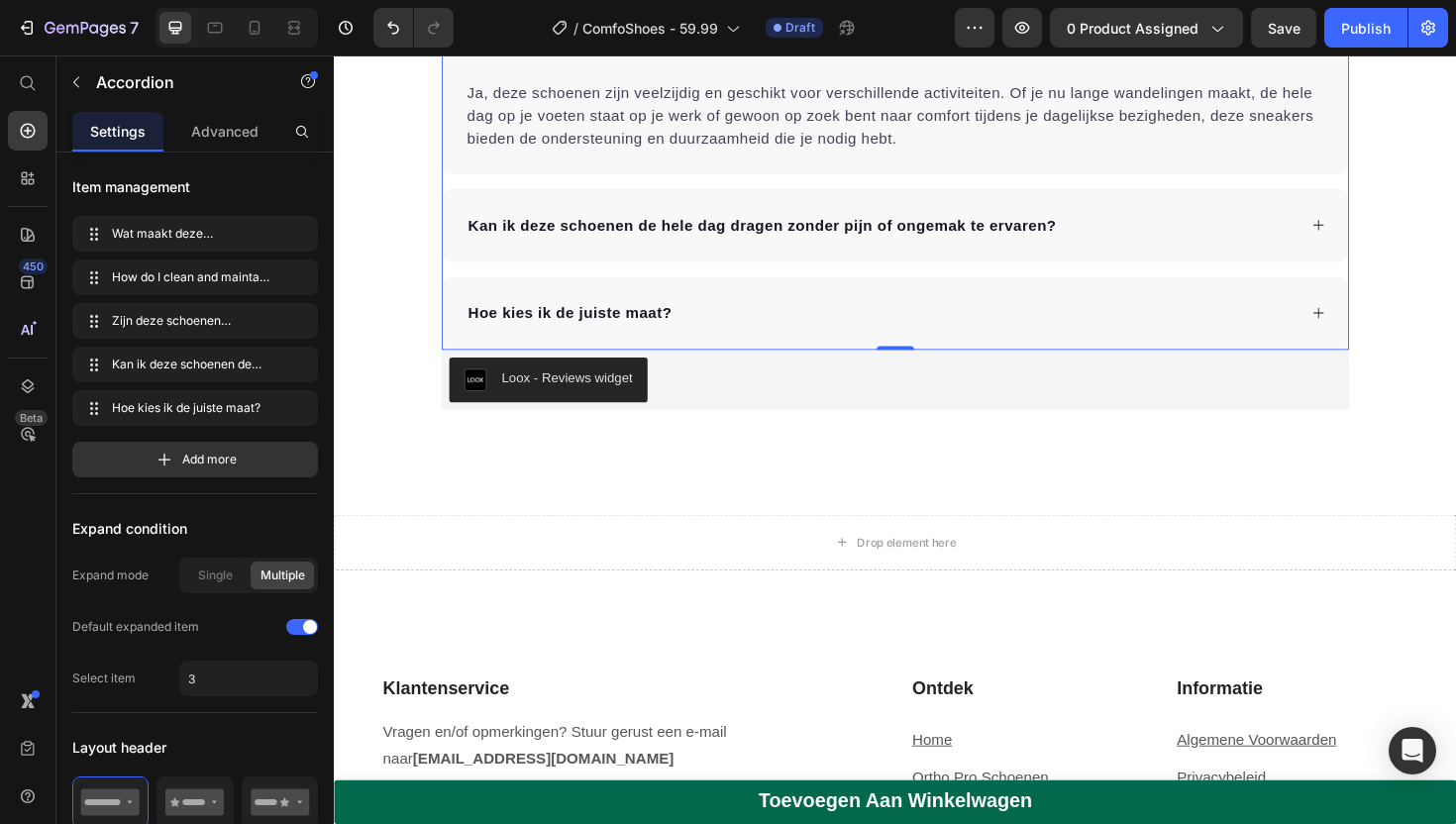 drag, startPoint x: 1179, startPoint y: 411, endPoint x: 1129, endPoint y: 410, distance: 50.01 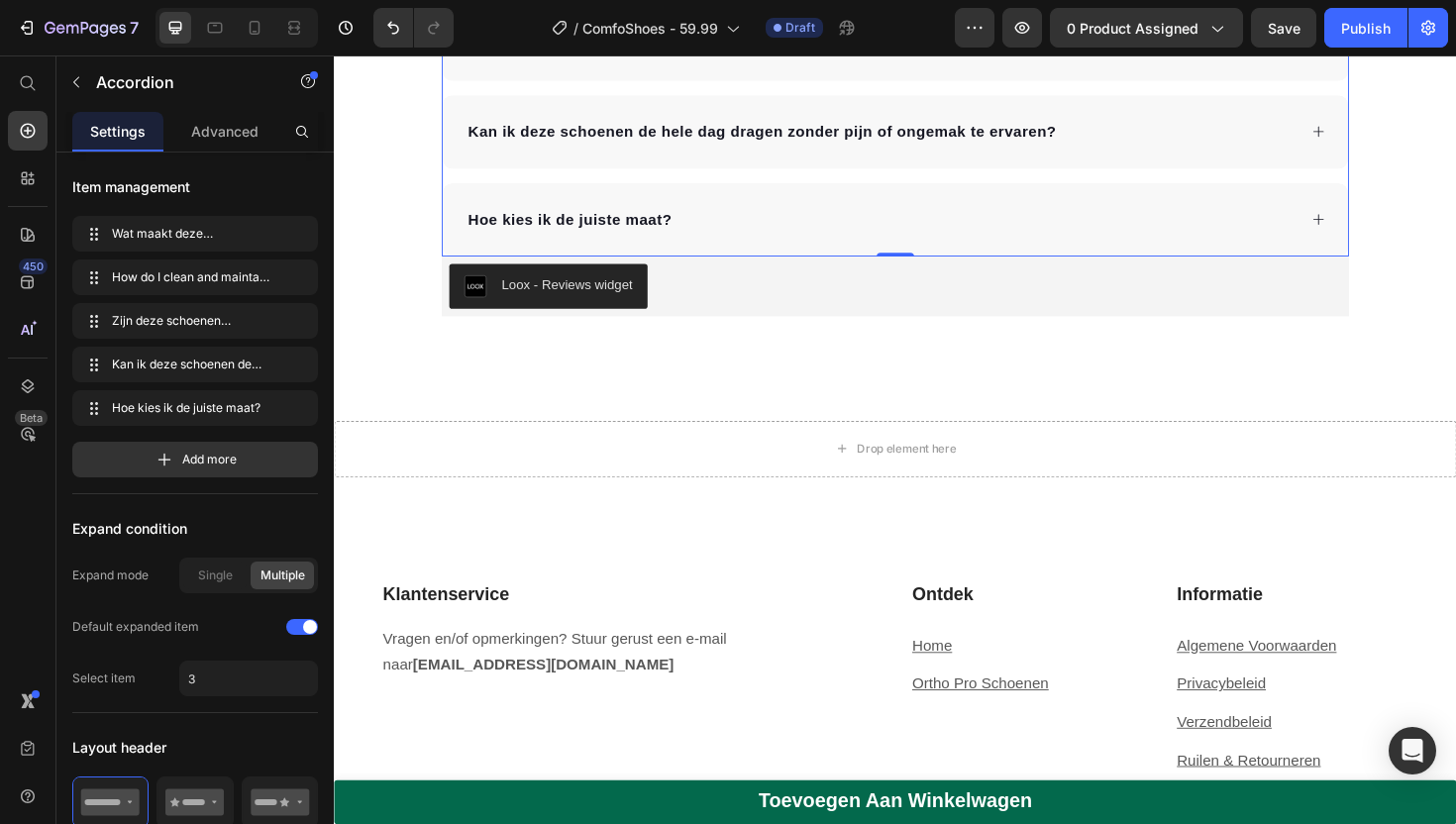 click on "schillende activiteiten, zoals wandelen of werken?" at bounding box center (977, 43) 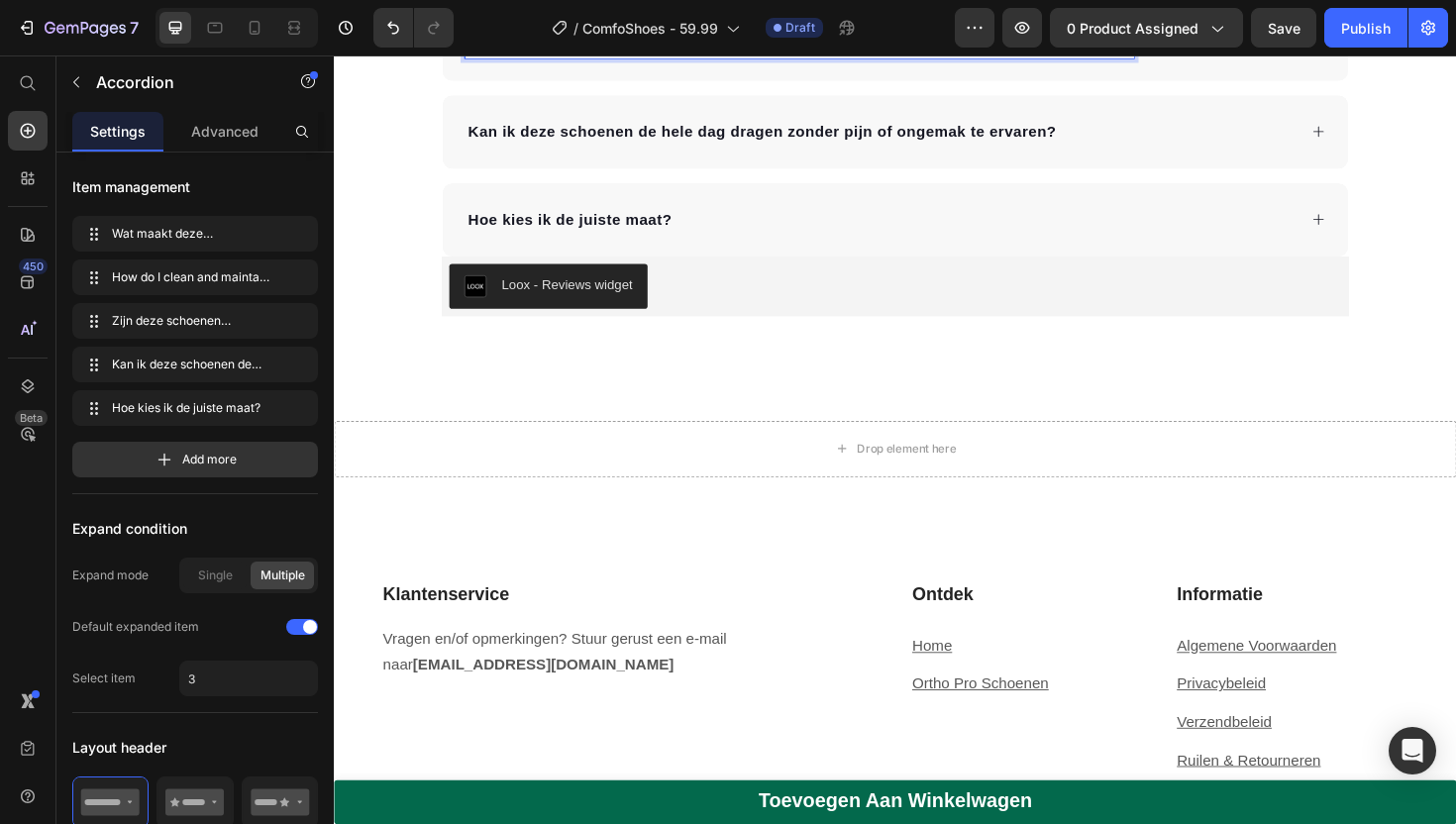 click on "Zijn deze schoenen geschikt voor ver schillende activiteiten, zoals wandelen of werken?" at bounding box center (826, 44) 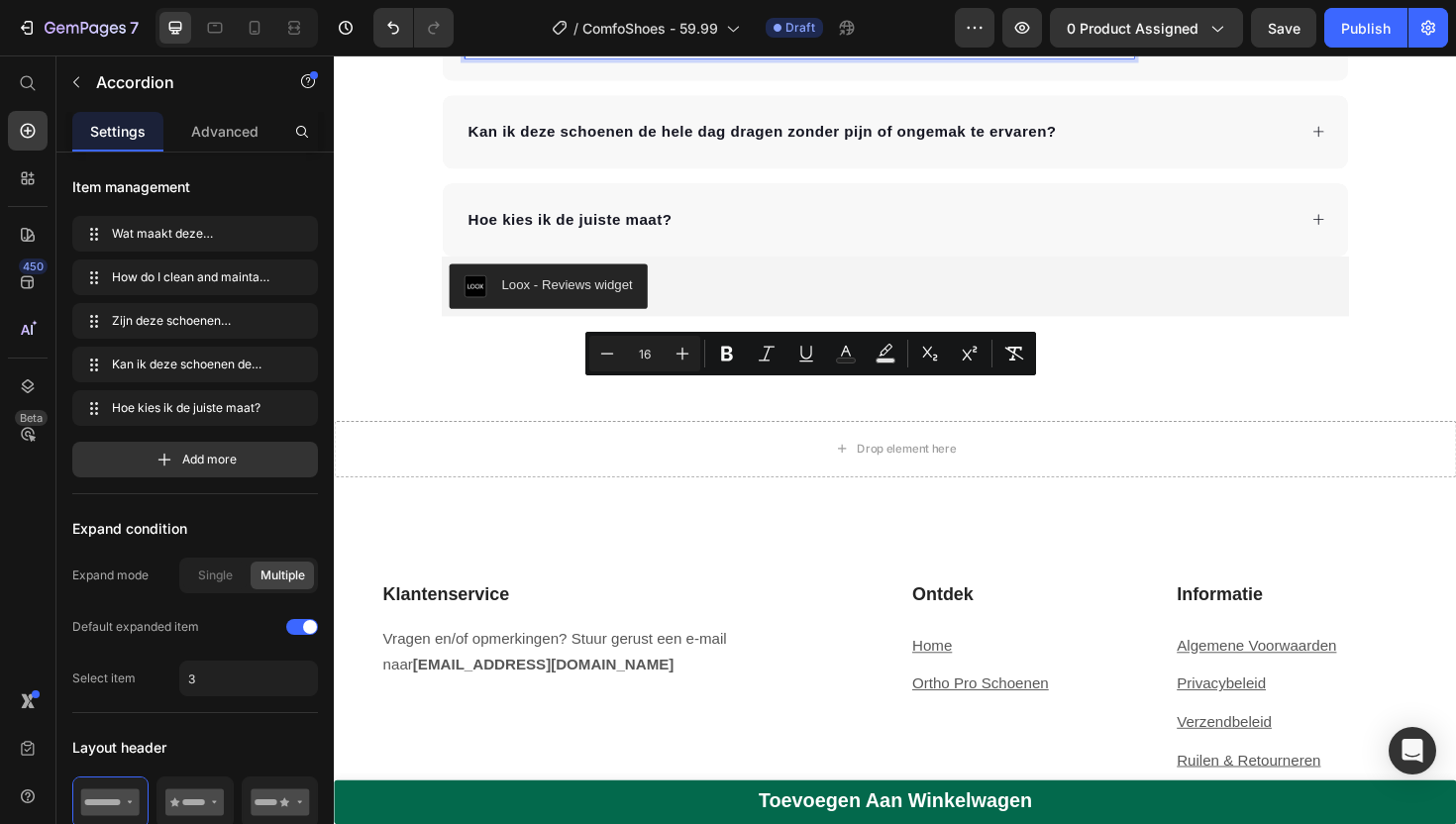 drag, startPoint x: 475, startPoint y: 411, endPoint x: 1130, endPoint y: 442, distance: 655.7332 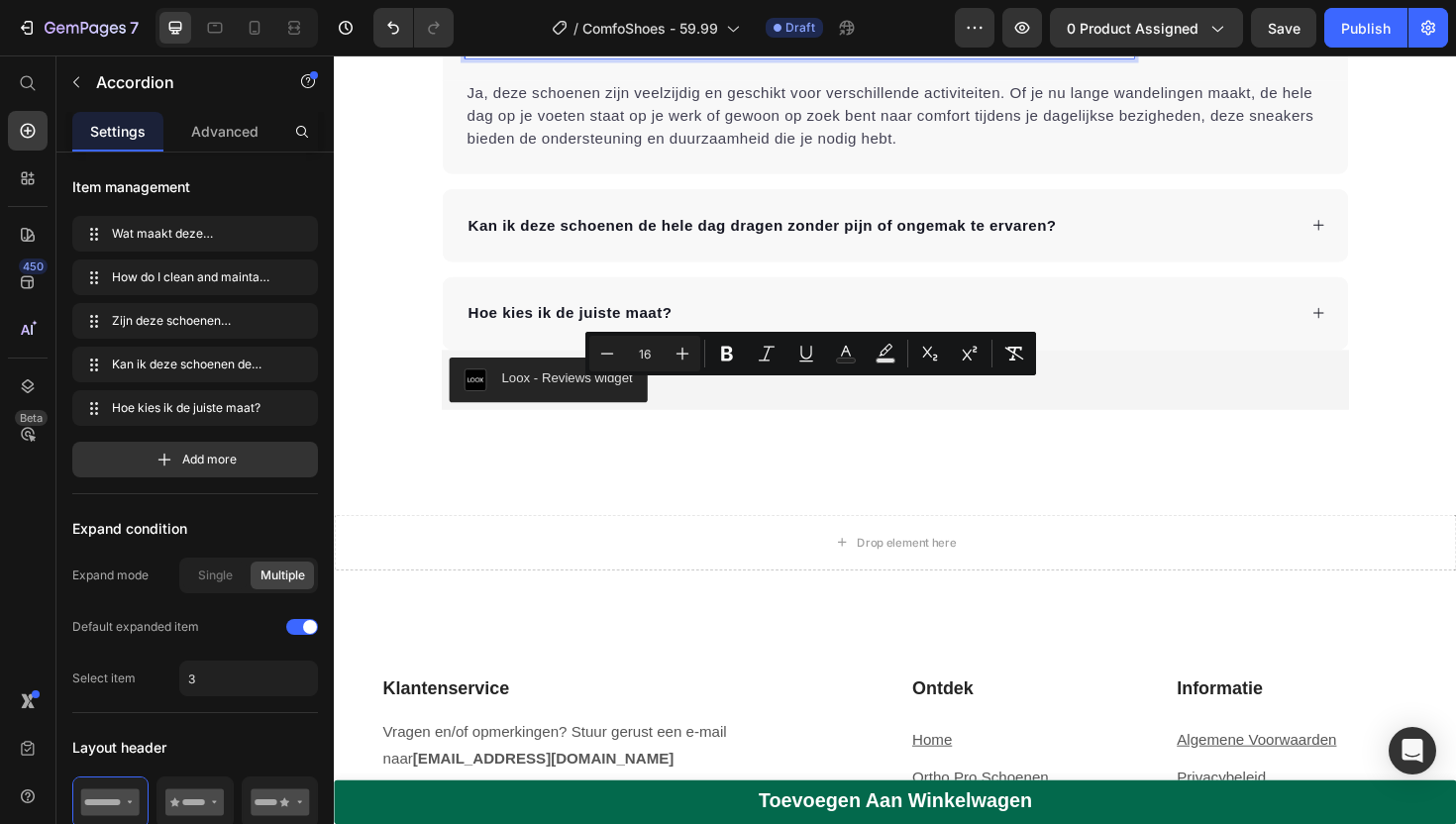 copy on "Zijn deze schoenen geschikt voor ver schillende activiteiten, zoals wandelen of werken?" 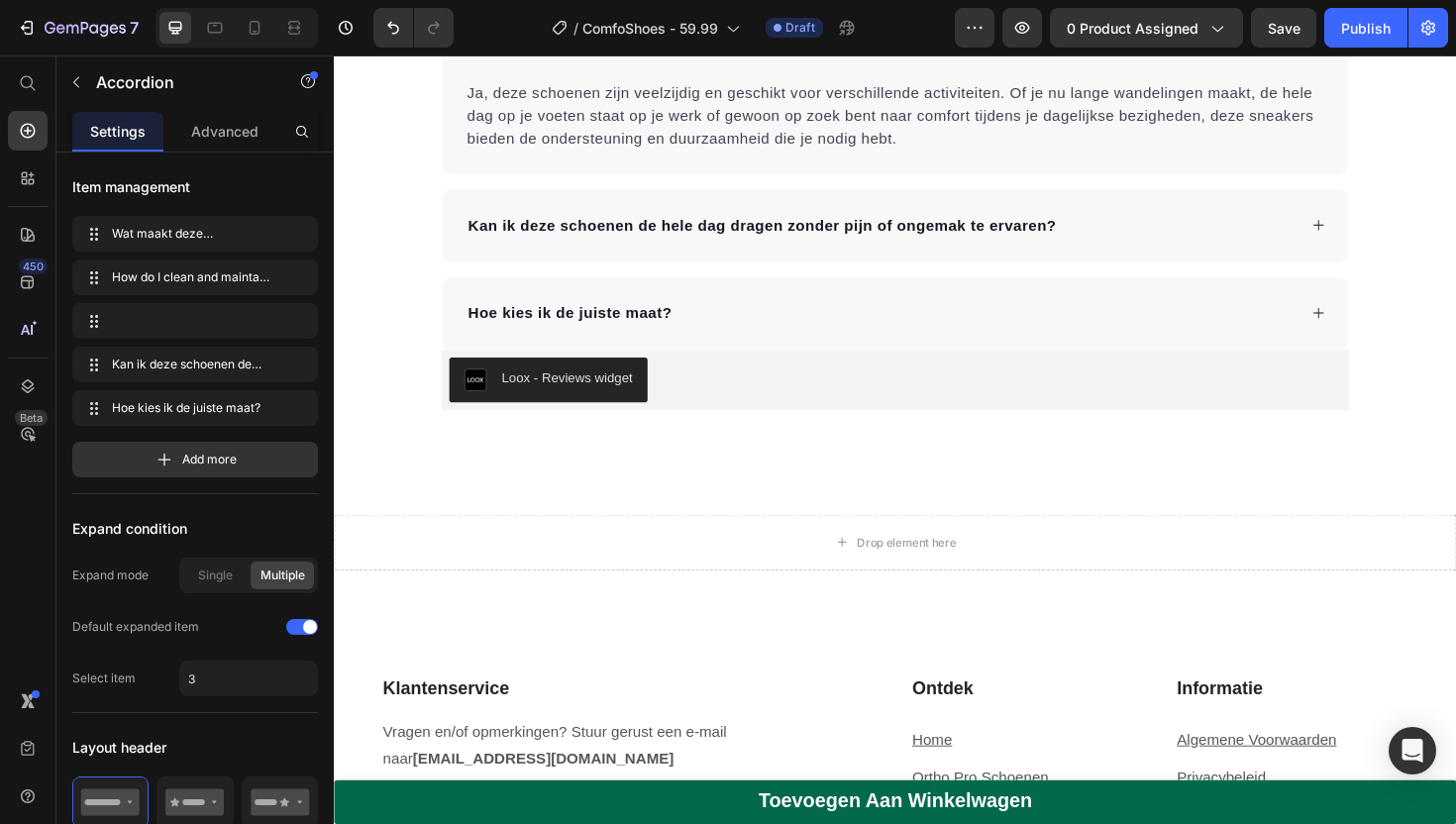 scroll, scrollTop: 4681, scrollLeft: 0, axis: vertical 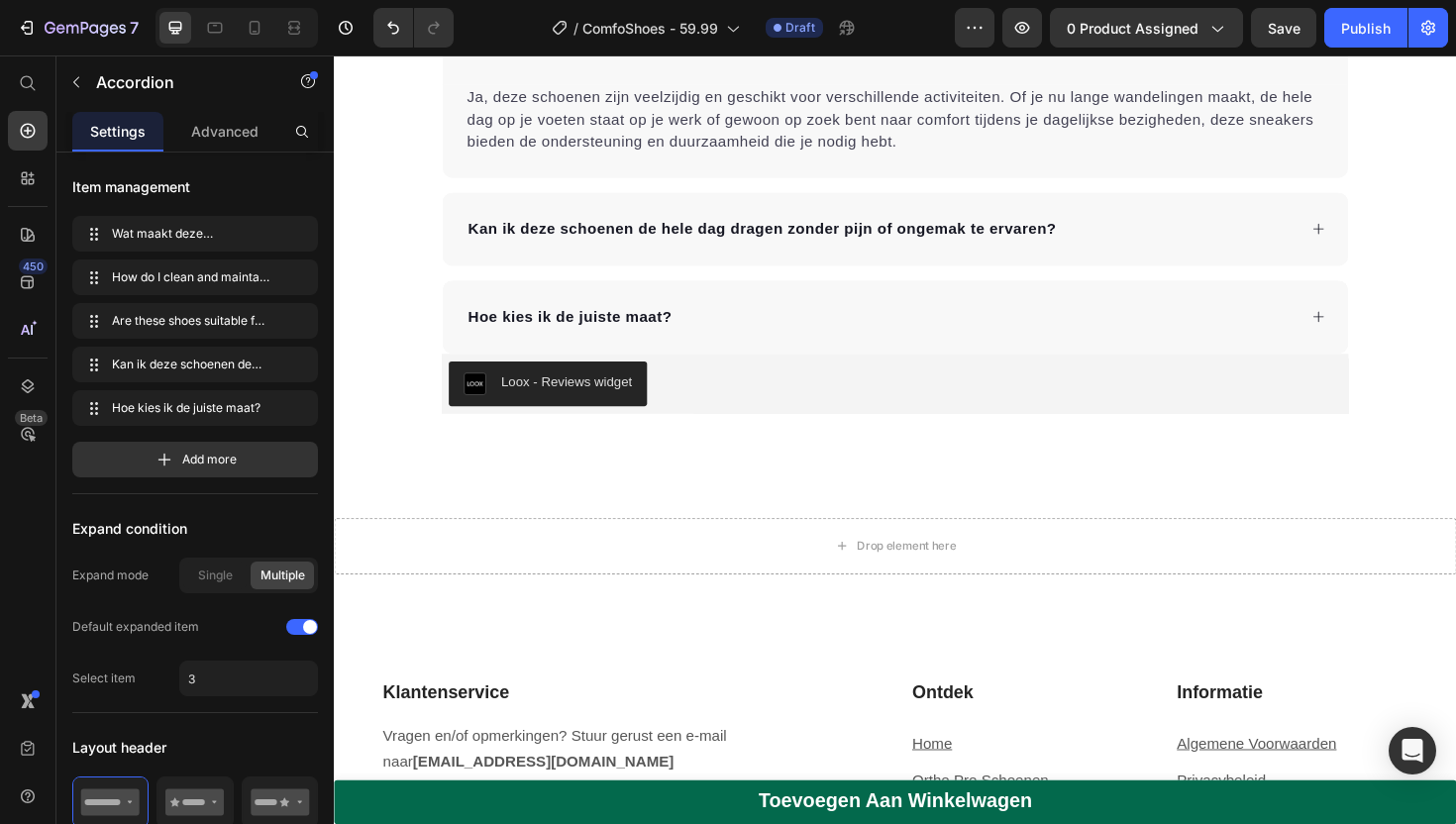 click on "Ja, deze schoenen zijn veelzijdig en geschikt voor verschillende activiteiten. Of je nu lange wandelingen maakt, de hele dag op je voeten staat op je werk of gewoon op zoek bent naar comfort tijdens je dagelijkse bezigheden, deze sneakers bieden de ondersteuning en duurzaamheid die je nodig hebt. Text block" at bounding box center [928, 136] 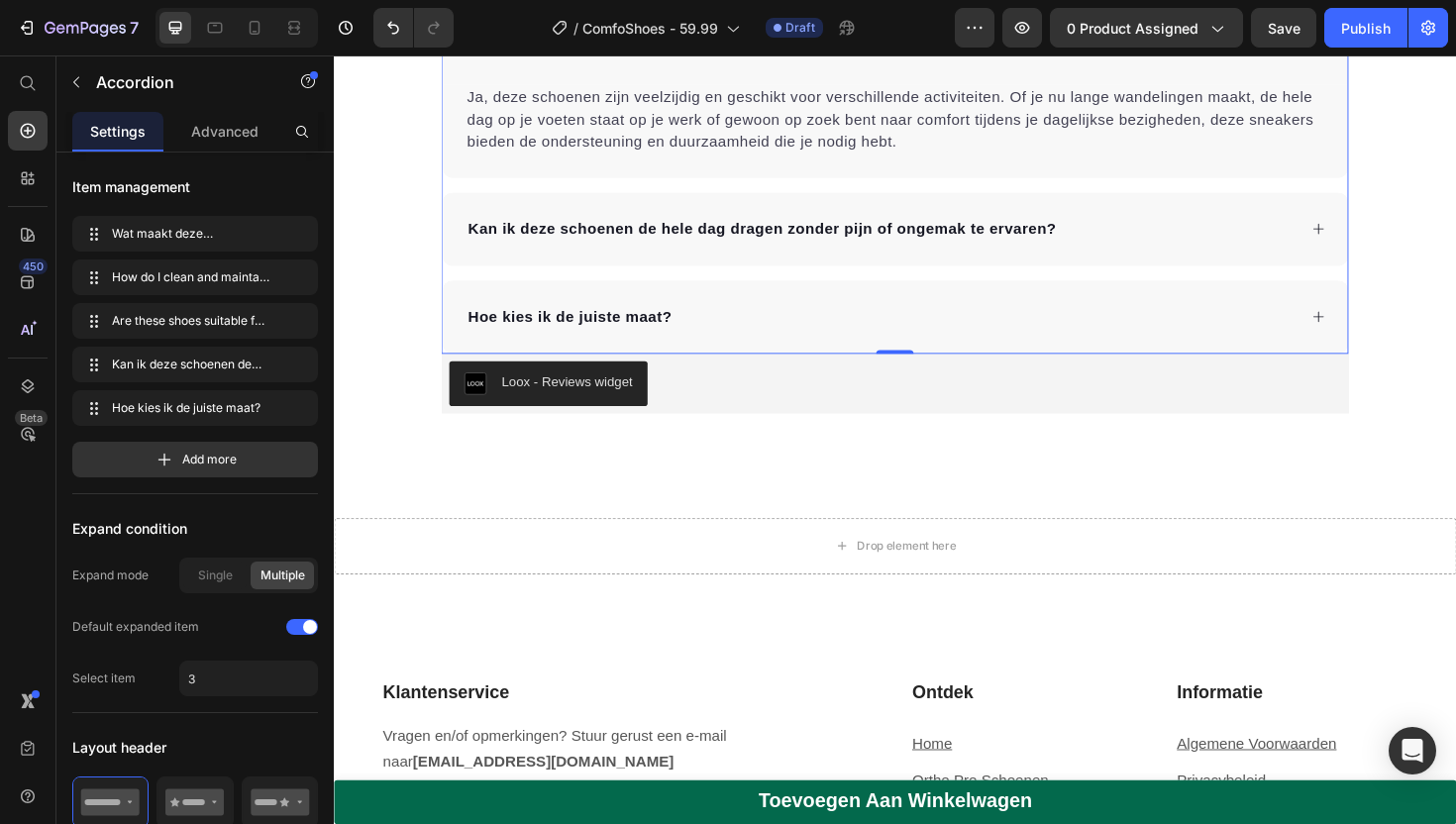 click on "Ja, deze schoenen zijn veelzijdig en geschikt voor verschillende activiteiten. Of je nu lange wandelingen maakt, de hele dag op je voeten staat op je werk of gewoon op zoek bent naar comfort tijdens je dagelijkse bezigheden, deze sneakers bieden de ondersteuning en duurzaamheid die je nodig hebt. Text block" at bounding box center (928, 136) 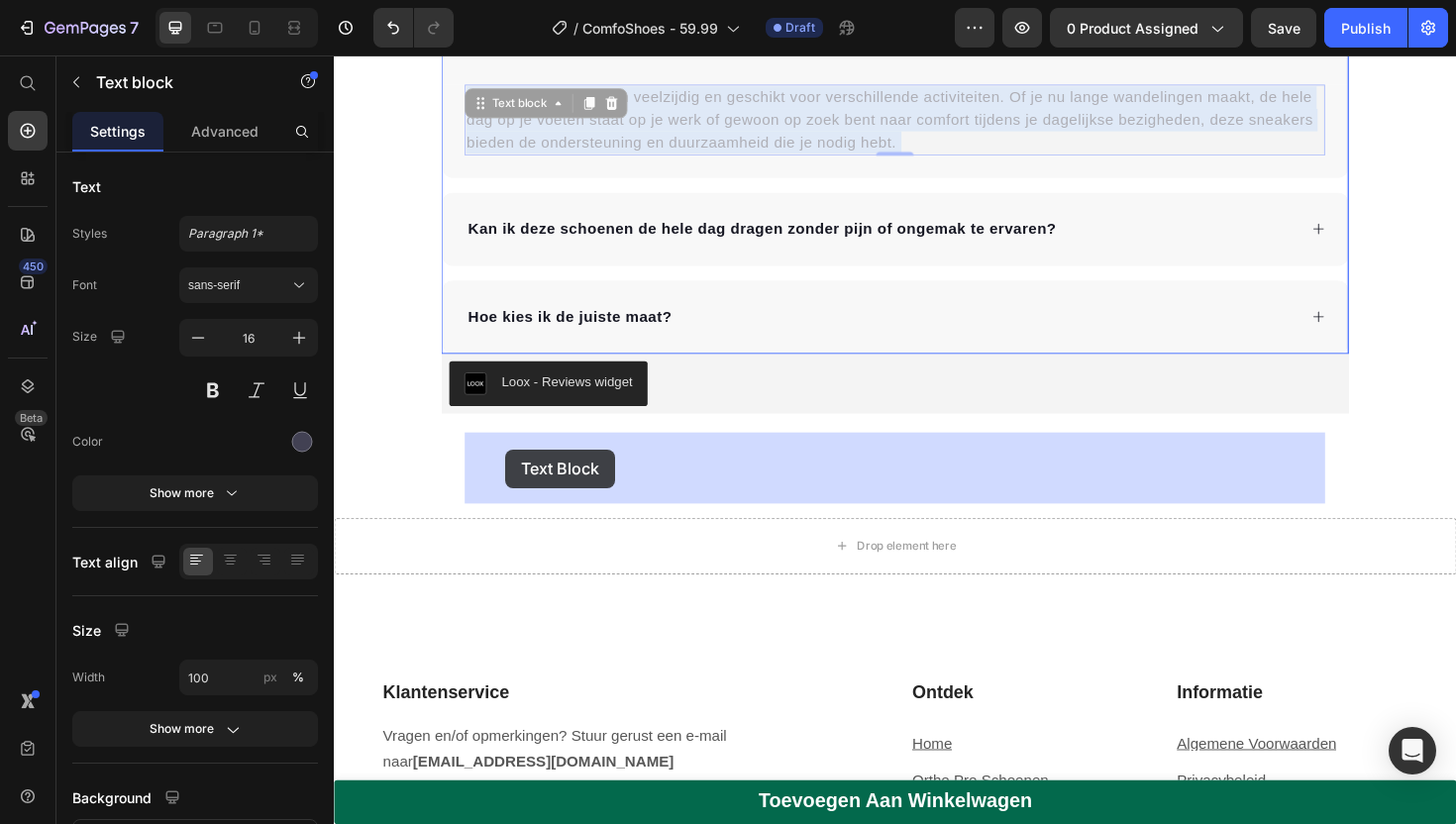drag, startPoint x: 957, startPoint y: 513, endPoint x: 514, endPoint y: 472, distance: 444.89325 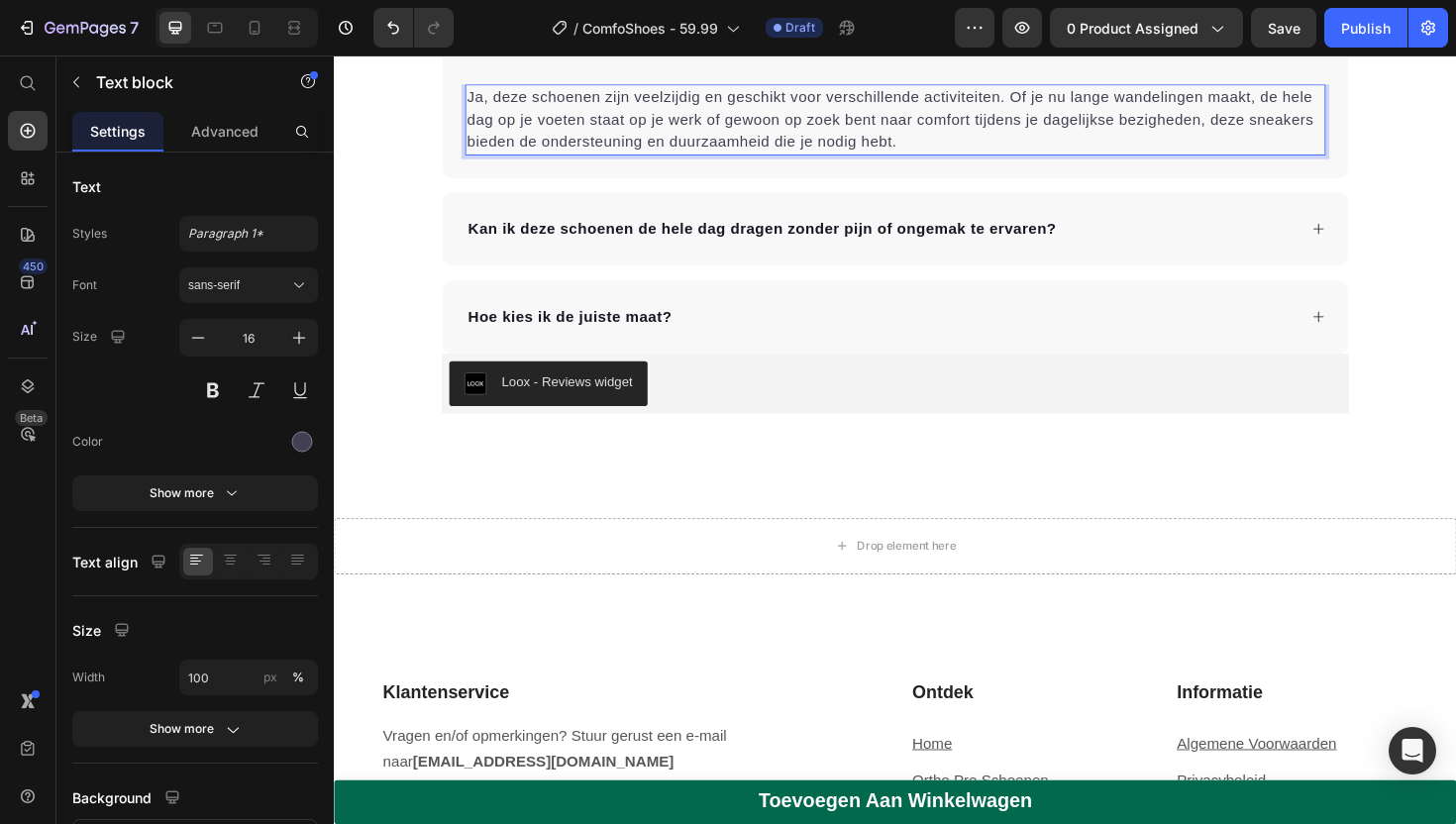 click on "Ja, deze schoenen zijn veelzijdig en geschikt voor verschillende activiteiten. Of je nu lange wandelingen maakt, de hele dag op je voeten staat op je werk of gewoon op zoek bent naar comfort tijdens je dagelijkse bezigheden, deze sneakers bieden de ondersteuning en duurzaamheid die je nodig hebt." at bounding box center [928, 124] 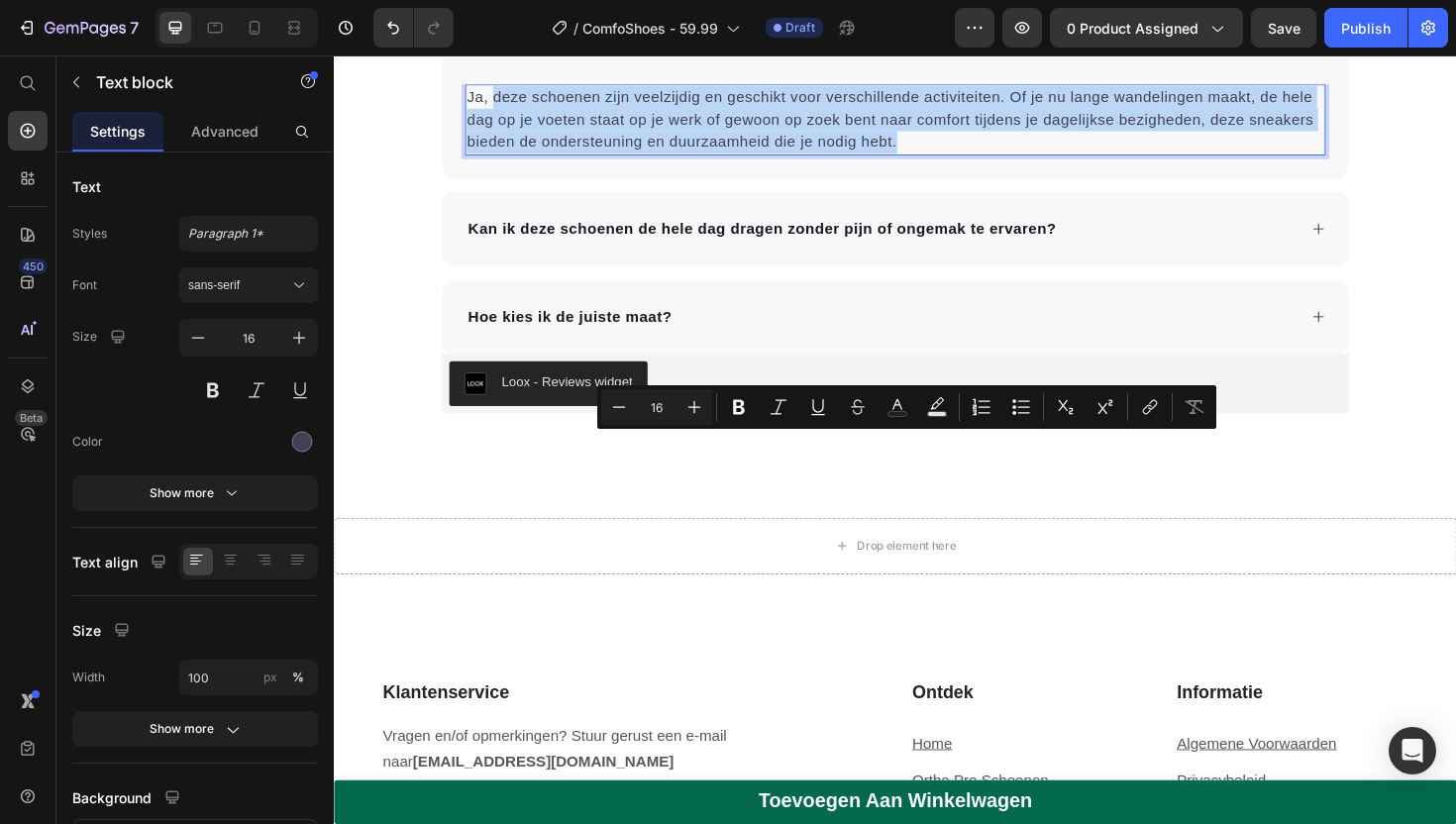 drag, startPoint x: 938, startPoint y: 516, endPoint x: 506, endPoint y: 462, distance: 435.36192 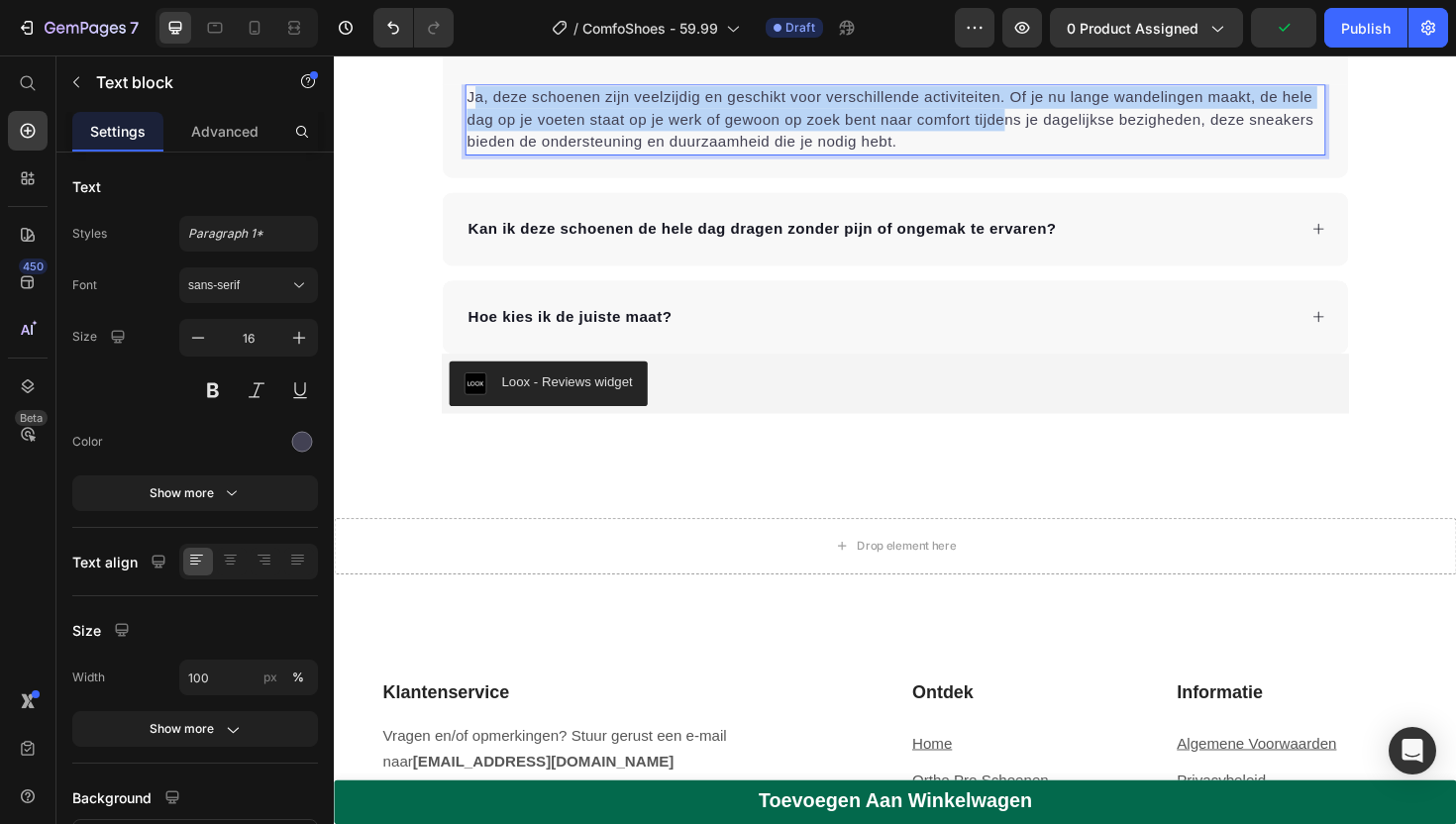 drag, startPoint x: 478, startPoint y: 467, endPoint x: 1046, endPoint y: 495, distance: 568.6897 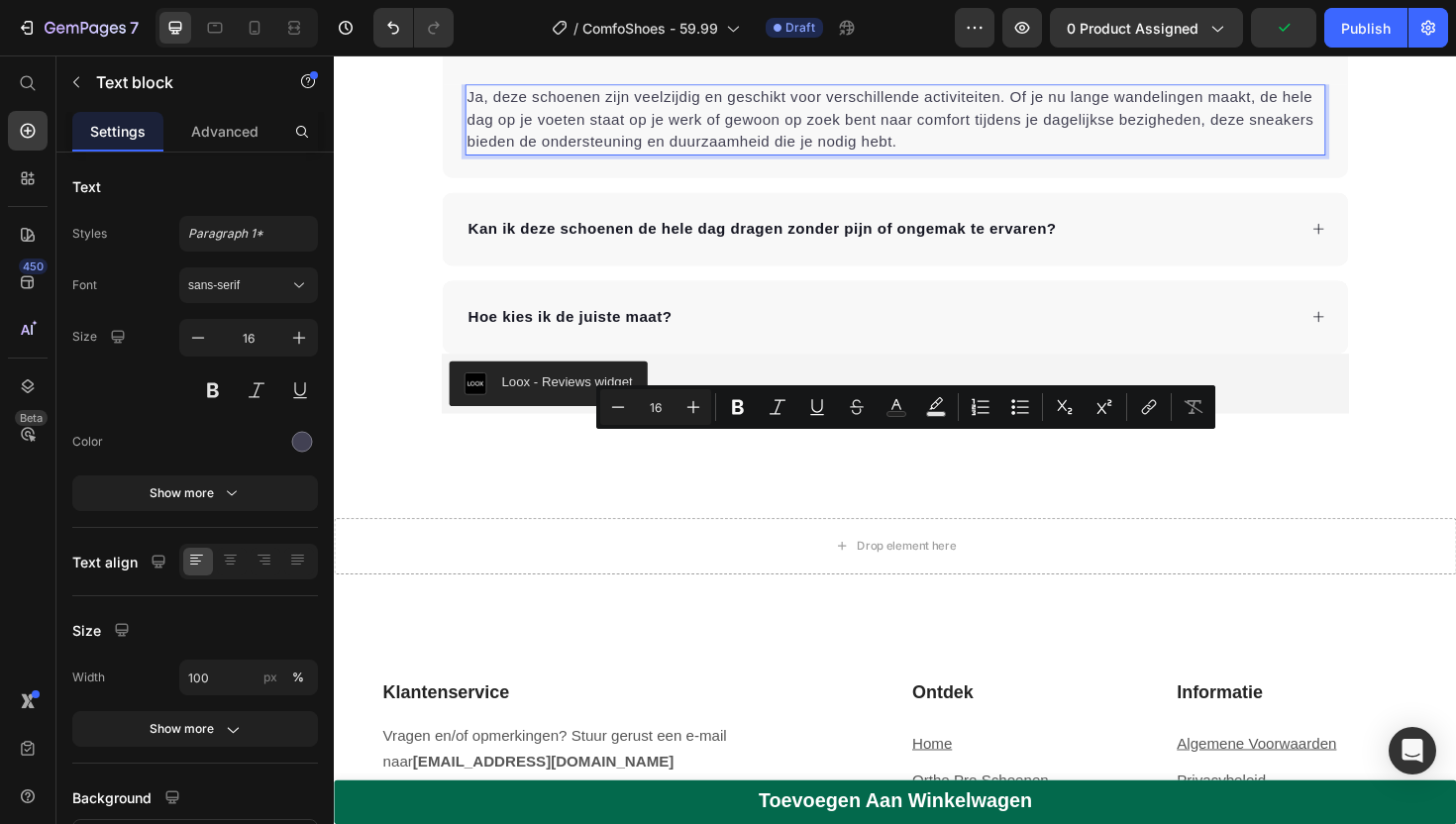 click on "Ja, deze schoenen zijn veelzijdig en geschikt voor verschillende activiteiten. Of je nu lange wandelingen maakt, de hele dag op je voeten staat op je werk of gewoon op zoek bent naar comfort tijdens je dagelijkse bezigheden, deze sneakers bieden de ondersteuning en duurzaamheid die je nodig hebt." at bounding box center [928, 124] 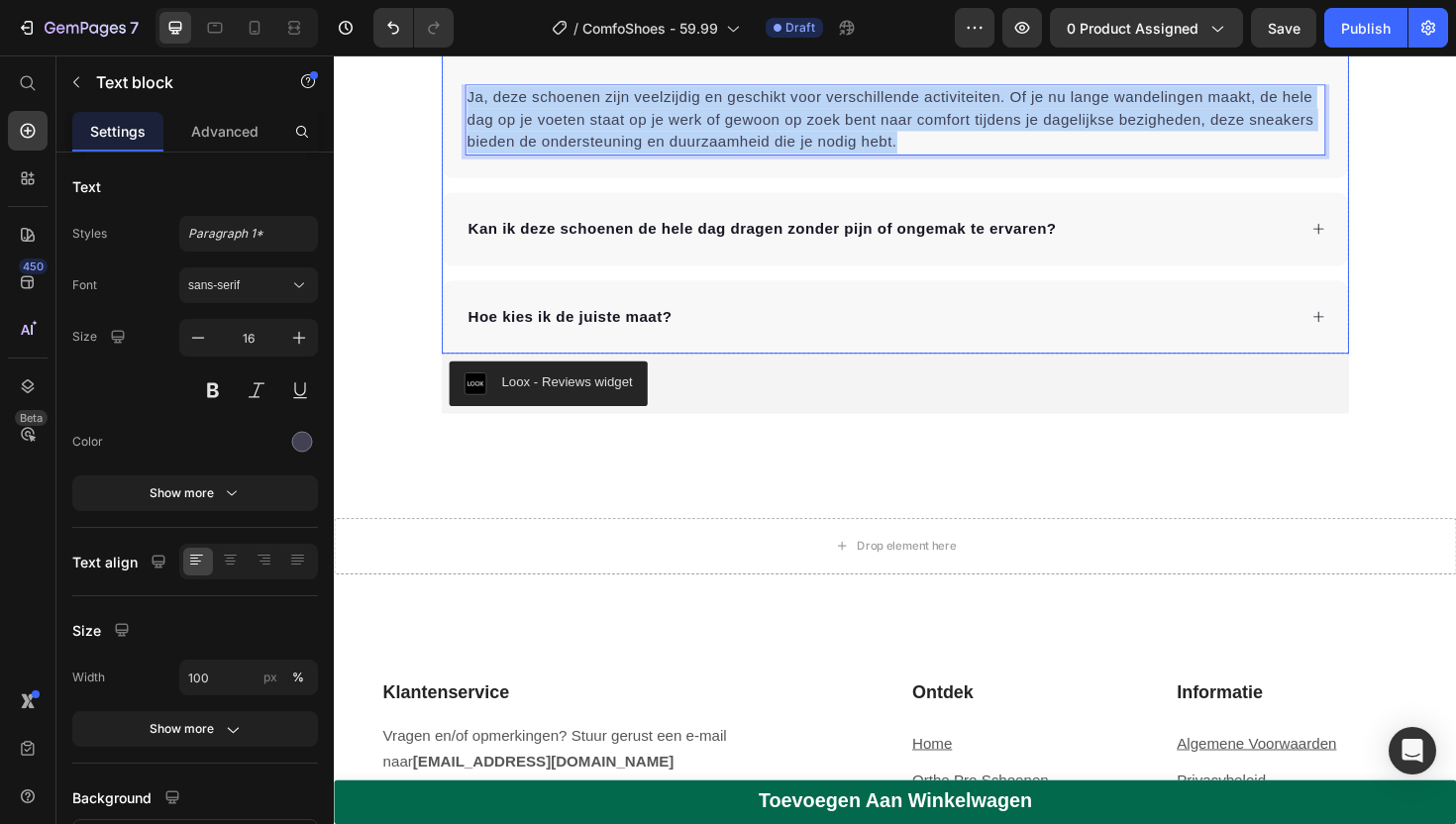 drag, startPoint x: 946, startPoint y: 515, endPoint x: 468, endPoint y: 466, distance: 480.50494 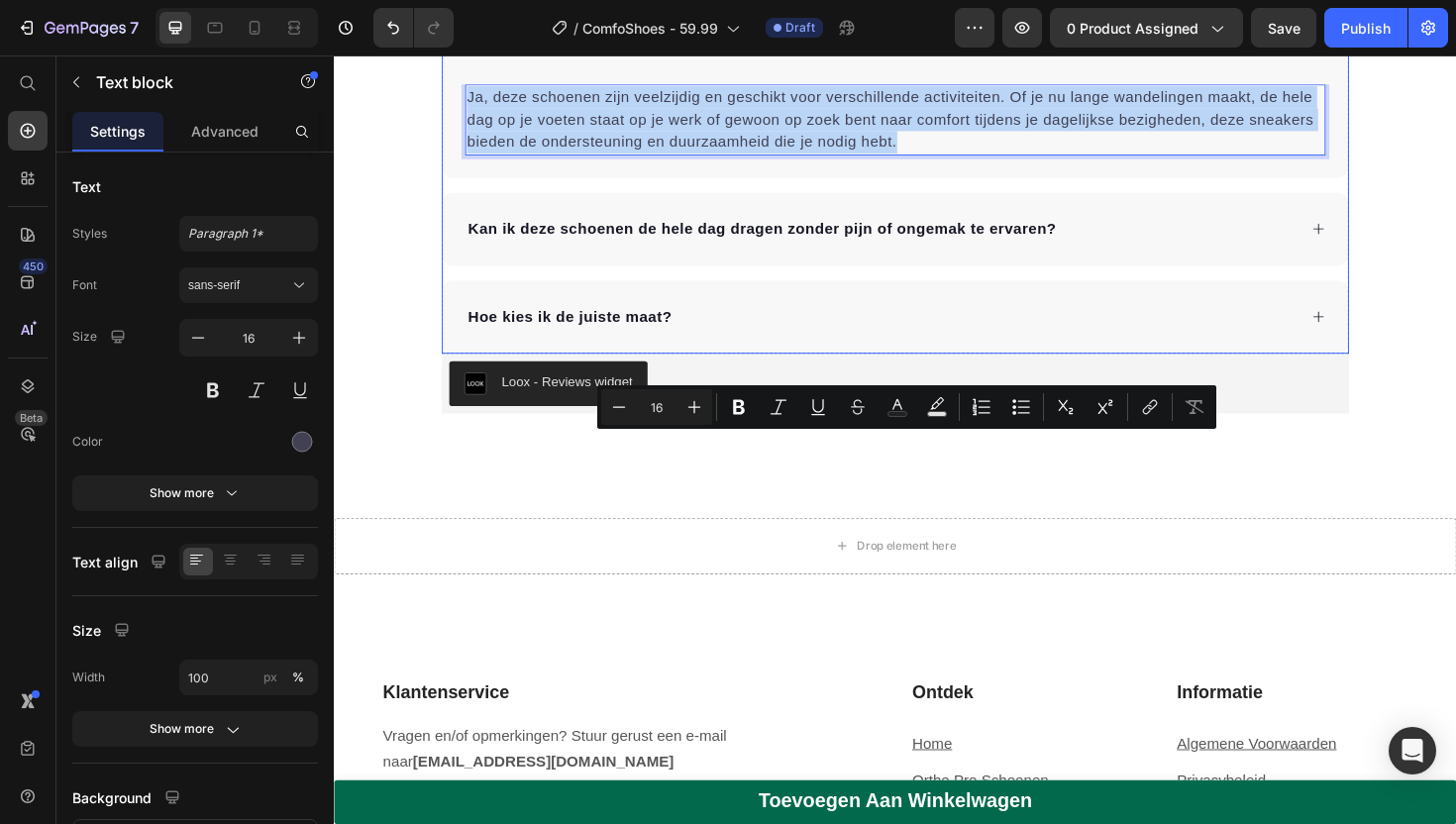 copy on "Ja, deze schoenen zijn veelzijdig en geschikt voor verschillende activiteiten. Of je nu lange wandelingen maakt, de hele dag op je voeten staat op je werk of gewoon op zoek bent naar comfort tijdens je dagelijkse bezigheden, deze sneakers bieden de ondersteuning en duurzaamheid die je nodig hebt." 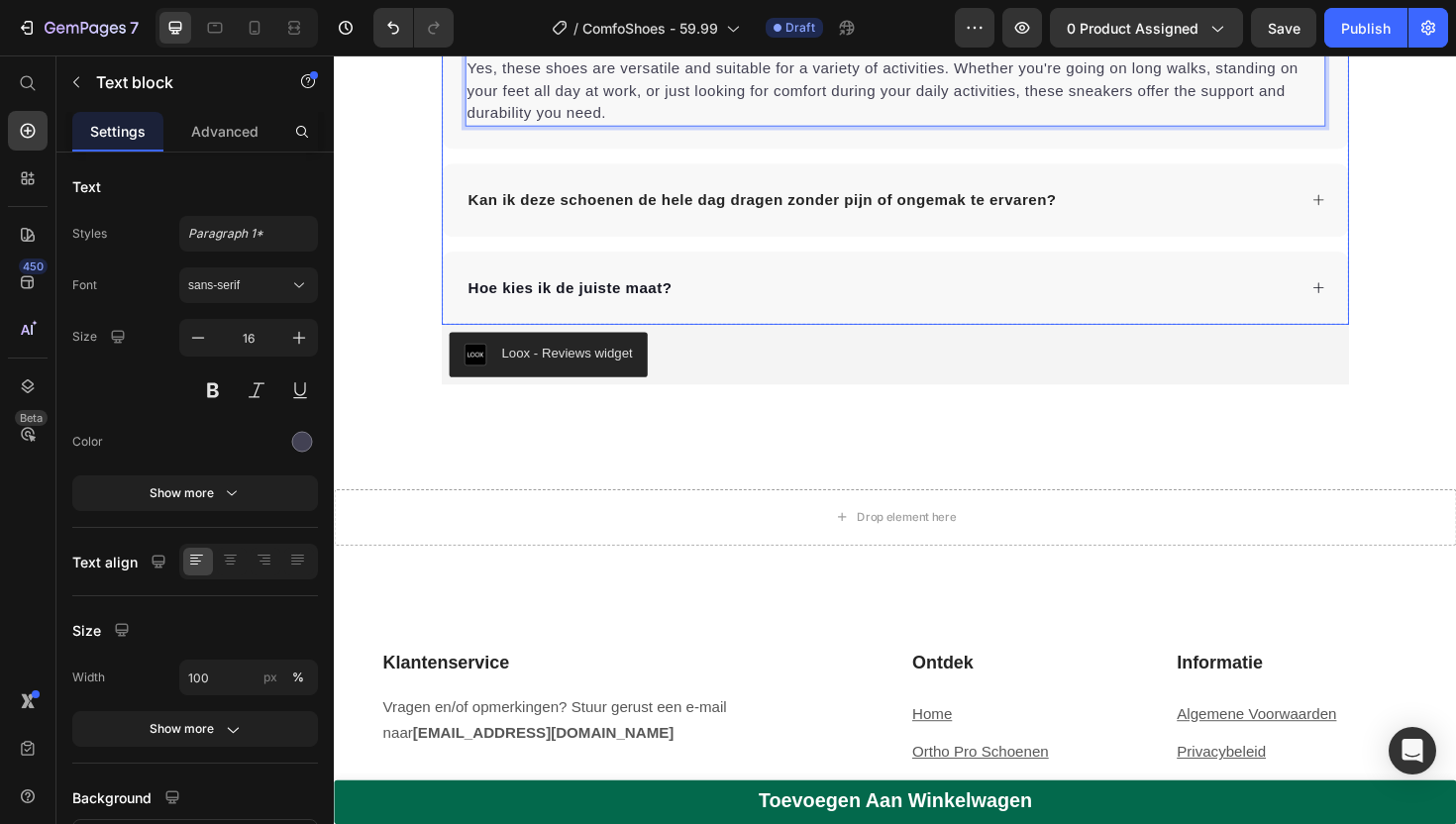scroll, scrollTop: 4720, scrollLeft: 0, axis: vertical 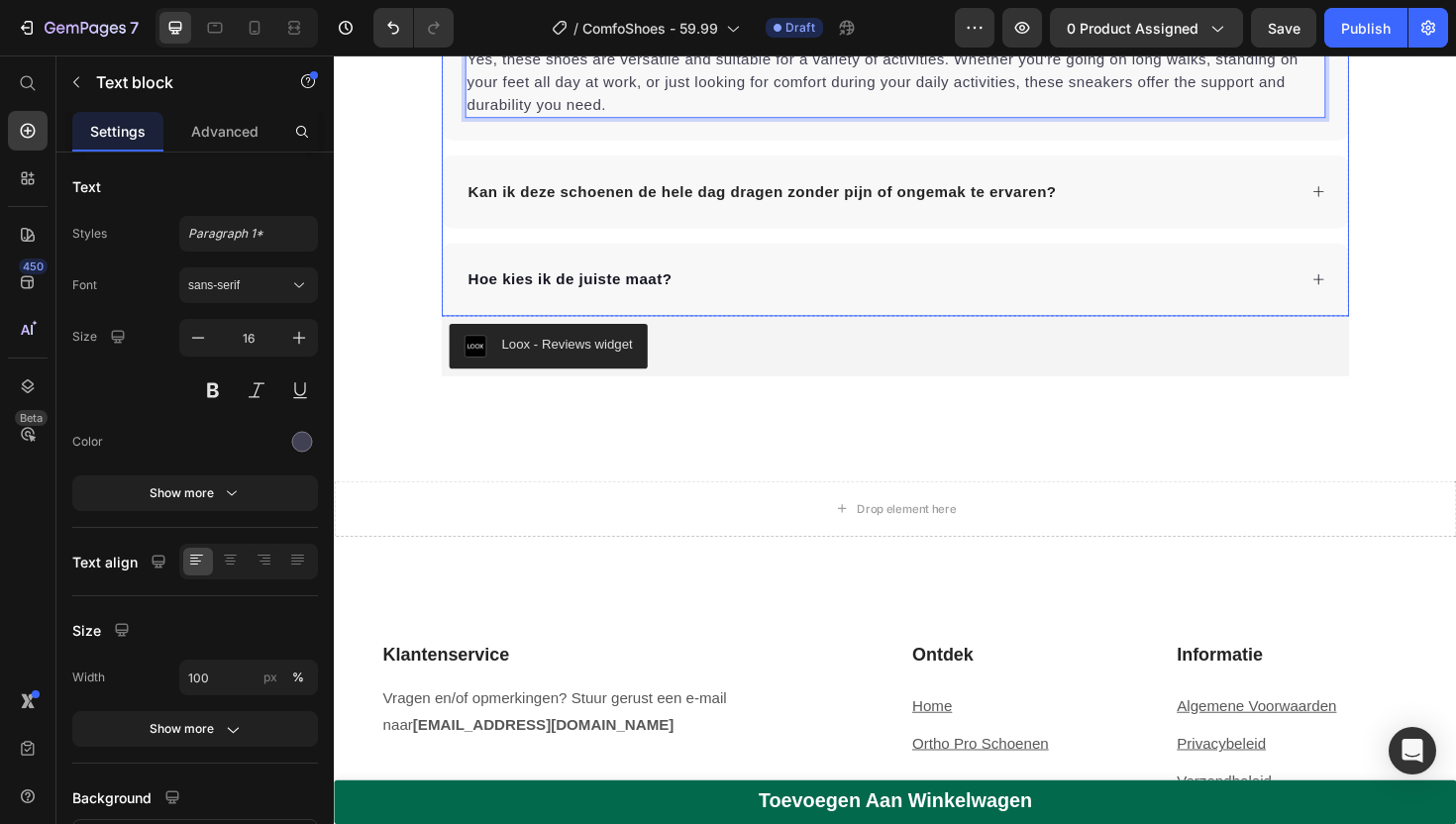 click on "Kan ik deze schoenen de hele dag dragen zonder pijn of ongemak te ervaren?" at bounding box center [786, 200] 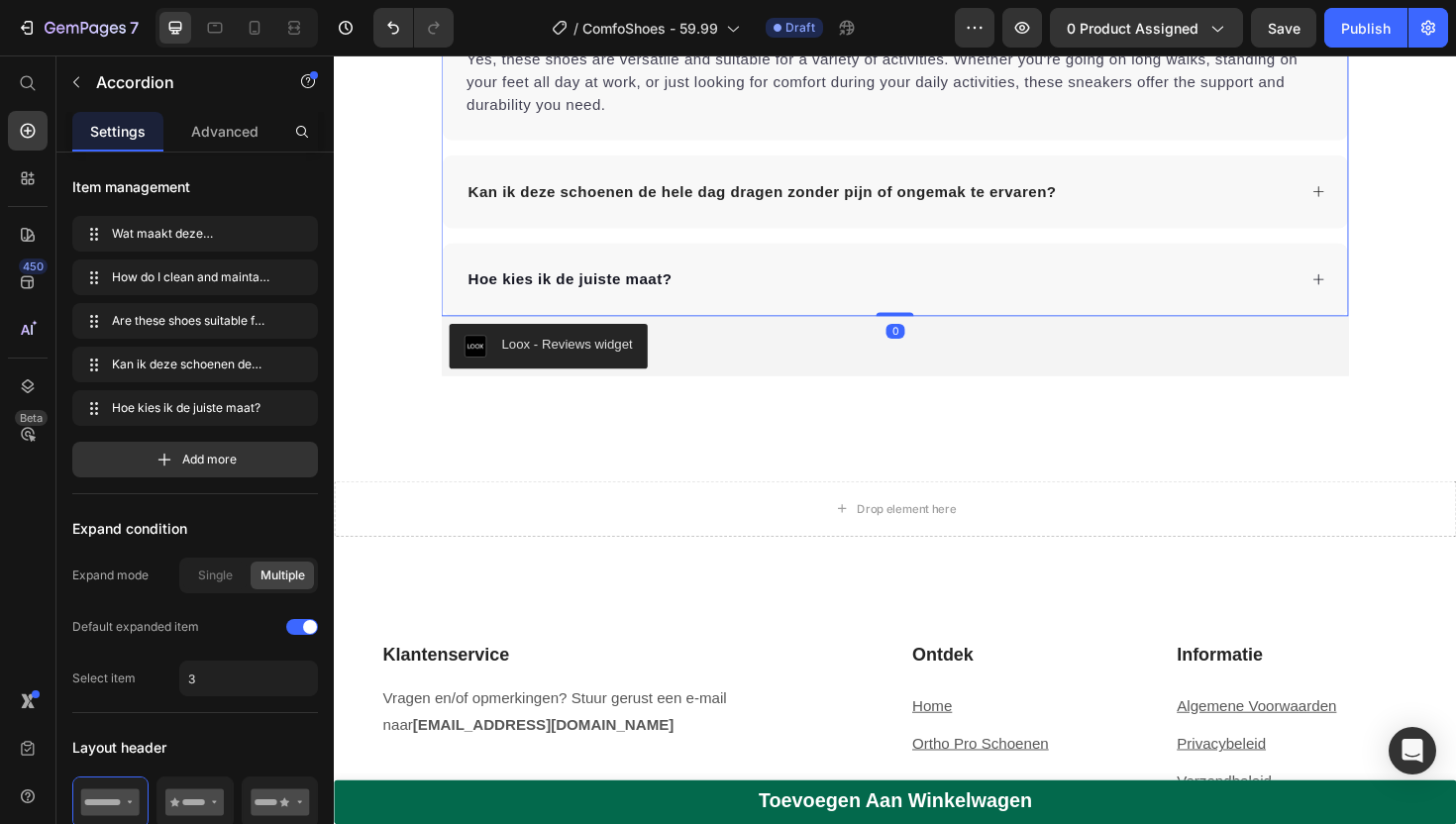 click on "Kan ik deze schoenen de hele dag dragen zonder pijn of ongemak te ervaren?" at bounding box center [928, 200] 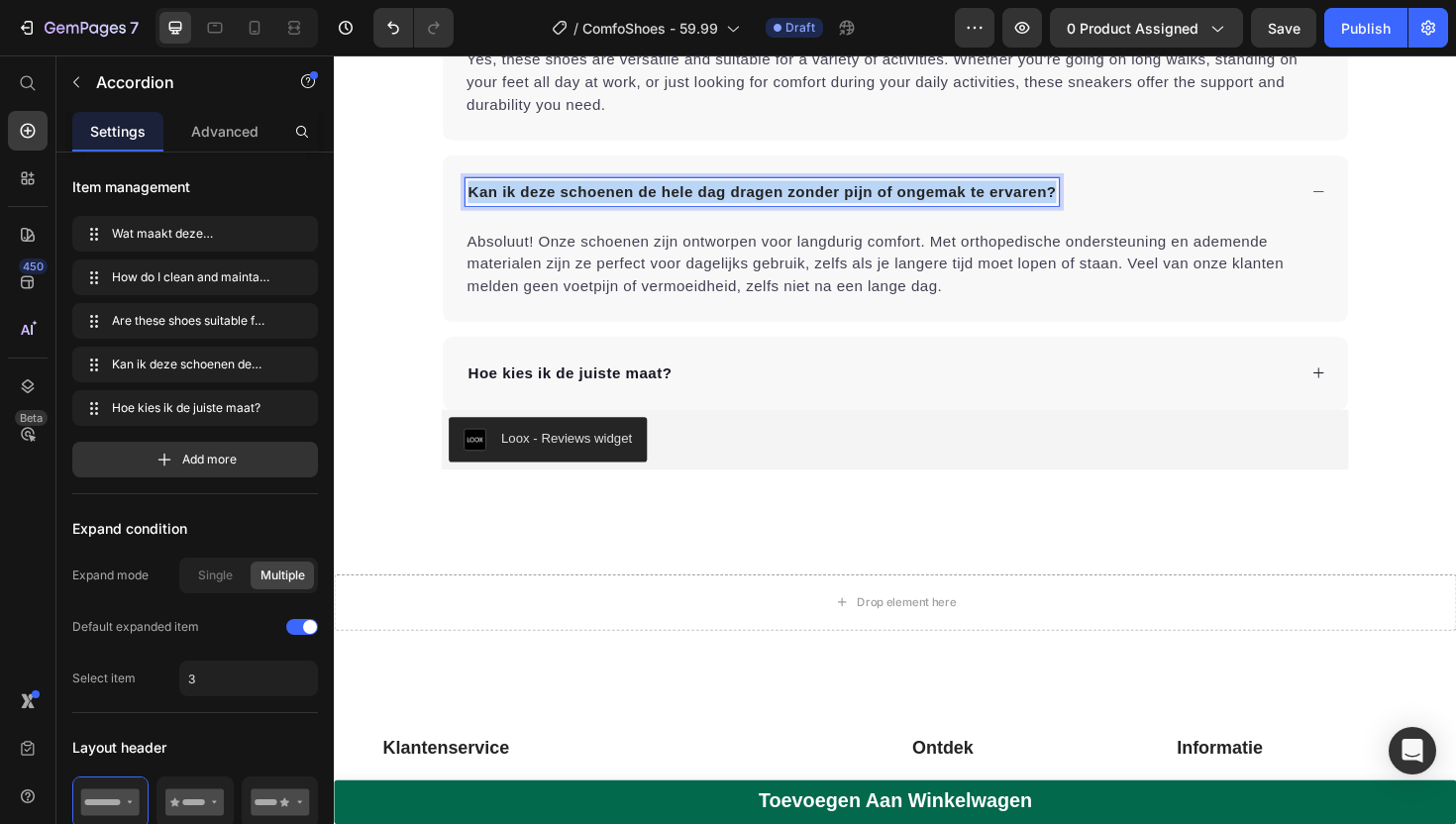 drag, startPoint x: 1094, startPoint y: 567, endPoint x: 480, endPoint y: 573, distance: 614.02932 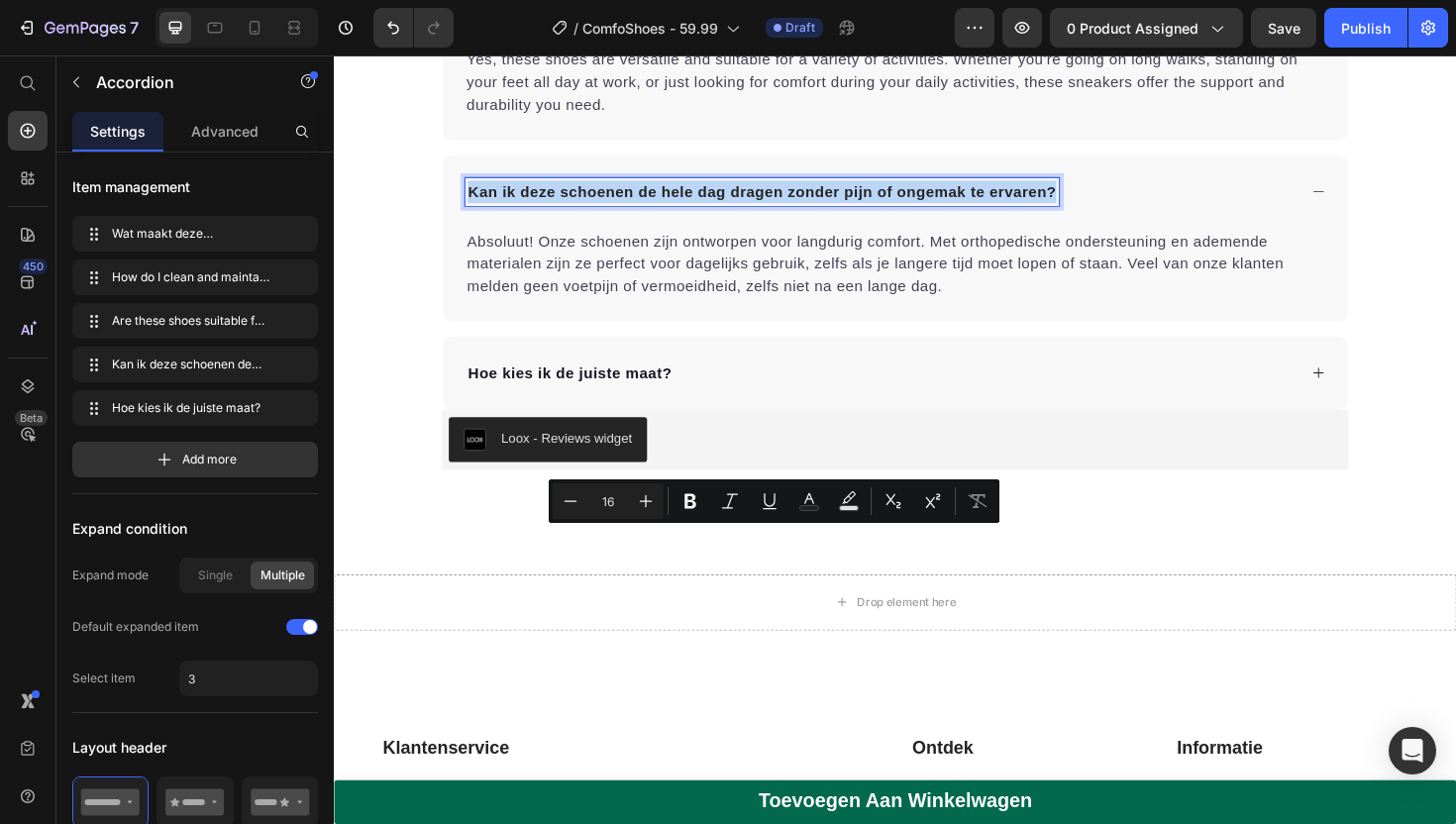 copy on "Kan ik deze schoenen de hele dag dragen zonder pijn of ongemak te ervaren?" 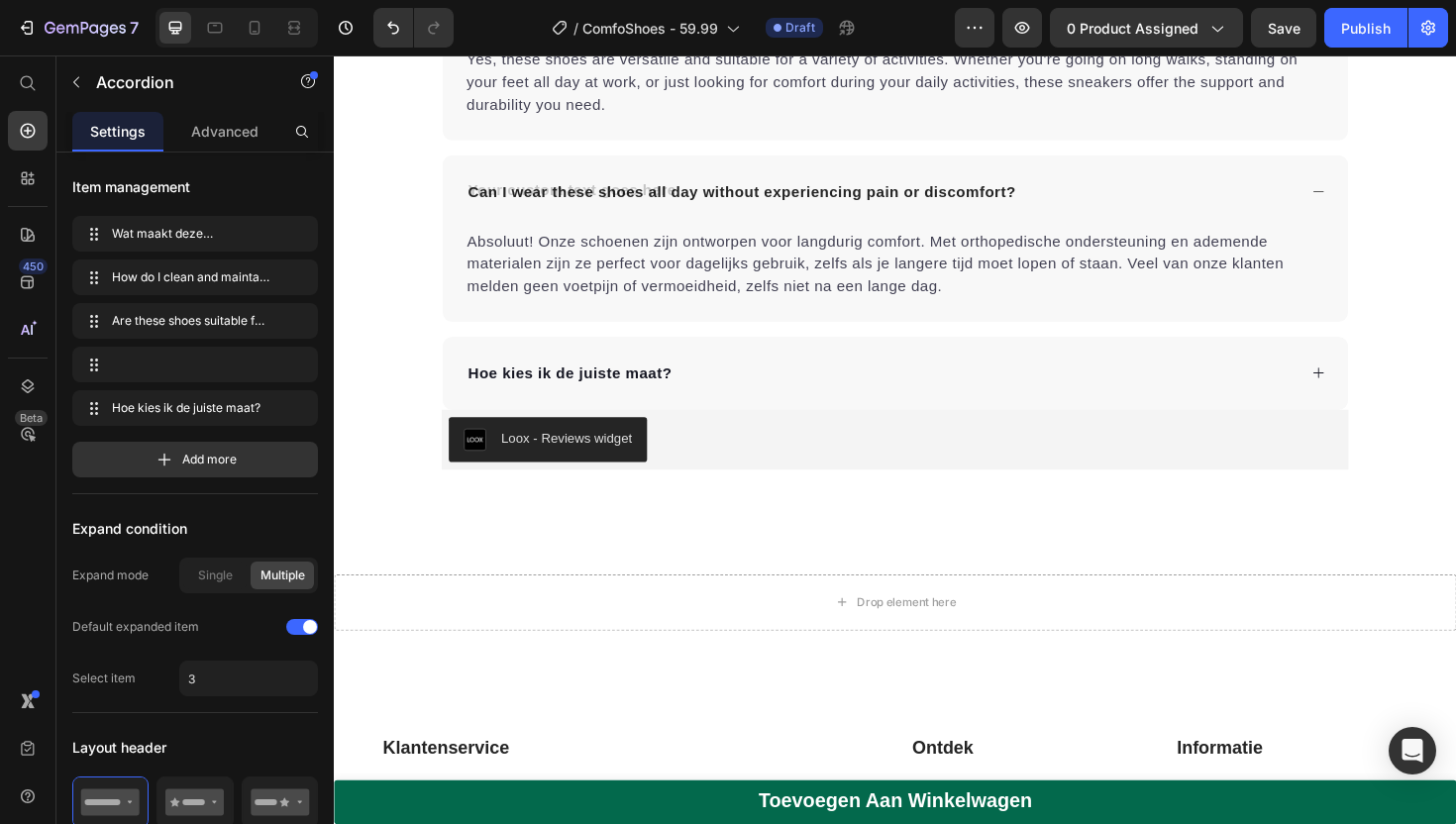 scroll, scrollTop: 4715, scrollLeft: 0, axis: vertical 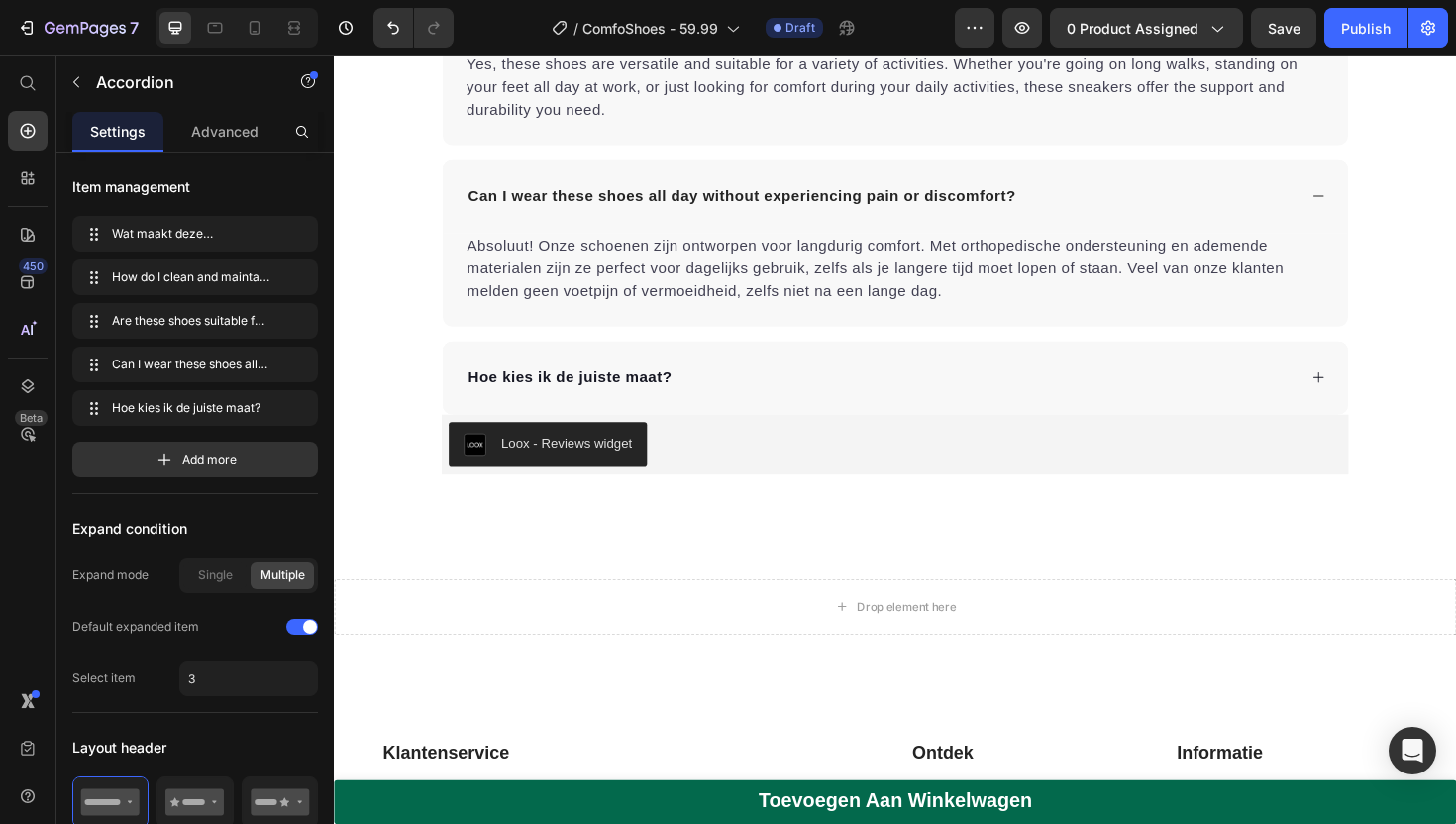 click on "Can I wear these shoes all day without experiencing pain or discomfort?" at bounding box center (766, 205) 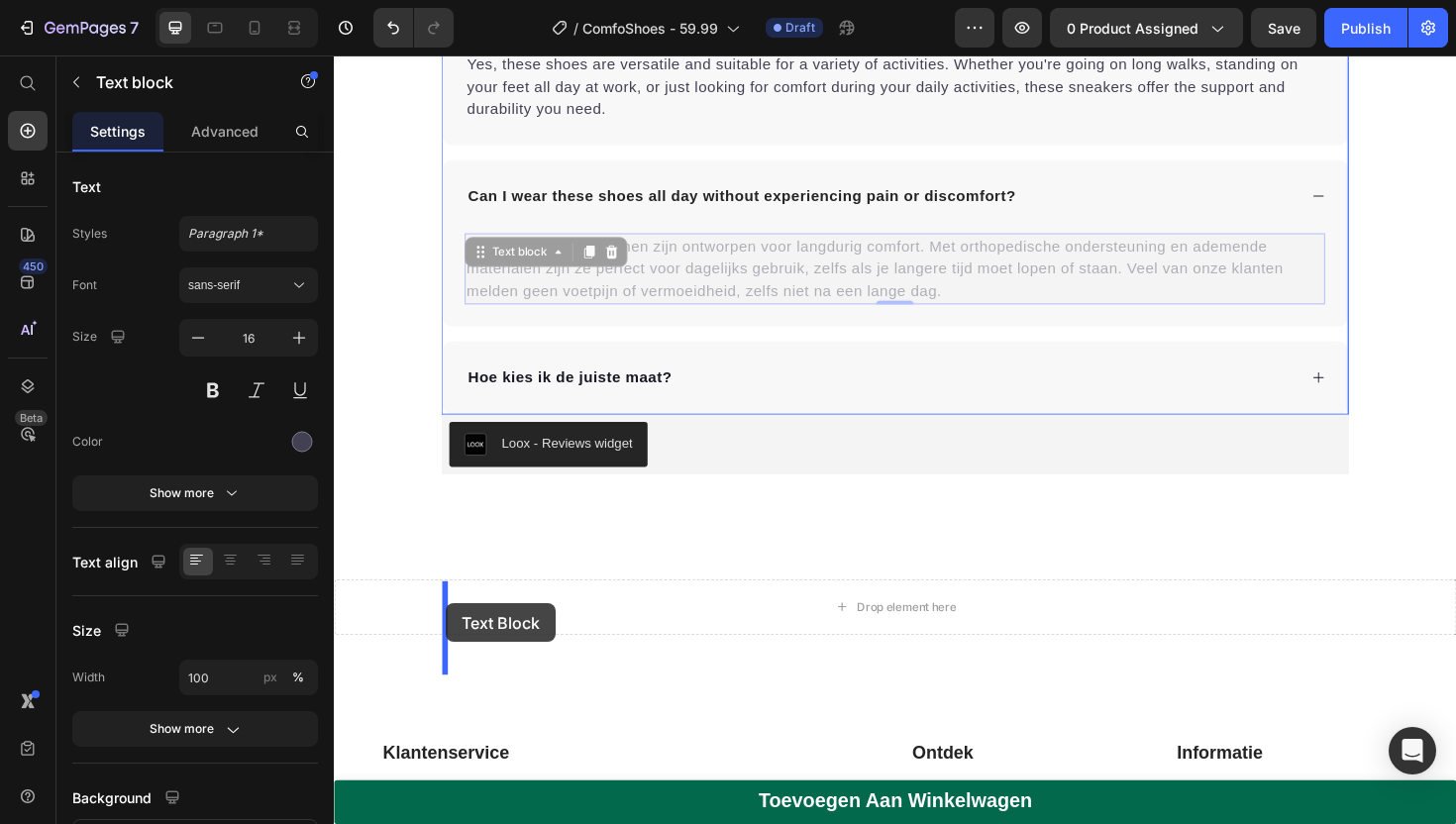 drag, startPoint x: 1007, startPoint y: 682, endPoint x: 454, endPoint y: 638, distance: 554.74769 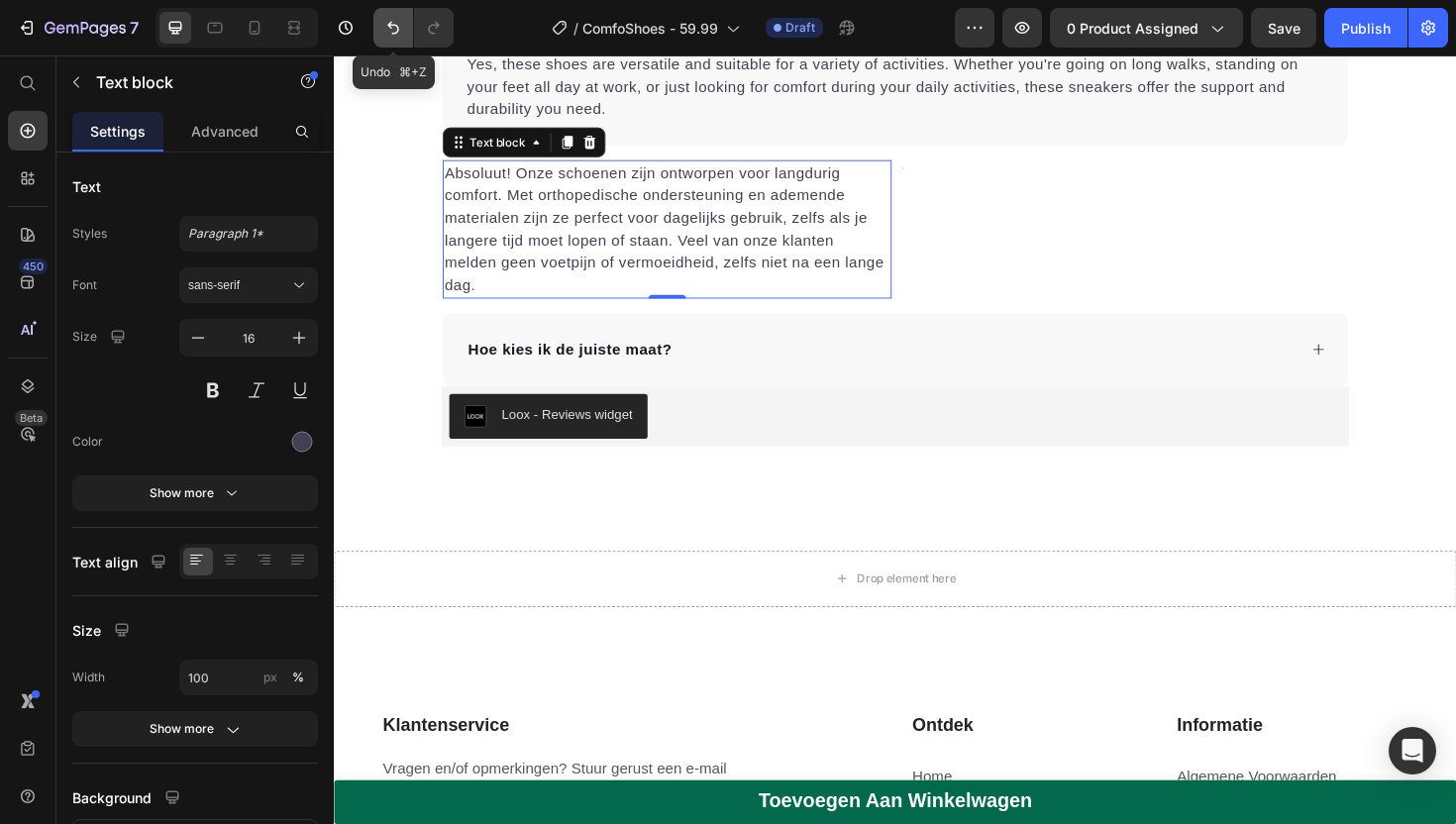 click 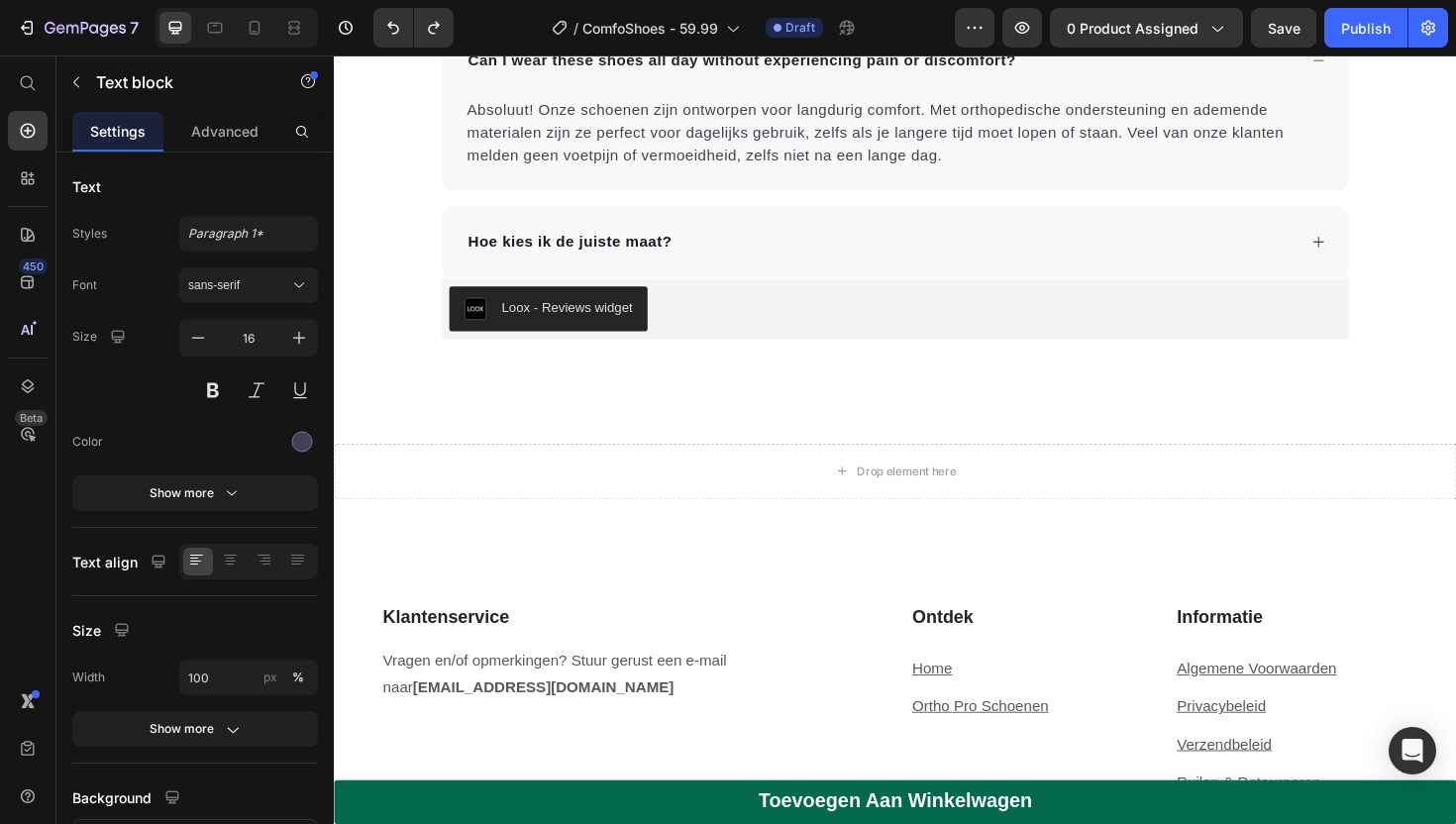 scroll, scrollTop: 4908, scrollLeft: 0, axis: vertical 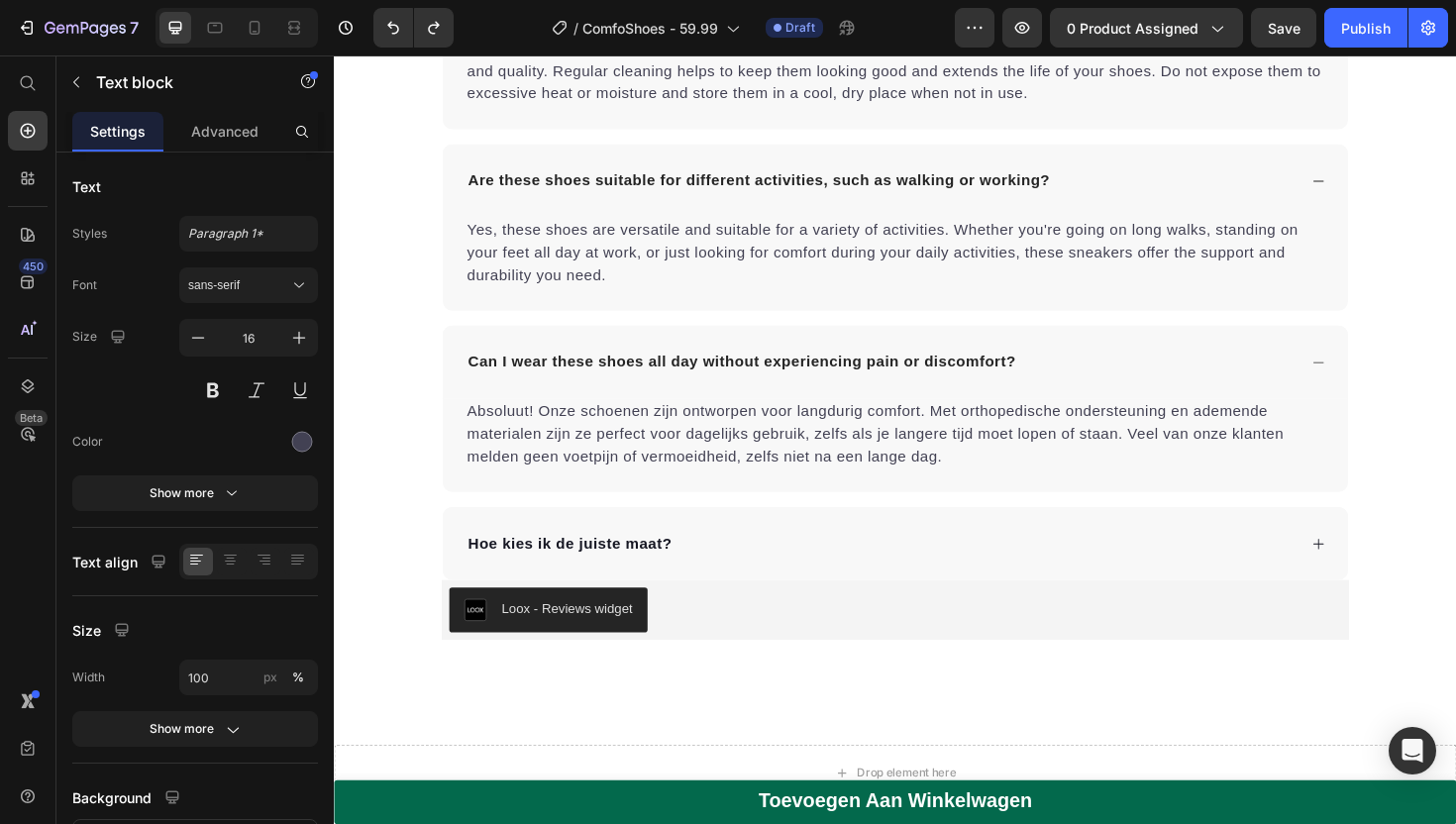 click on "Absoluut! Onze schoenen zijn ontworpen voor langdurig comfort. Met orthopedische ondersteuning en ademende materialen zijn ze perfect voor dagelijks gebruik, zelfs als je langere tijd moet lopen of staan. Veel van onze klanten melden geen voetpijn of vermoeidheid, zelfs niet na een lange dag." at bounding box center (928, 457) 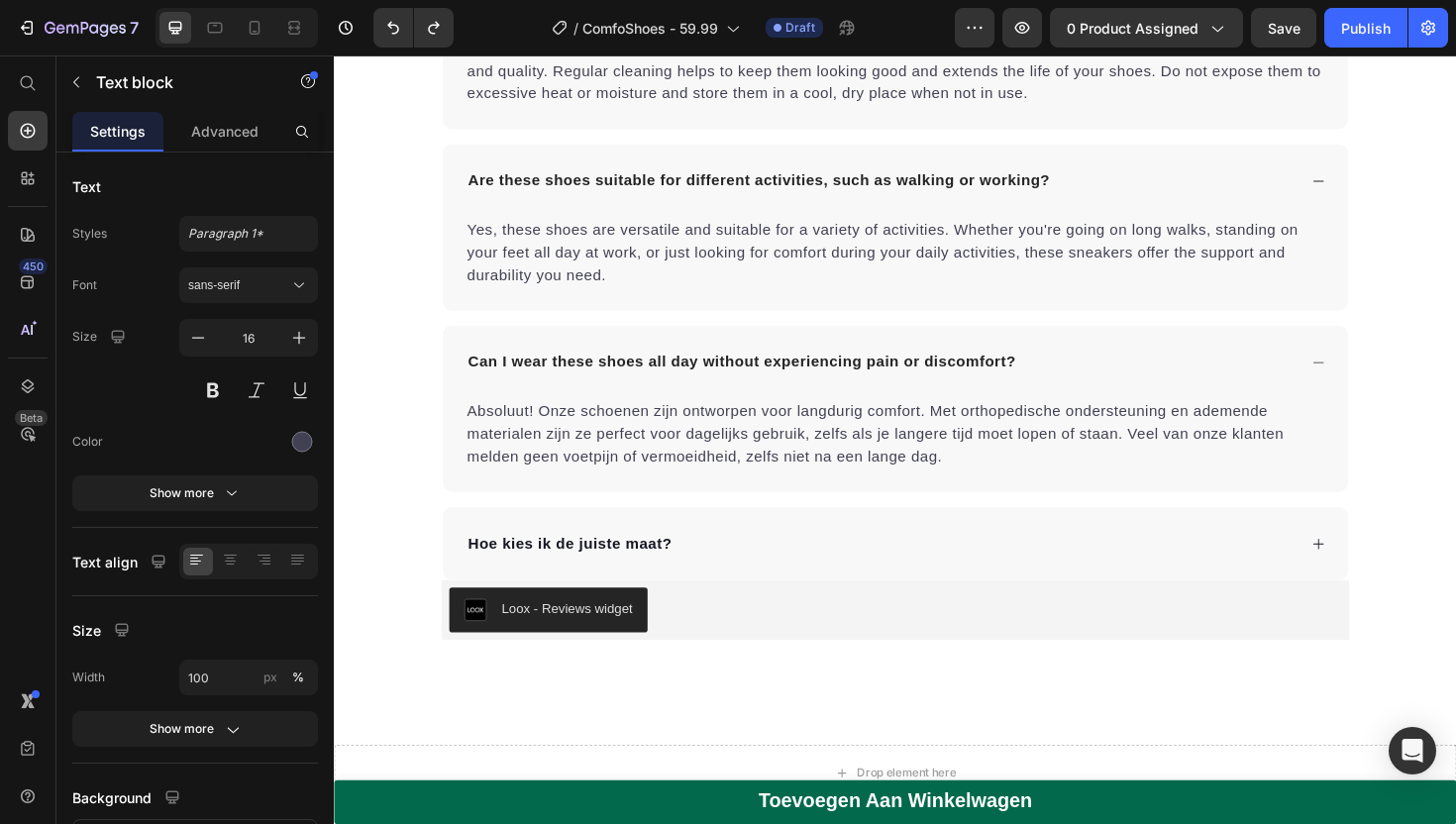 click on "Absoluut! Onze schoenen zijn ontworpen voor langdurig comfort. Met orthopedische ondersteuning en ademende materialen zijn ze perfect voor dagelijks gebruik, zelfs als je langere tijd moet lopen of staan. Veel van onze klanten melden geen voetpijn of vermoeidheid, zelfs niet na een lange dag." at bounding box center [928, 457] 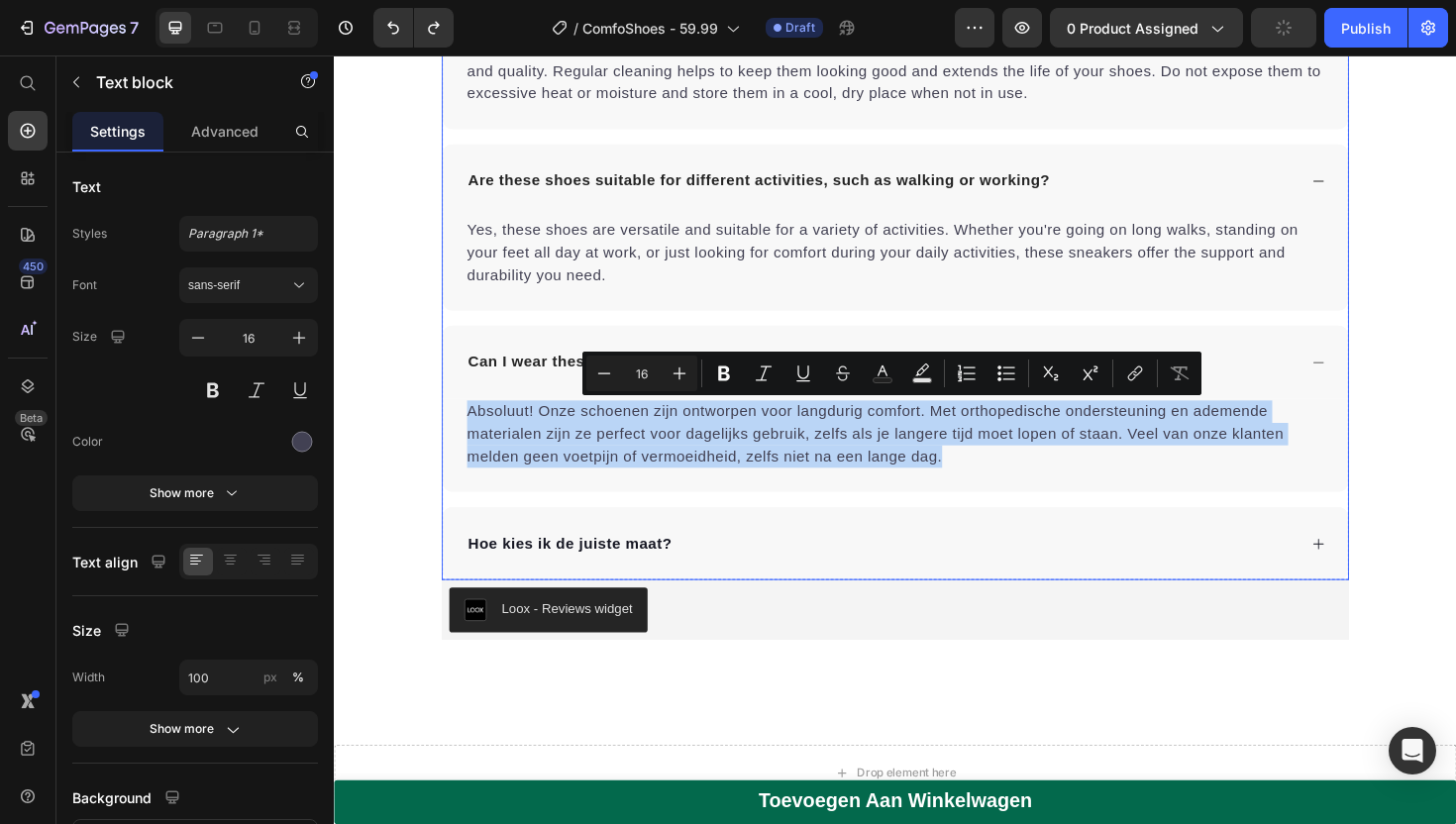 drag, startPoint x: 973, startPoint y: 481, endPoint x: 469, endPoint y: 427, distance: 506.8846 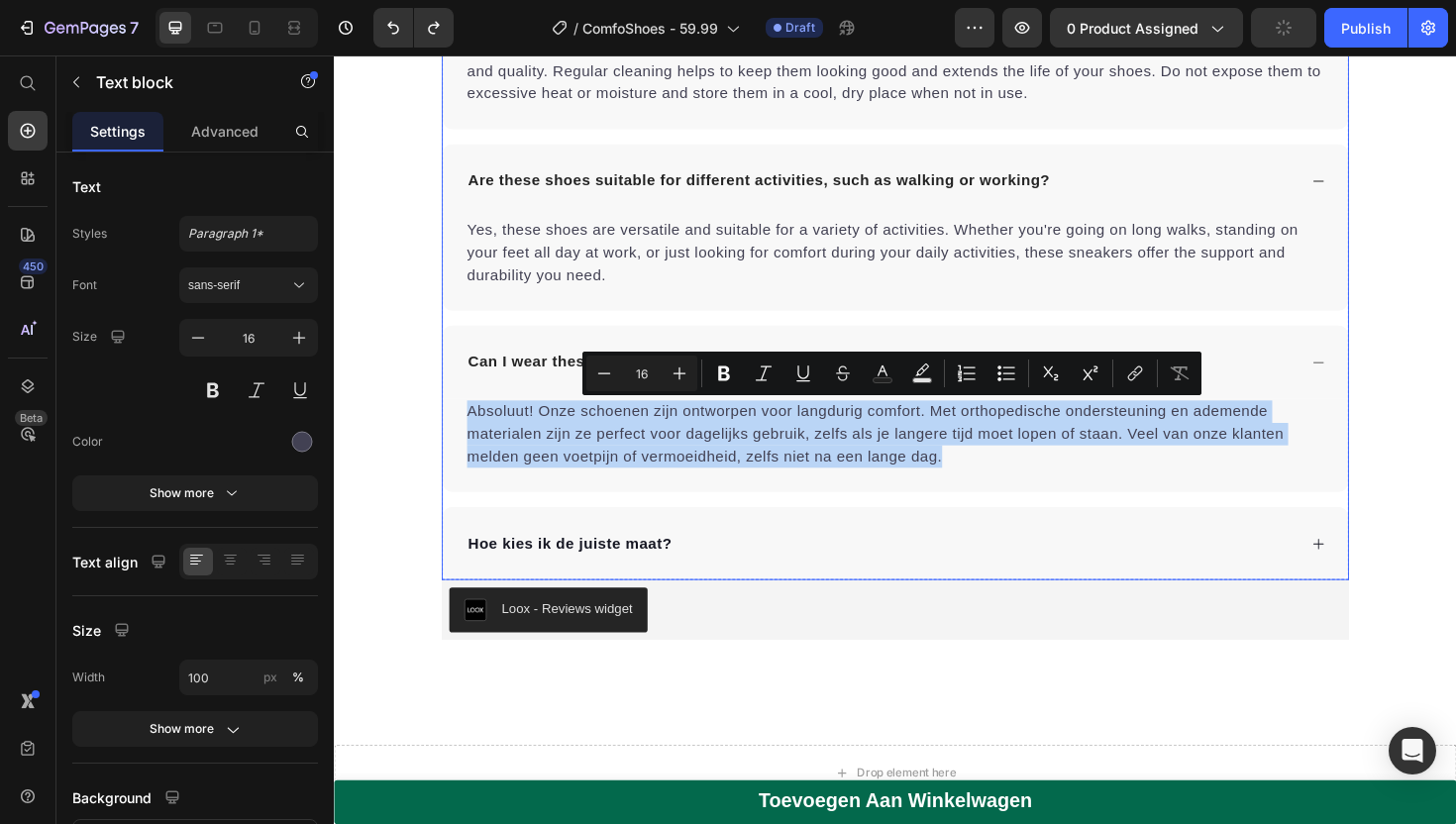 click on "Absoluut! Onze schoenen zijn ontworpen voor langdurig comfort. Met orthopedische ondersteuning en ademende materialen zijn ze perfect voor dagelijks gebruik, zelfs als je langere tijd moet lopen of staan. Veel van onze klanten melden geen voetpijn of vermoeidheid, zelfs niet na een lange dag. Text block" at bounding box center [928, 468] 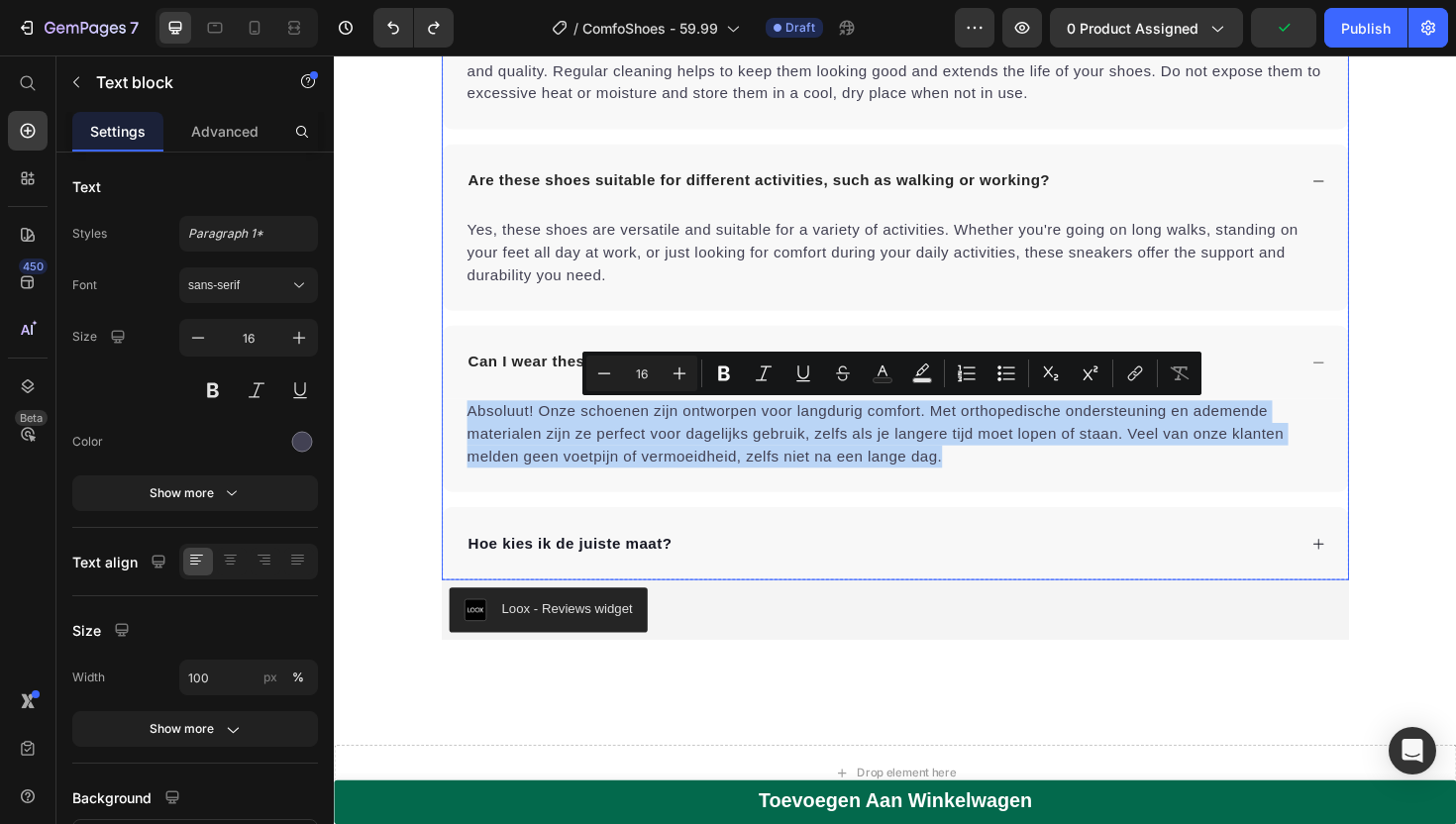 copy on "Absoluut! Onze schoenen zijn ontworpen voor langdurig comfort. Met orthopedische ondersteuning en ademende materialen zijn ze perfect voor dagelijks gebruik, zelfs als je langere tijd moet lopen of staan. Veel van onze klanten melden geen voetpijn of vermoeidheid, zelfs niet na een lange dag." 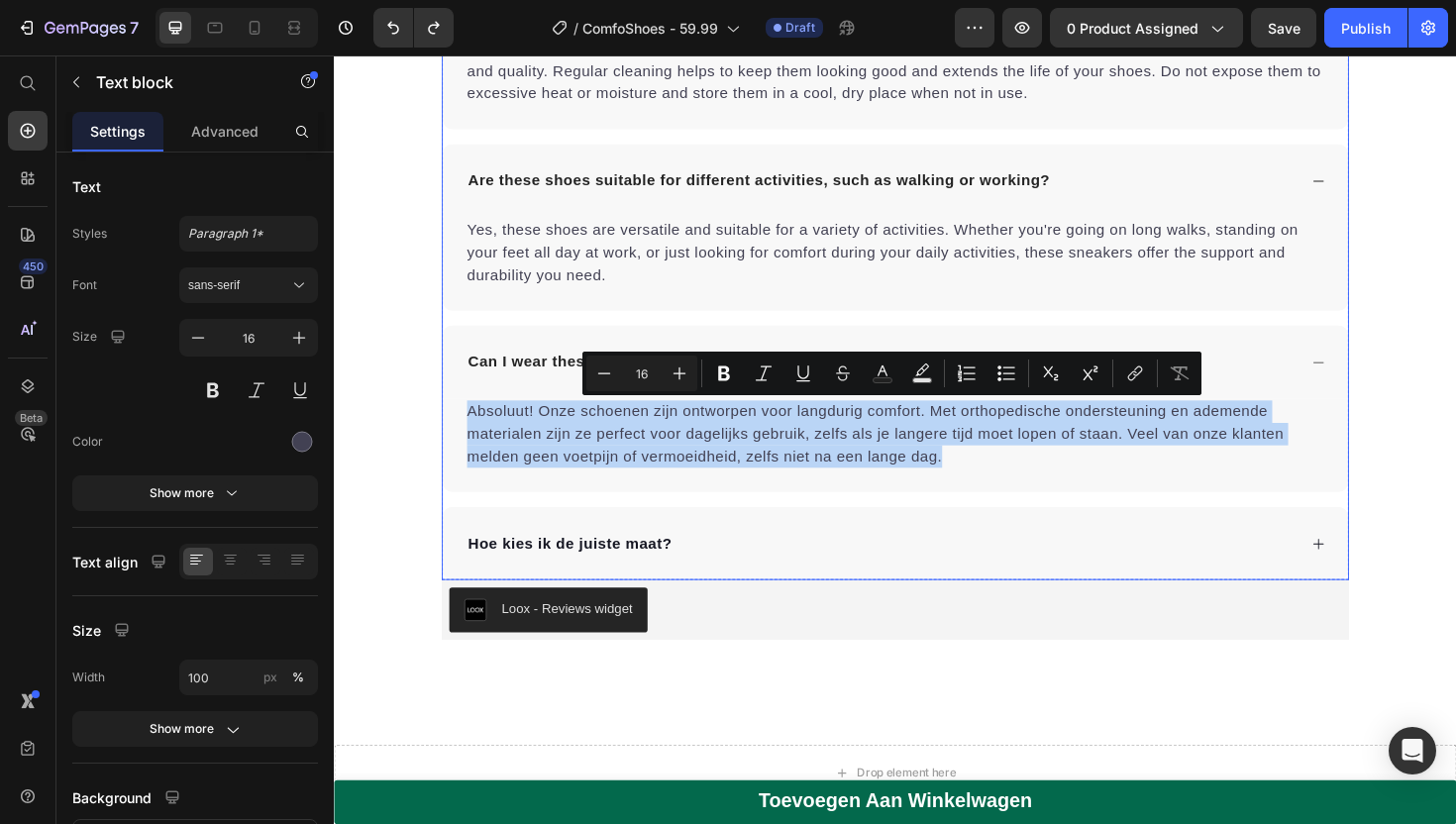 click on "Wat maakt deze orthopedische schoenen anders dan gewone schoenen? Onze schoenen zijn speciaal ontworpen voor maximale ondersteuning en comfort. Ze hebben ergonomische zolen en bieden extra ondersteuning van de voetholte, wat pijn en ongemak helpt verlichten, vooral voor mensen met voetproblemen zoals platvoeten, hielspoor of [MEDICAL_DATA] plantaris. Text block
How do I clean and maintain these shoes? To clean your orthopedic shoes, we recommend wiping them with a damp cloth and mild soap to remove dirt and stains. Avoid soaking the shoes or using harsh chemicals, as this can damage the materials. For stubborn stains, you can gently use a soft-bristled brush. Allow the shoes to air dry naturally, away from direct heat or sunlight, to preserve their shape and quality. Regular cleaning helps to keep them looking good and extends the life of your shoes. Do not expose them to excessive heat or moisture and store them in a cool, dry place when not in use. Text block" at bounding box center [928, 164] 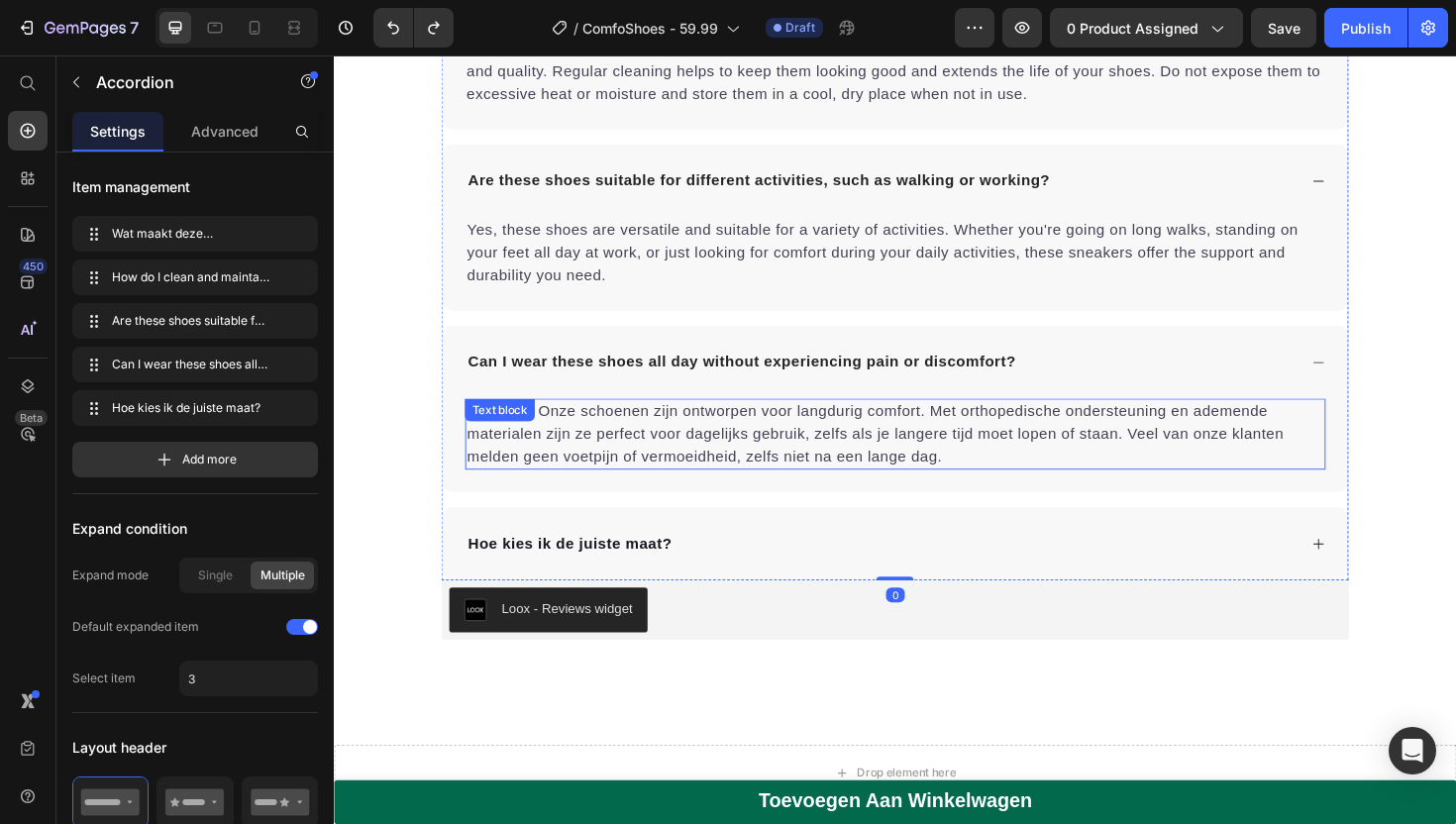click on "Absoluut! Onze schoenen zijn ontworpen voor langdurig comfort. Met orthopedische ondersteuning en ademende materialen zijn ze perfect voor dagelijks gebruik, zelfs als je langere tijd moet lopen of staan. Veel van onze klanten melden geen voetpijn of vermoeidheid, zelfs niet na een lange dag." at bounding box center [928, 457] 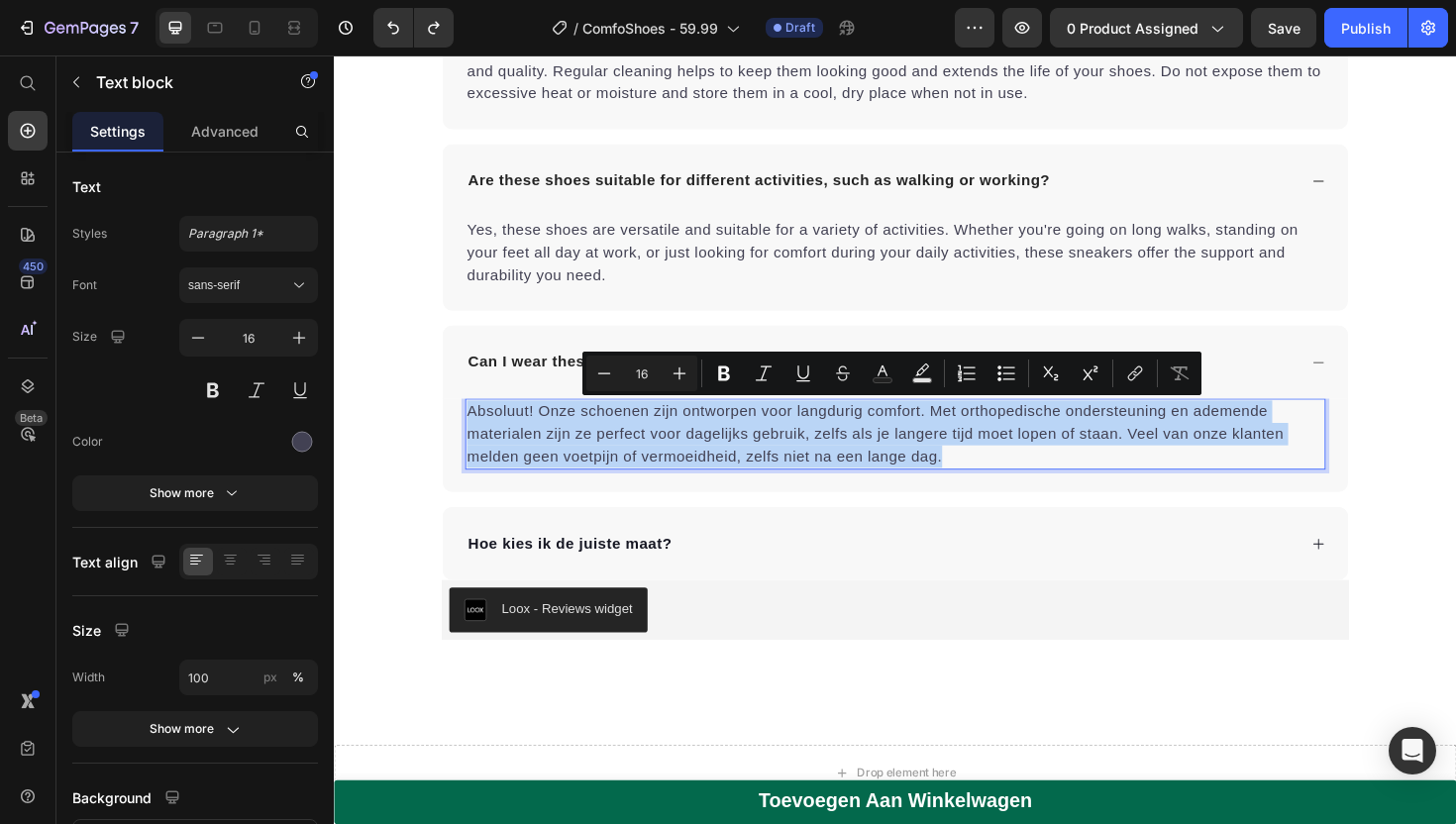 drag, startPoint x: 986, startPoint y: 480, endPoint x: 479, endPoint y: 438, distance: 508.737 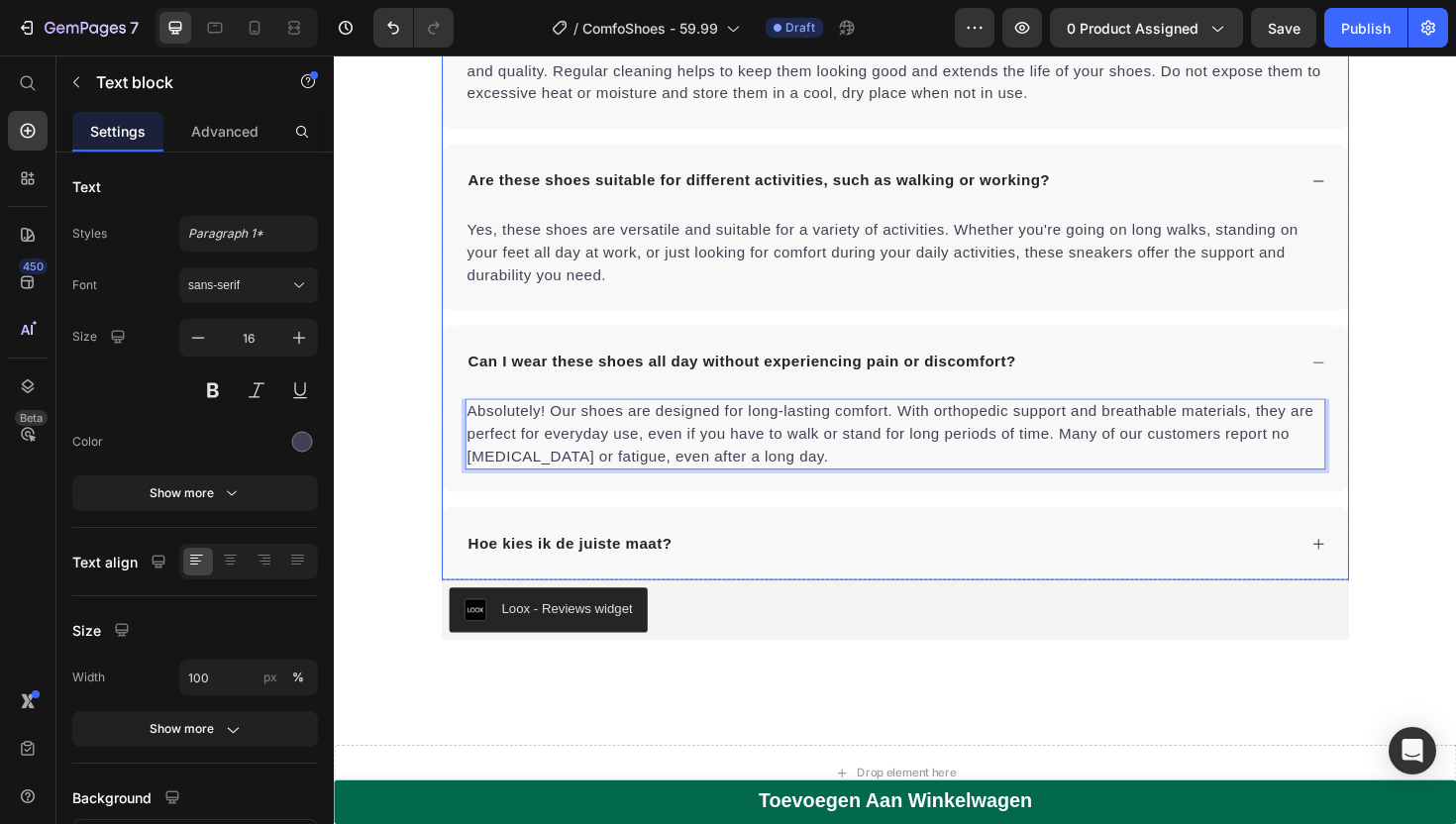 click on "Hoe kies ik de juiste maat?" at bounding box center (912, 572) 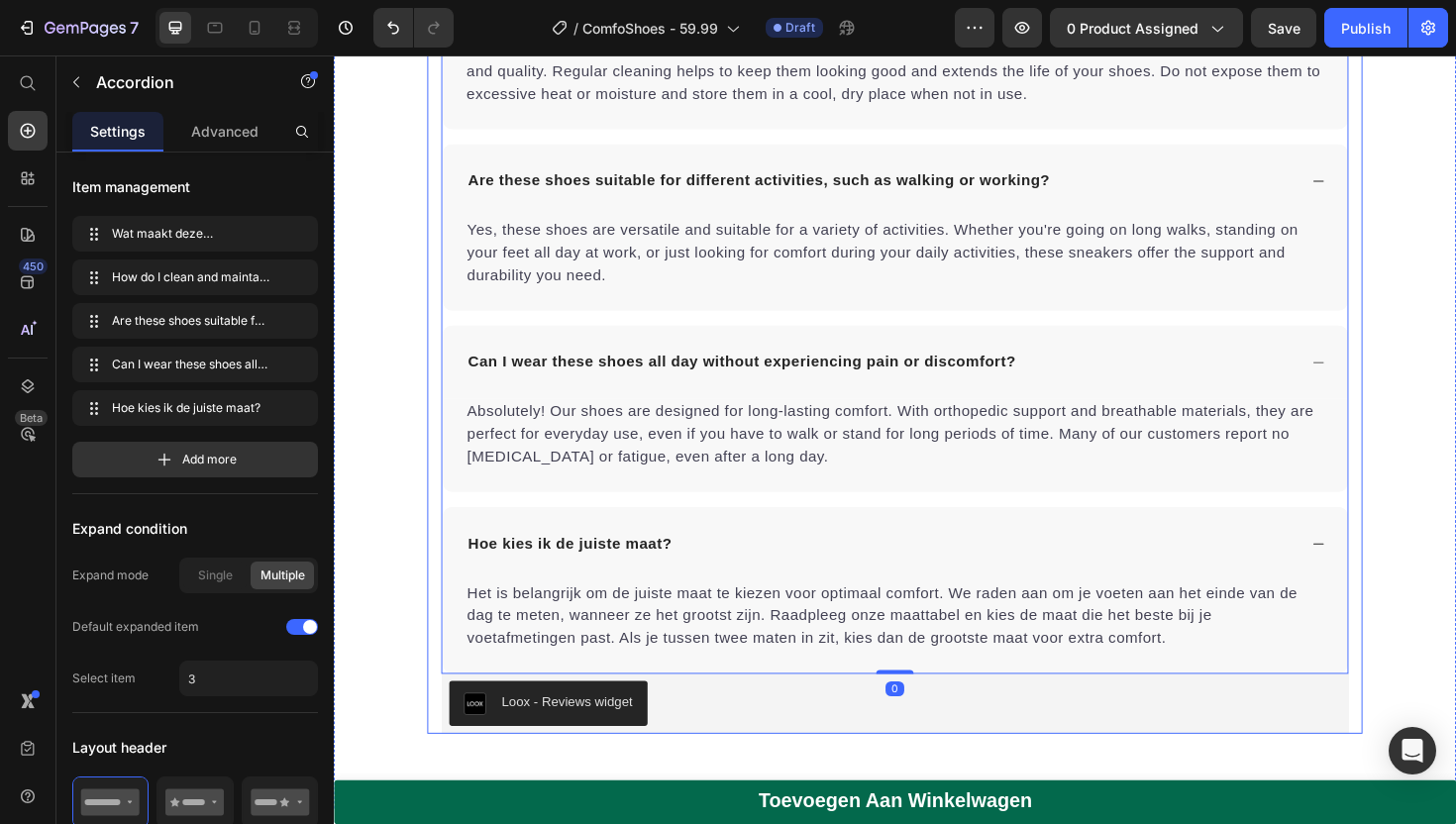 drag, startPoint x: 696, startPoint y: 575, endPoint x: 440, endPoint y: 574, distance: 256.00195 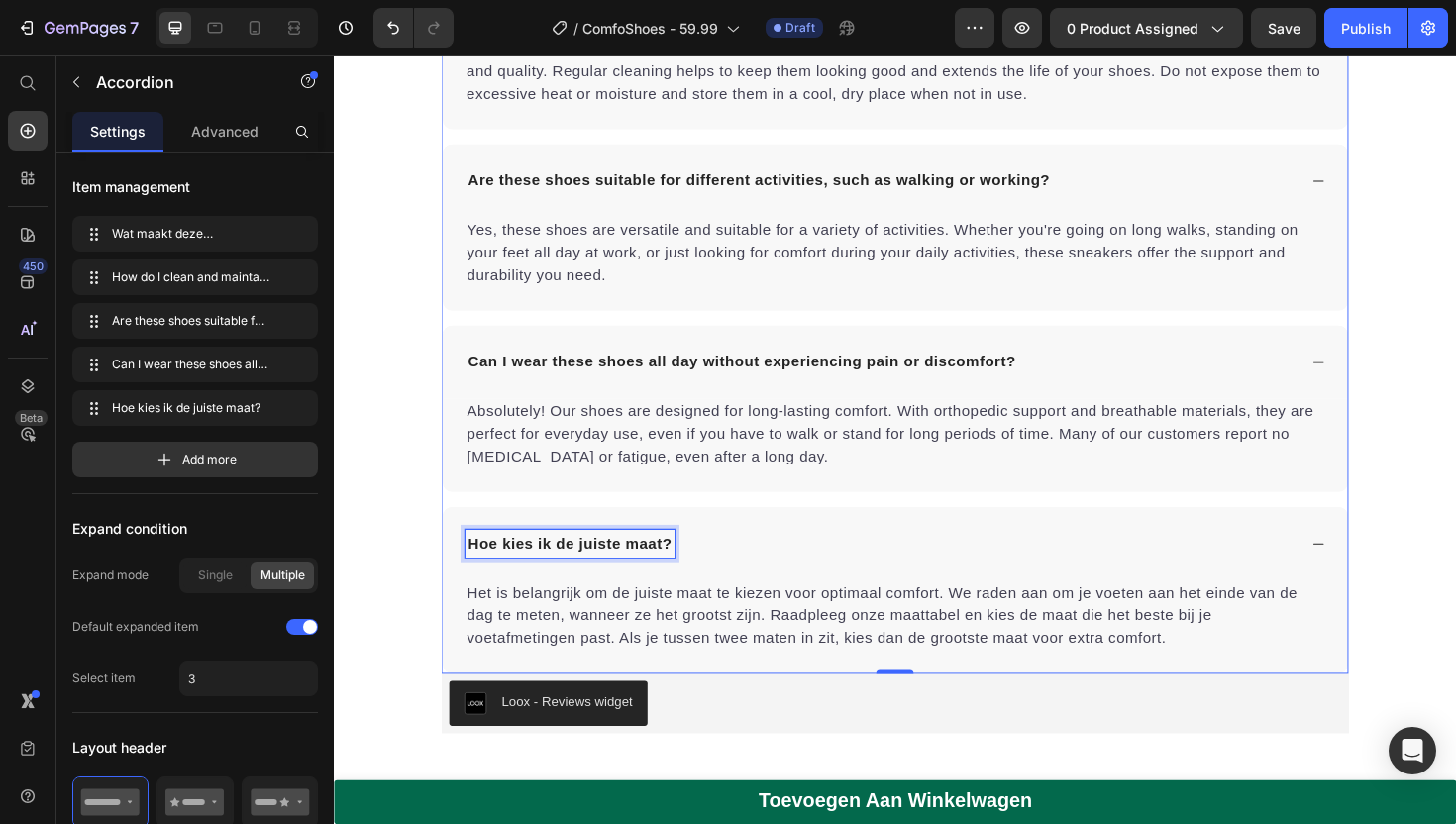 click on "Hoe kies ik de juiste maat?" at bounding box center [583, 572] 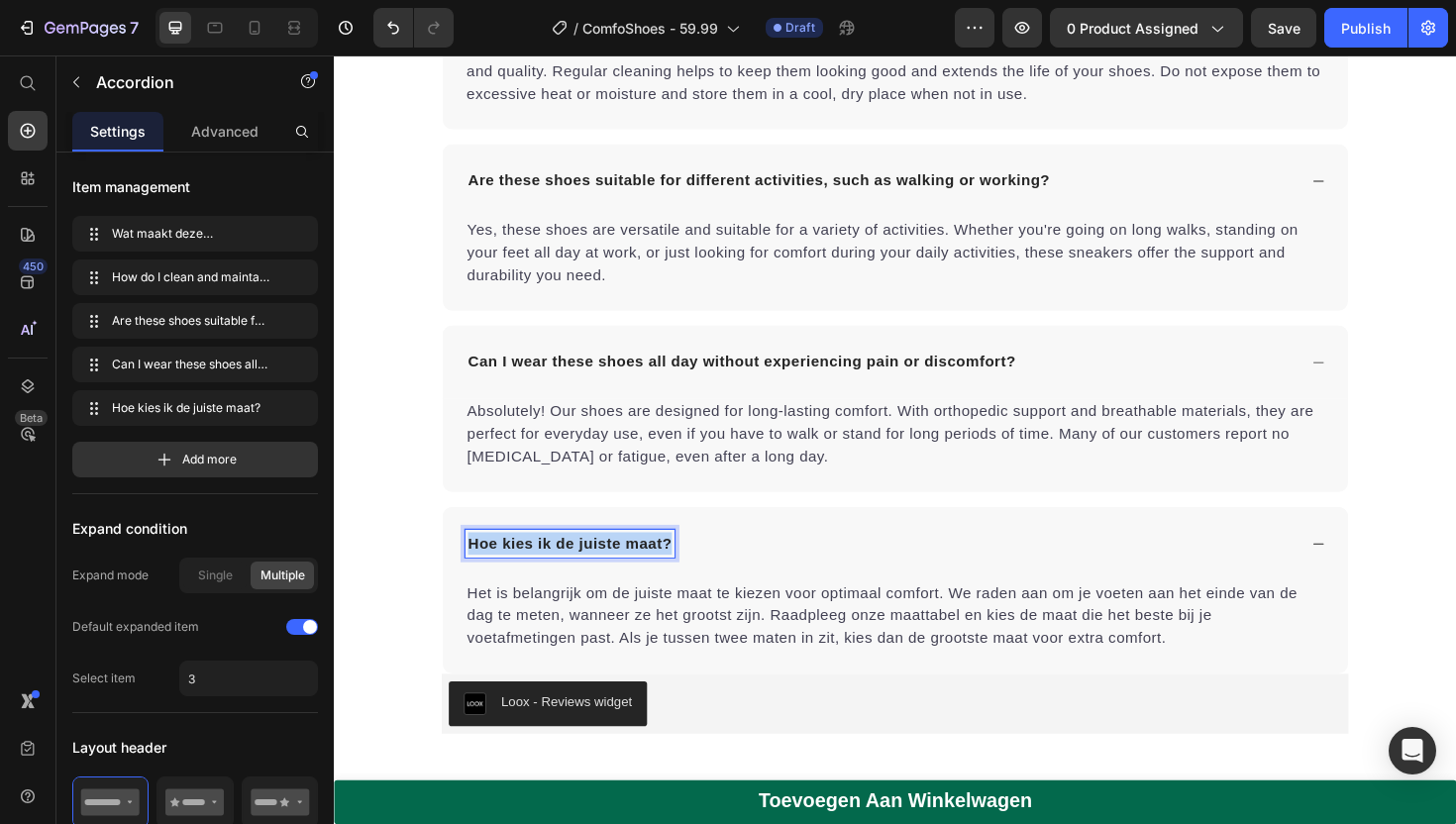 drag, startPoint x: 478, startPoint y: 571, endPoint x: 702, endPoint y: 586, distance: 224.50167 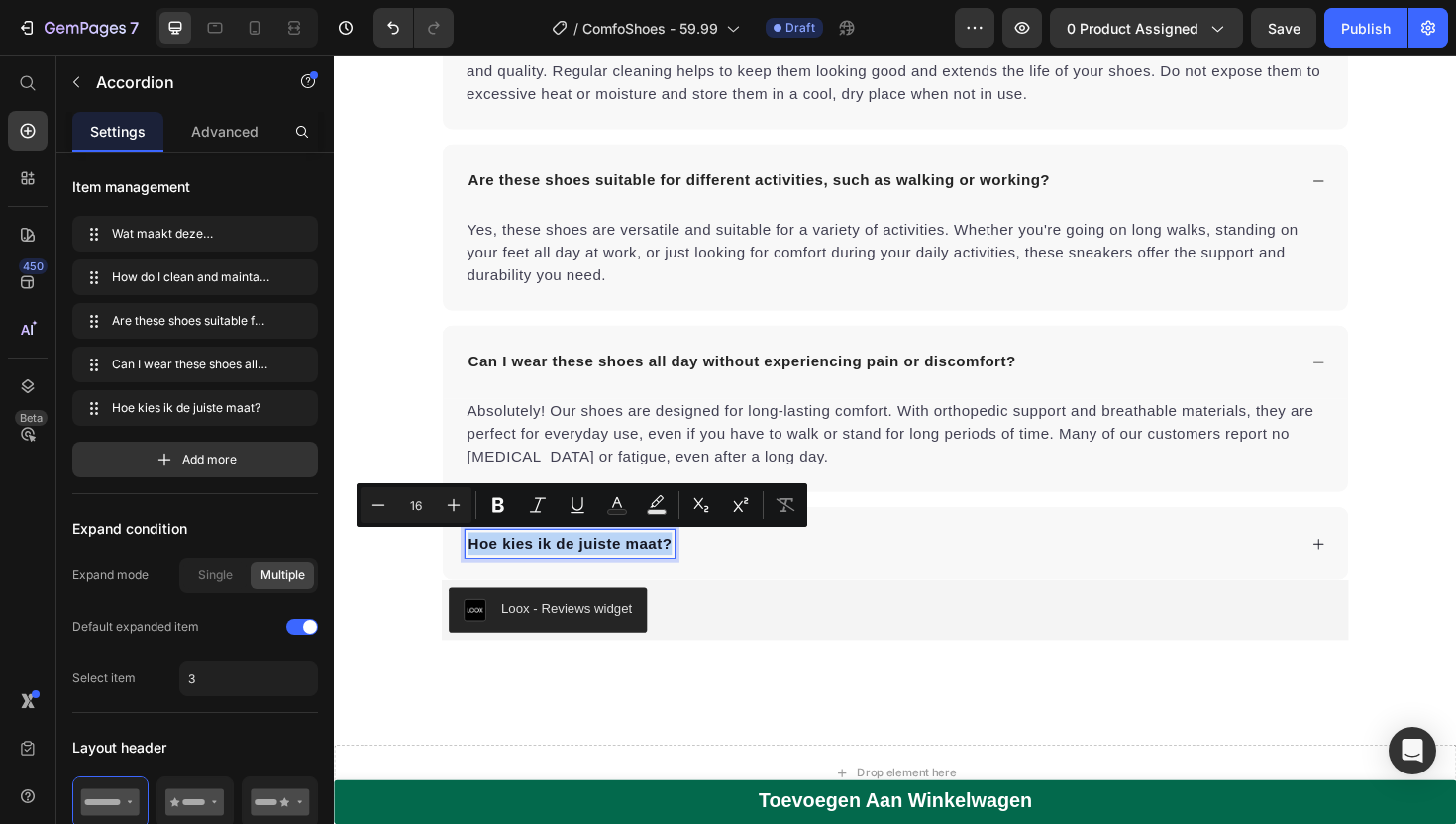 copy on "Hoe kies ik de juiste maat?" 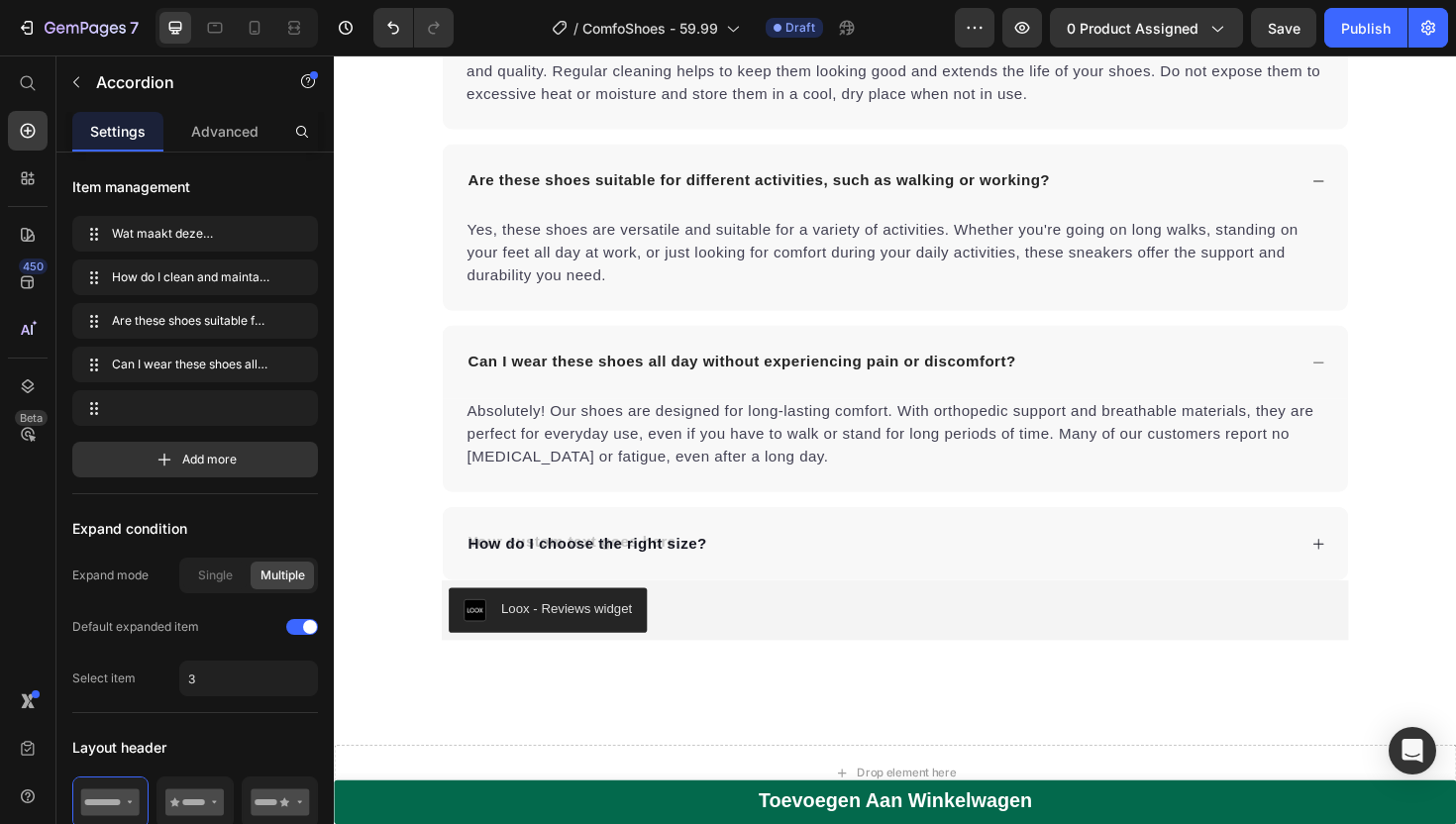 scroll, scrollTop: 4904, scrollLeft: 0, axis: vertical 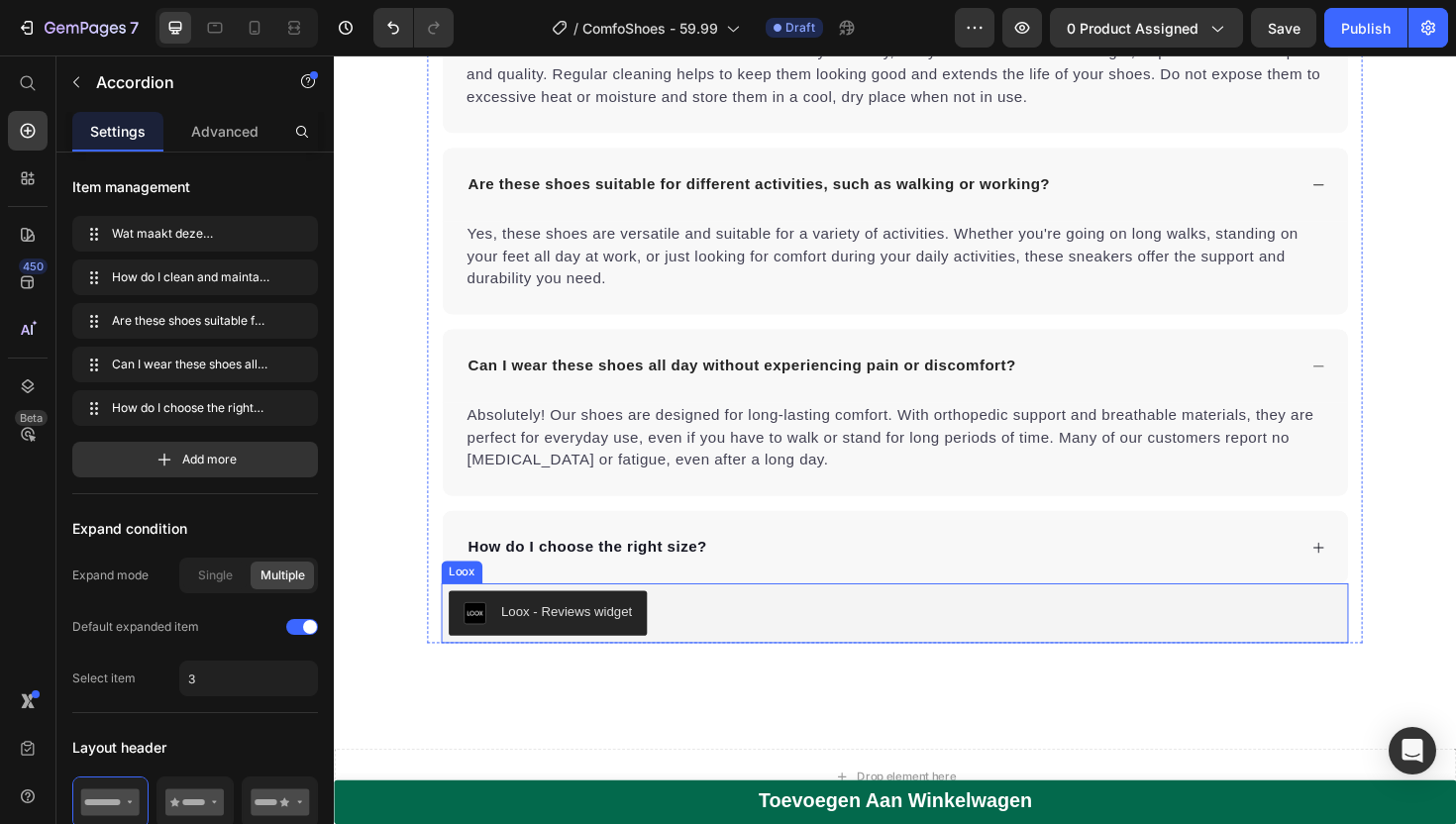 click on "Loox - Reviews widget" at bounding box center [928, 647] 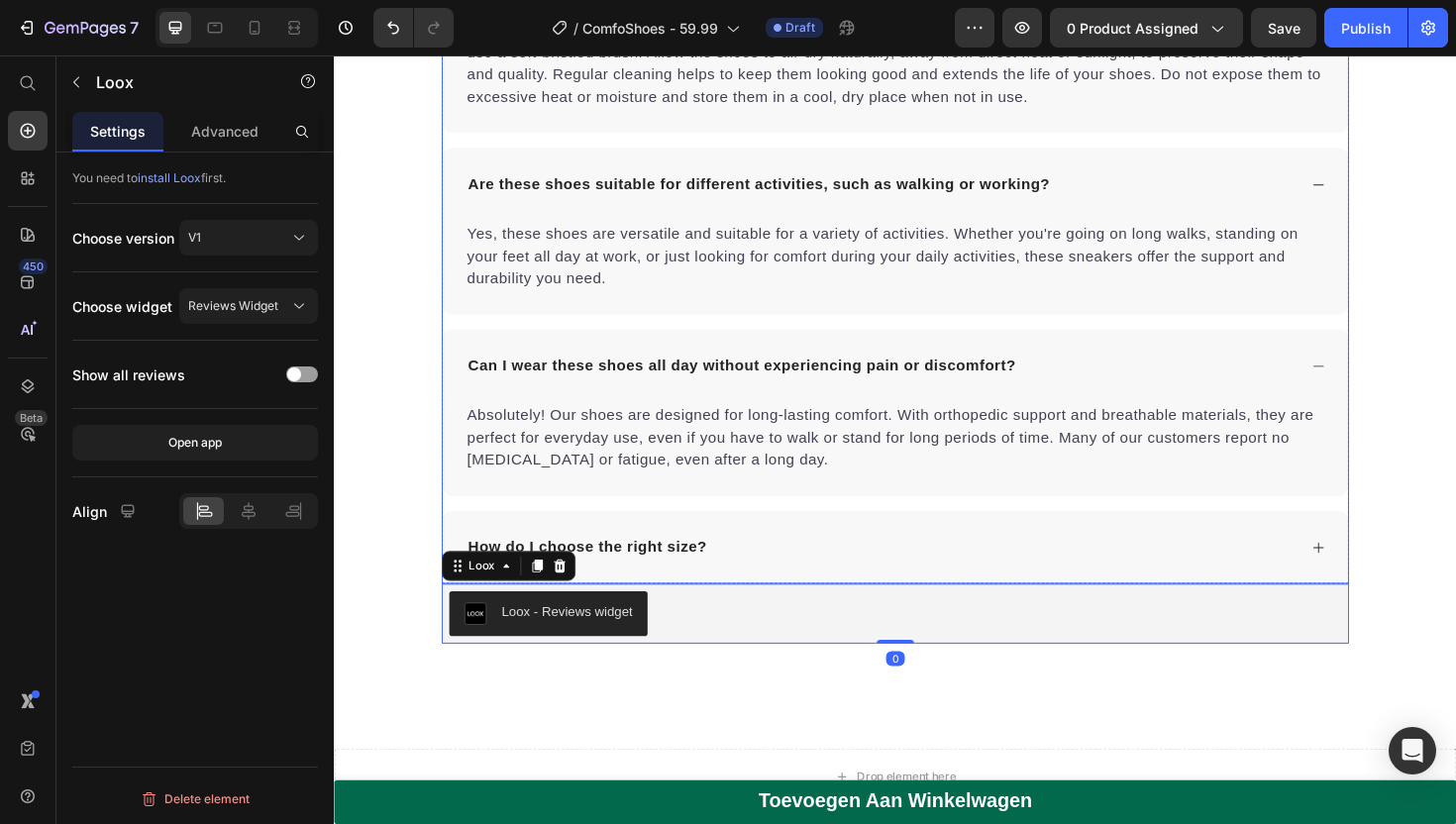 click on "How do I choose the right size?" at bounding box center [912, 576] 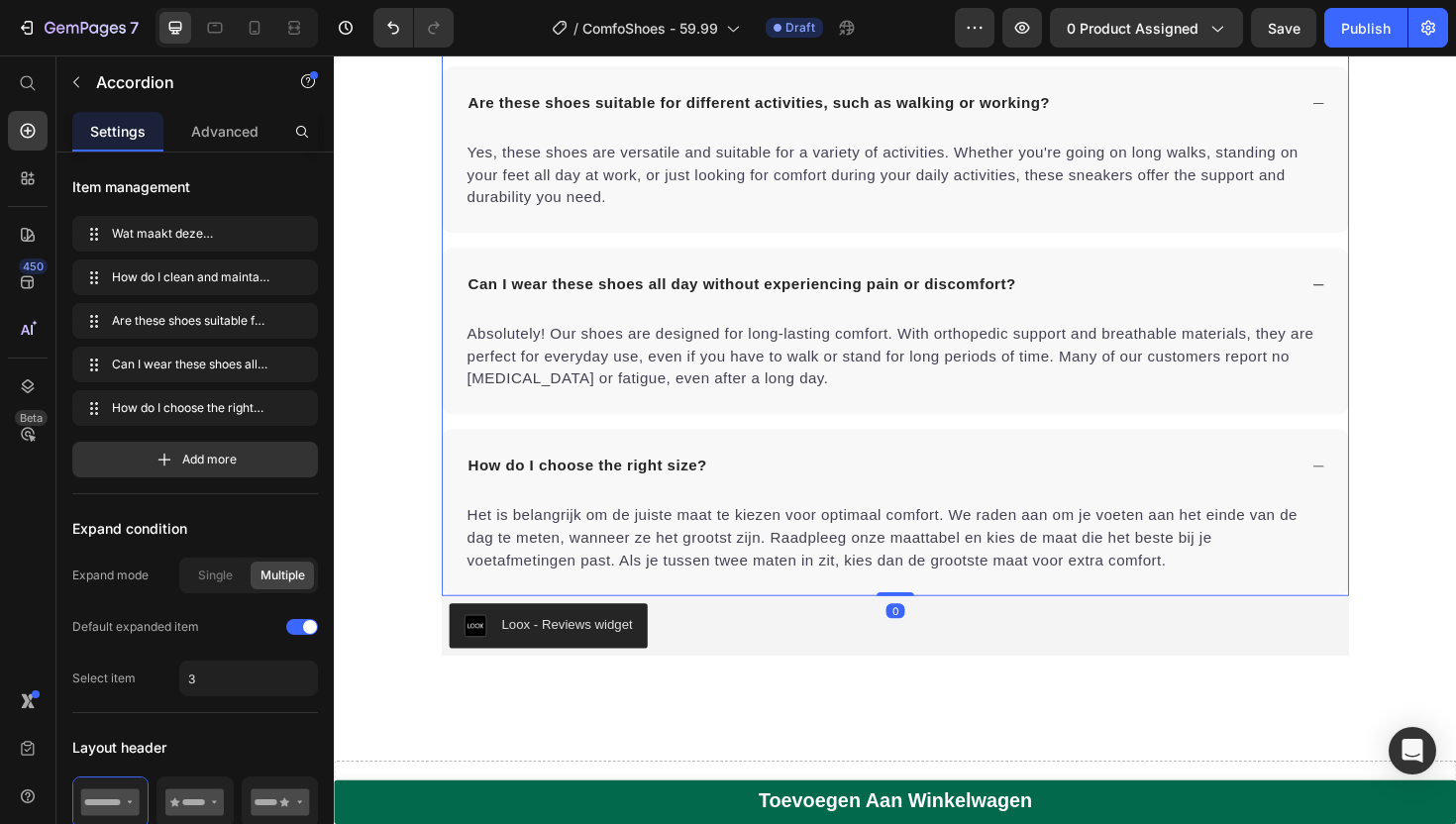 scroll, scrollTop: 5004, scrollLeft: 0, axis: vertical 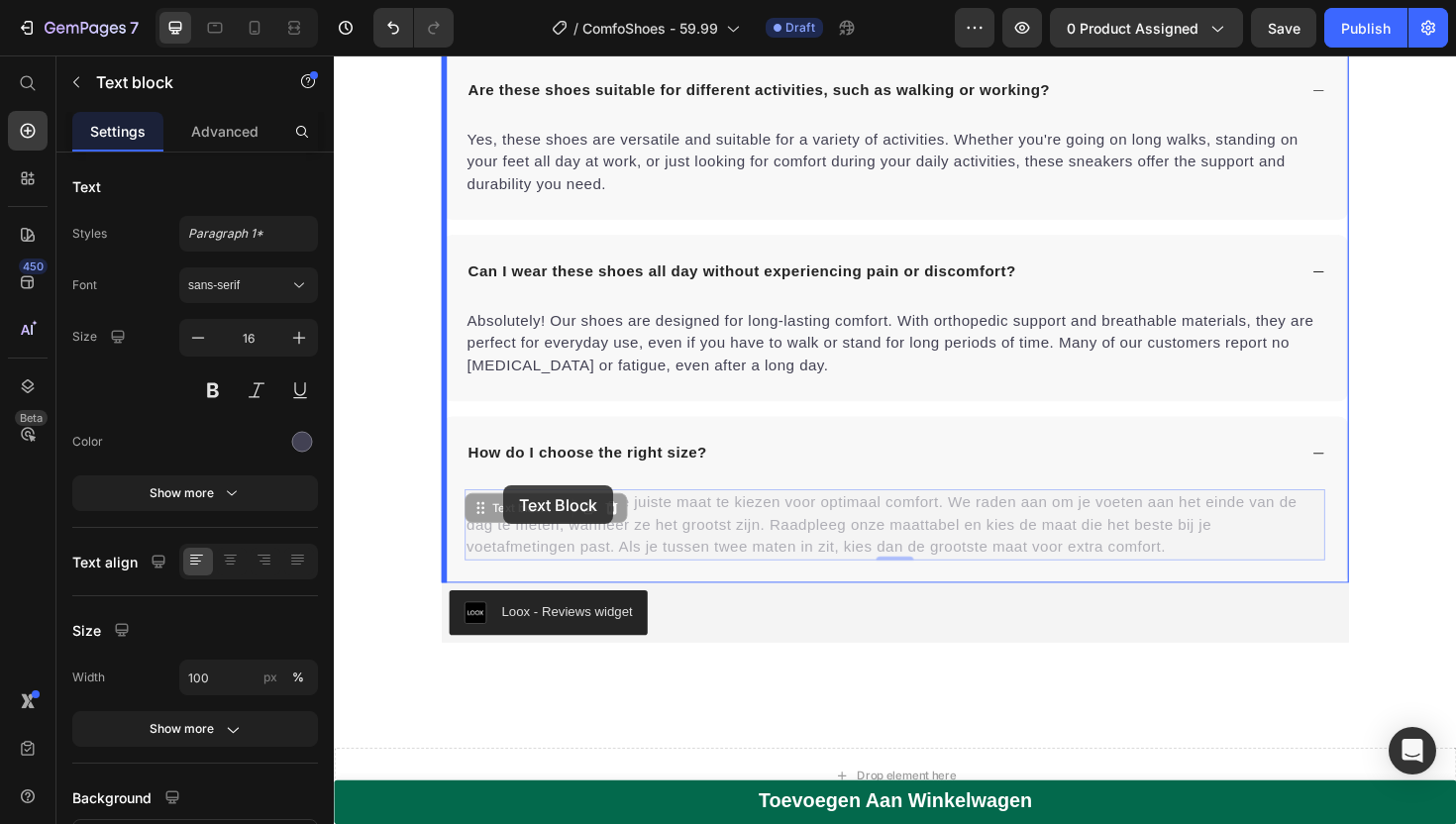 drag, startPoint x: 1234, startPoint y: 580, endPoint x: 518, endPoint y: 514, distance: 719.0355 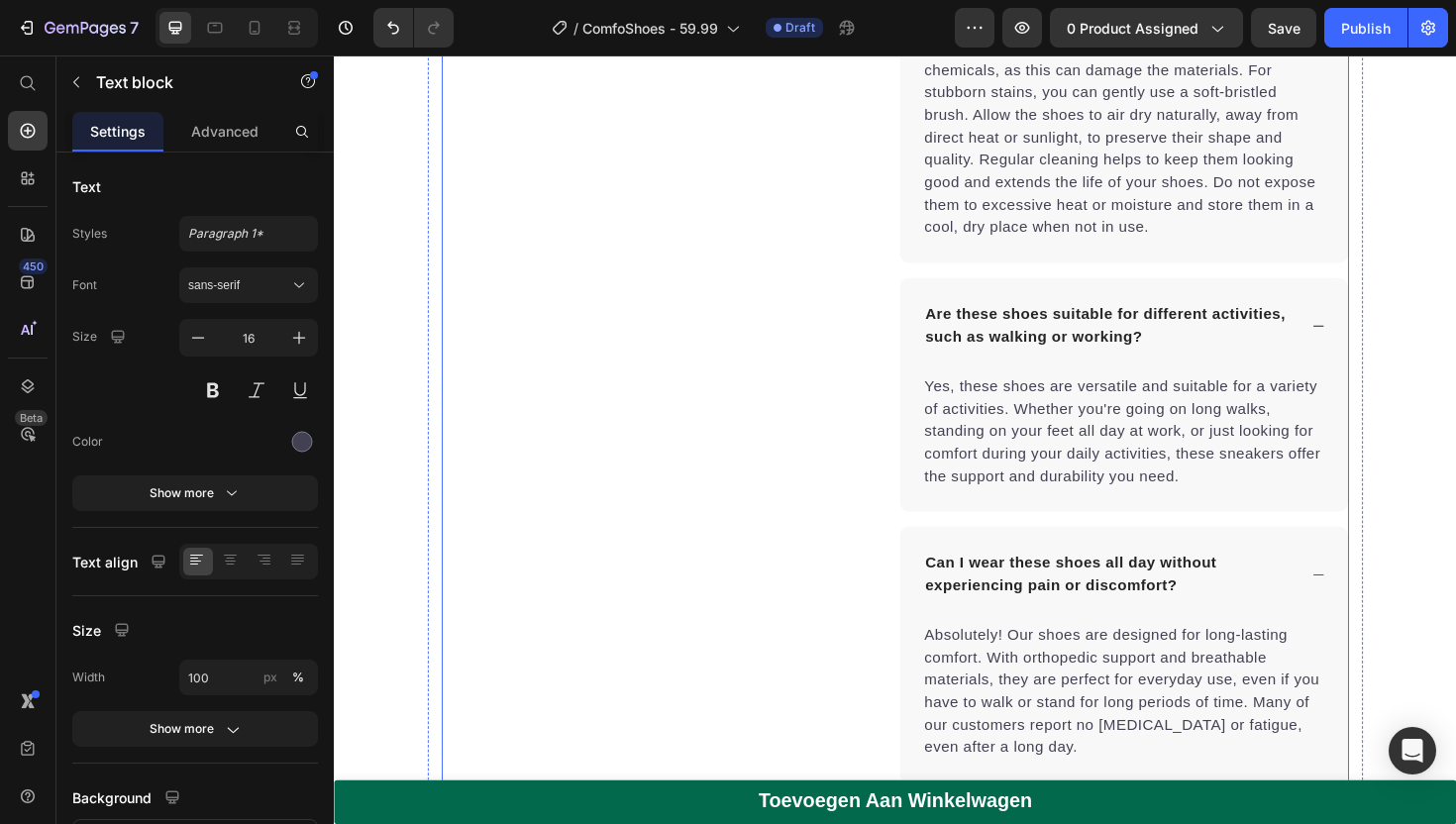 scroll, scrollTop: 5254, scrollLeft: 0, axis: vertical 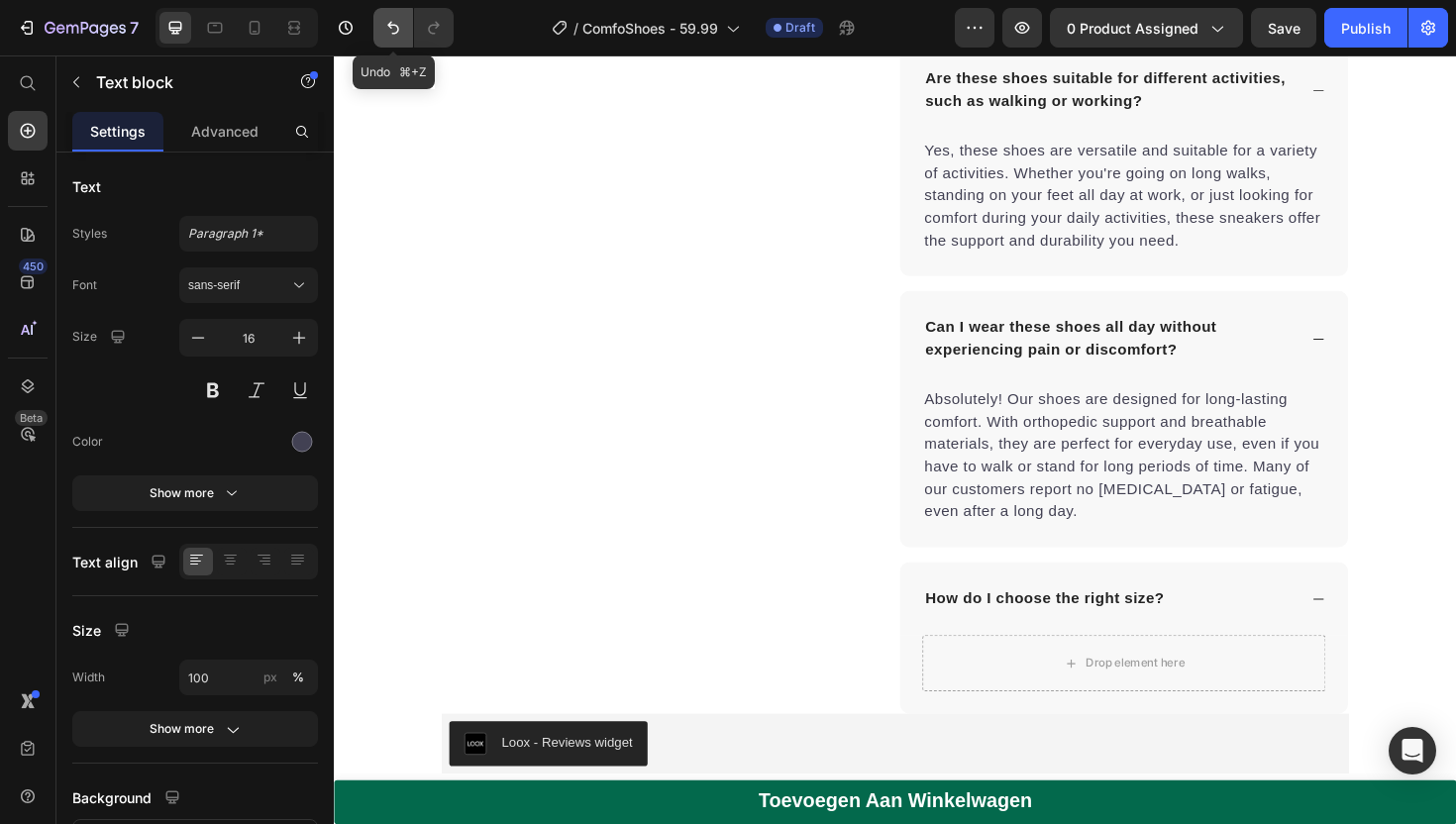 click 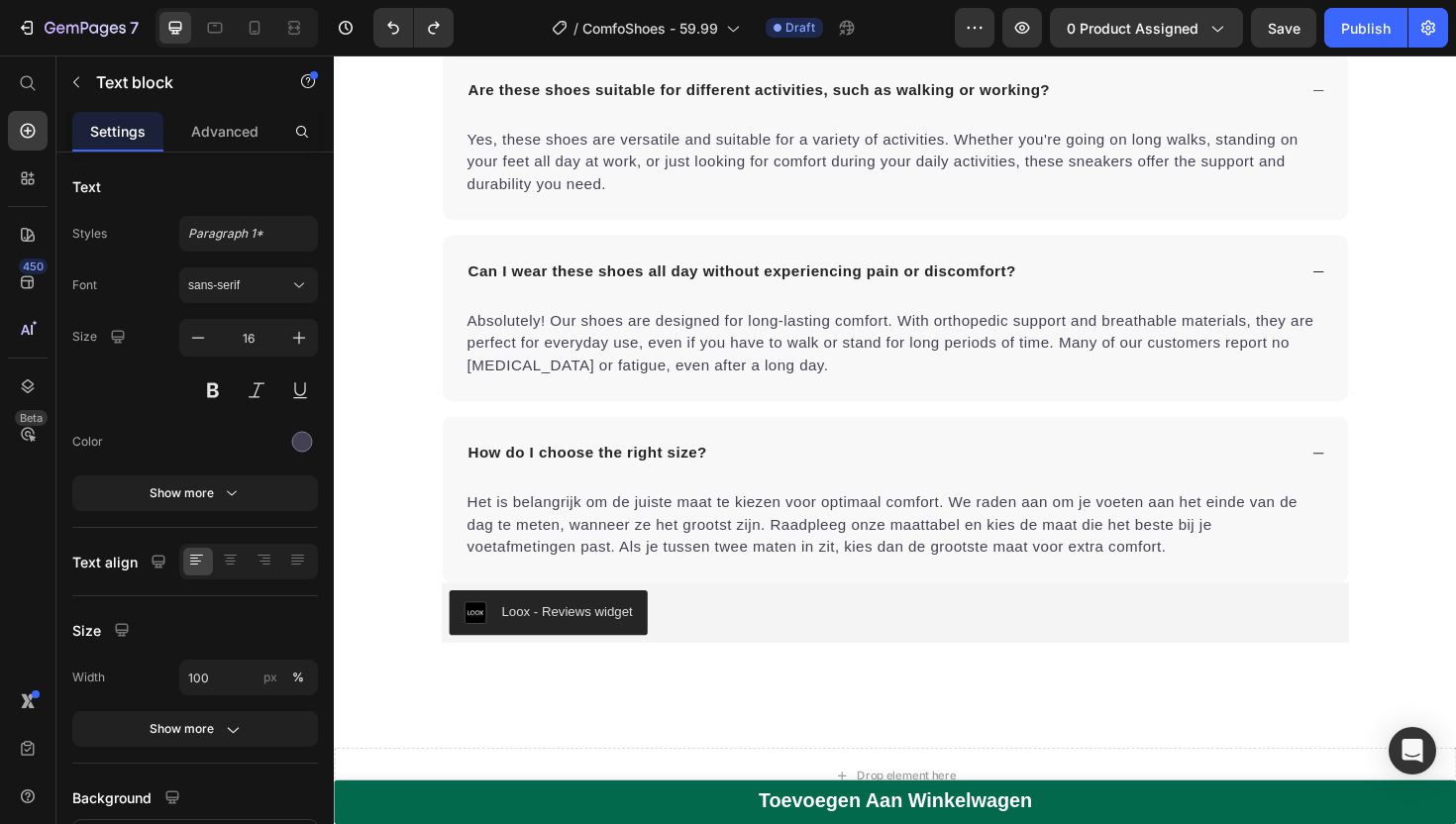 click on "Het is belangrijk om de juiste maat te kiezen voor optimaal comfort. We raden aan om je voeten aan het einde van de dag te meten, wanneer ze het grootst zijn. Raadpleeg onze maattabel en kies de maat die het beste bij je voetafmetingen past. Als je tussen twee maten in zit, kies dan de grootste maat voor extra comfort." at bounding box center (928, 553) 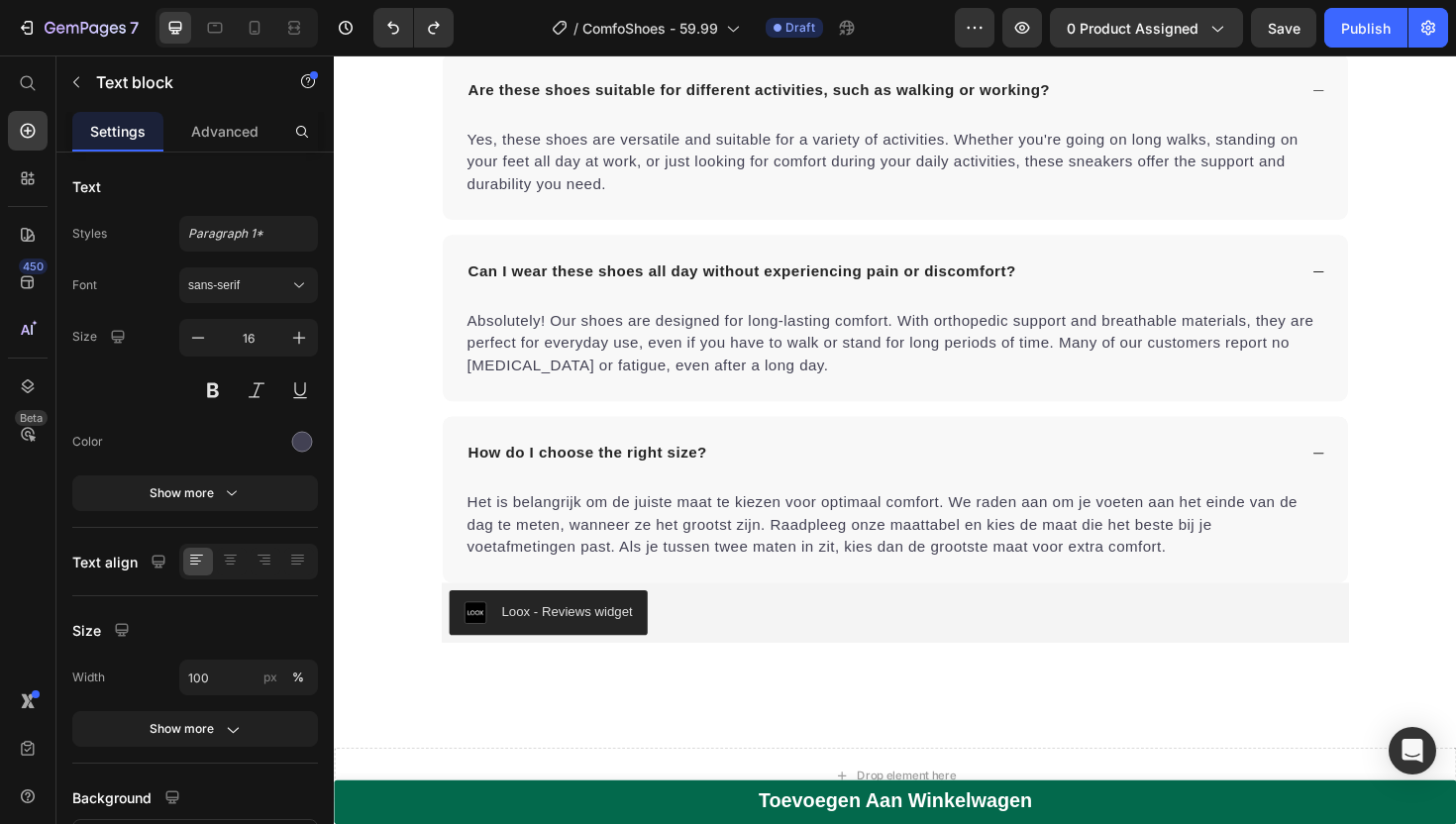 click on "Het is belangrijk om de juiste maat te kiezen voor optimaal comfort. We raden aan om je voeten aan het einde van de dag te meten, wanneer ze het grootst zijn. Raadpleeg onze maattabel en kies de maat die het beste bij je voetafmetingen past. Als je tussen twee maten in zit, kies dan de grootste maat voor extra comfort." at bounding box center (928, 553) 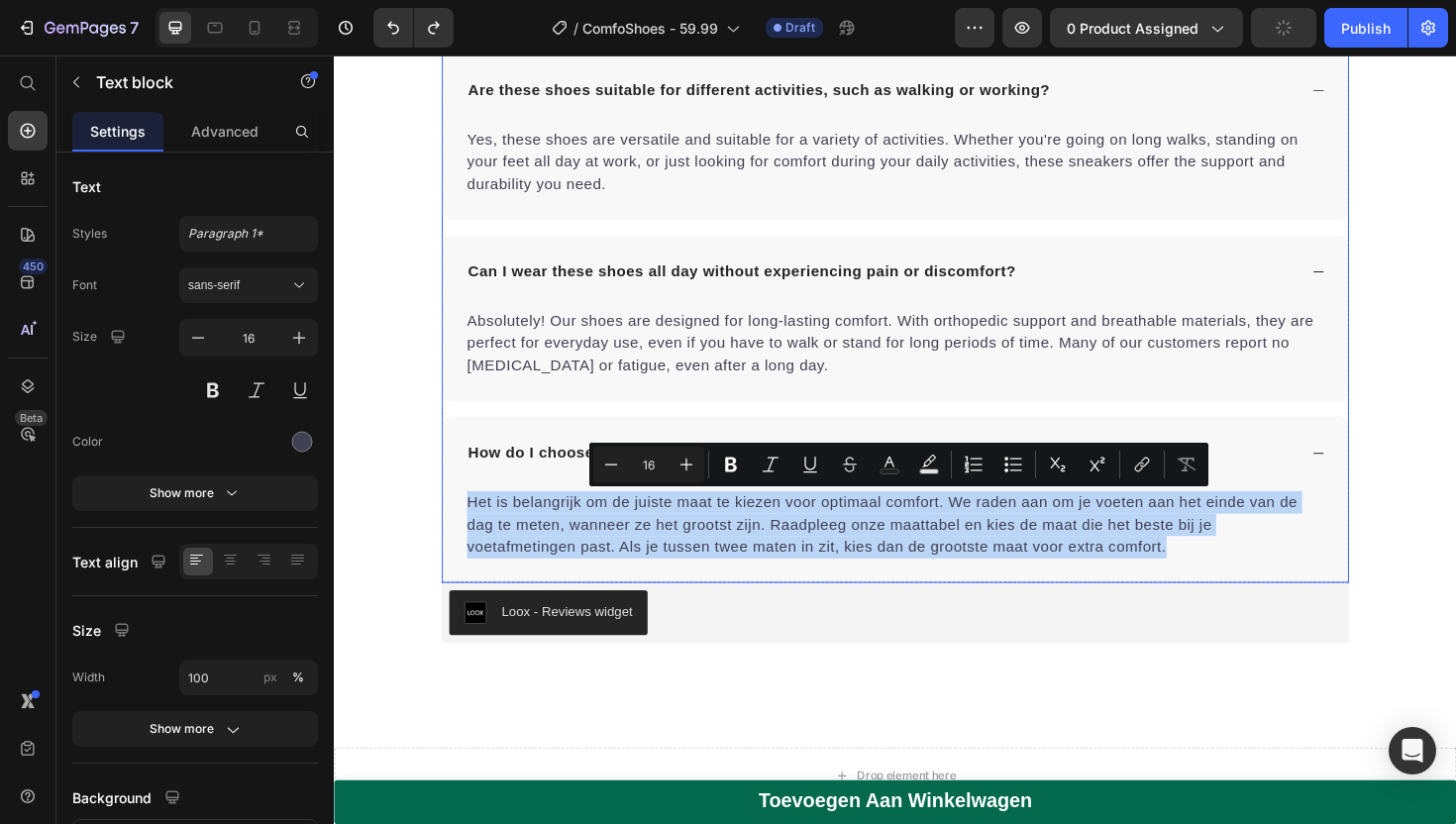 drag, startPoint x: 472, startPoint y: 525, endPoint x: 1195, endPoint y: 596, distance: 726.4778 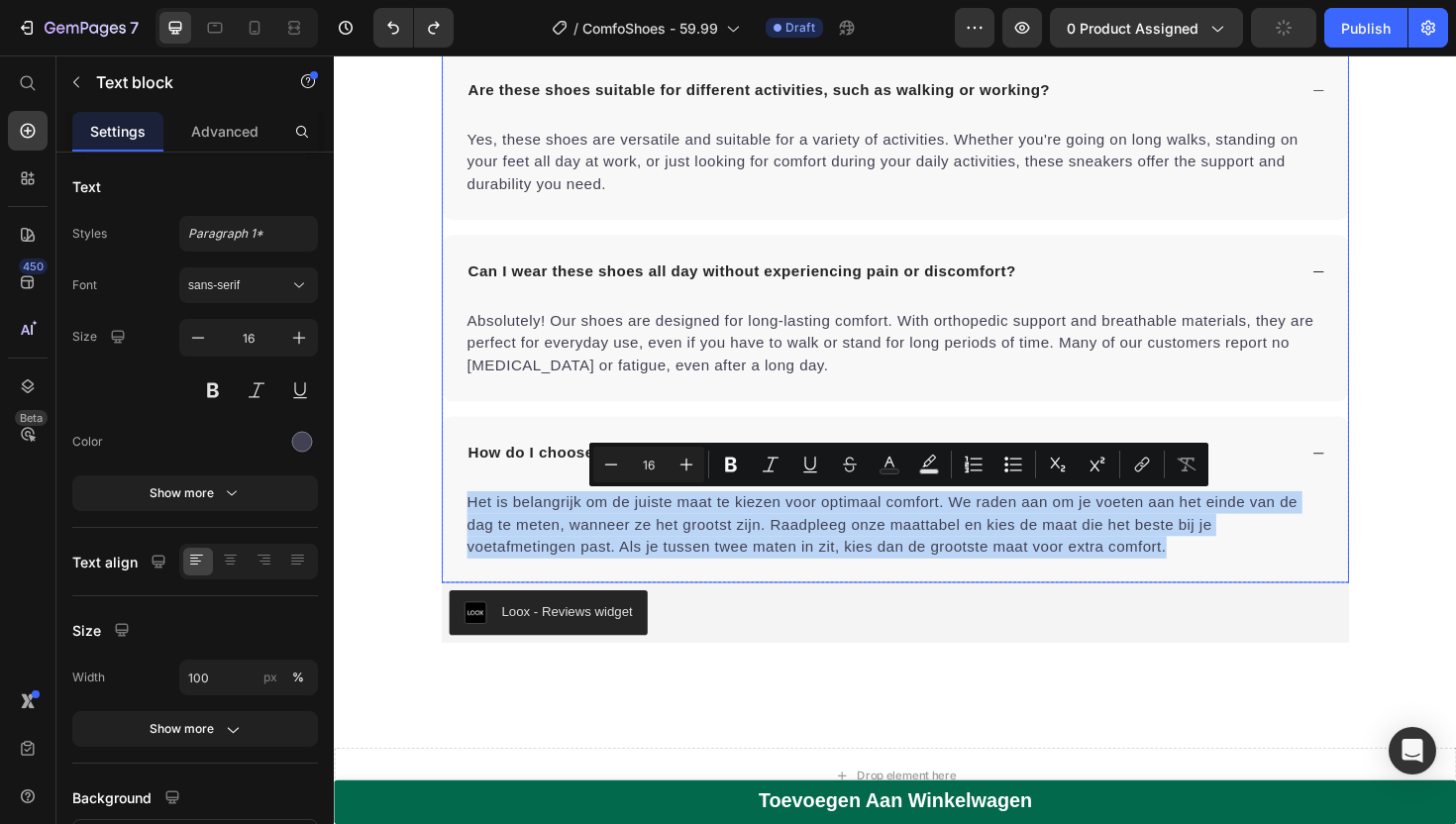 click on "Het is belangrijk om de juiste maat te kiezen voor optimaal comfort. We raden aan om je voeten aan het einde van de dag te meten, wanneer ze het grootst zijn. Raadpleeg onze maattabel en kies de maat die het beste bij je voetafmetingen past. Als je tussen twee maten in zit, kies dan de grootste maat voor extra comfort. Text block" at bounding box center [928, 565] 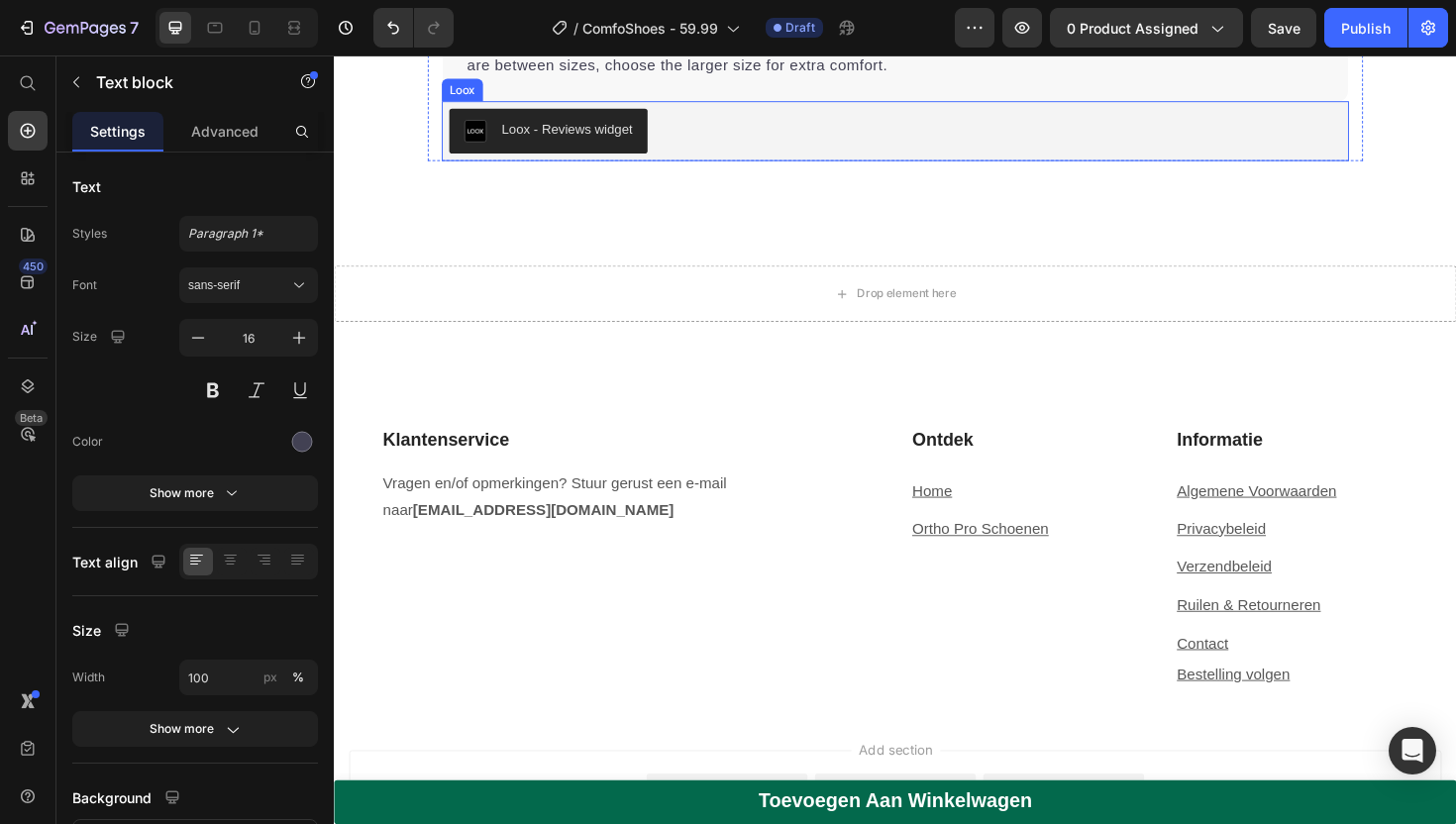 scroll, scrollTop: 5519, scrollLeft: 0, axis: vertical 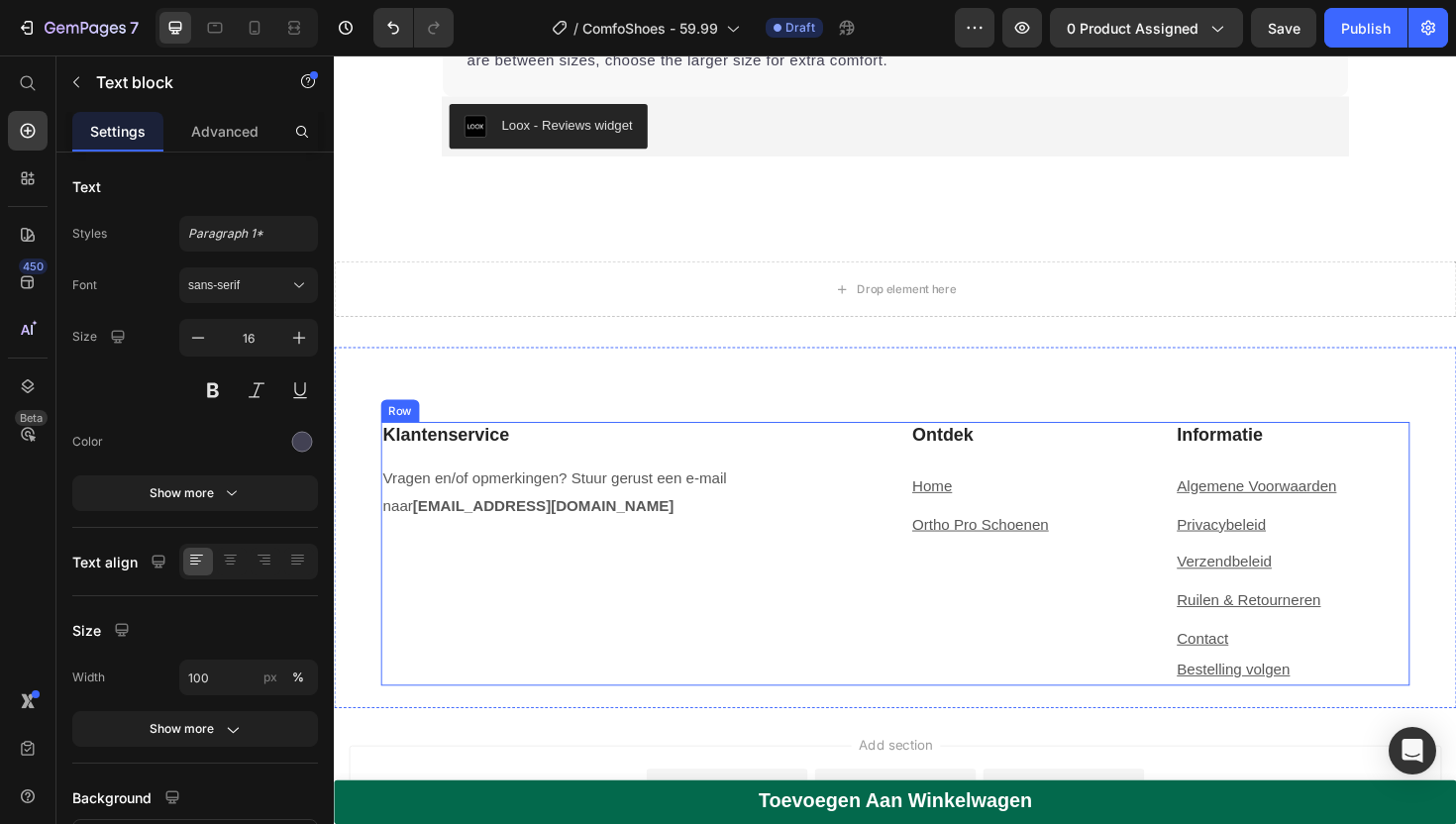 click on "Klantenservice" at bounding box center (648, 458) 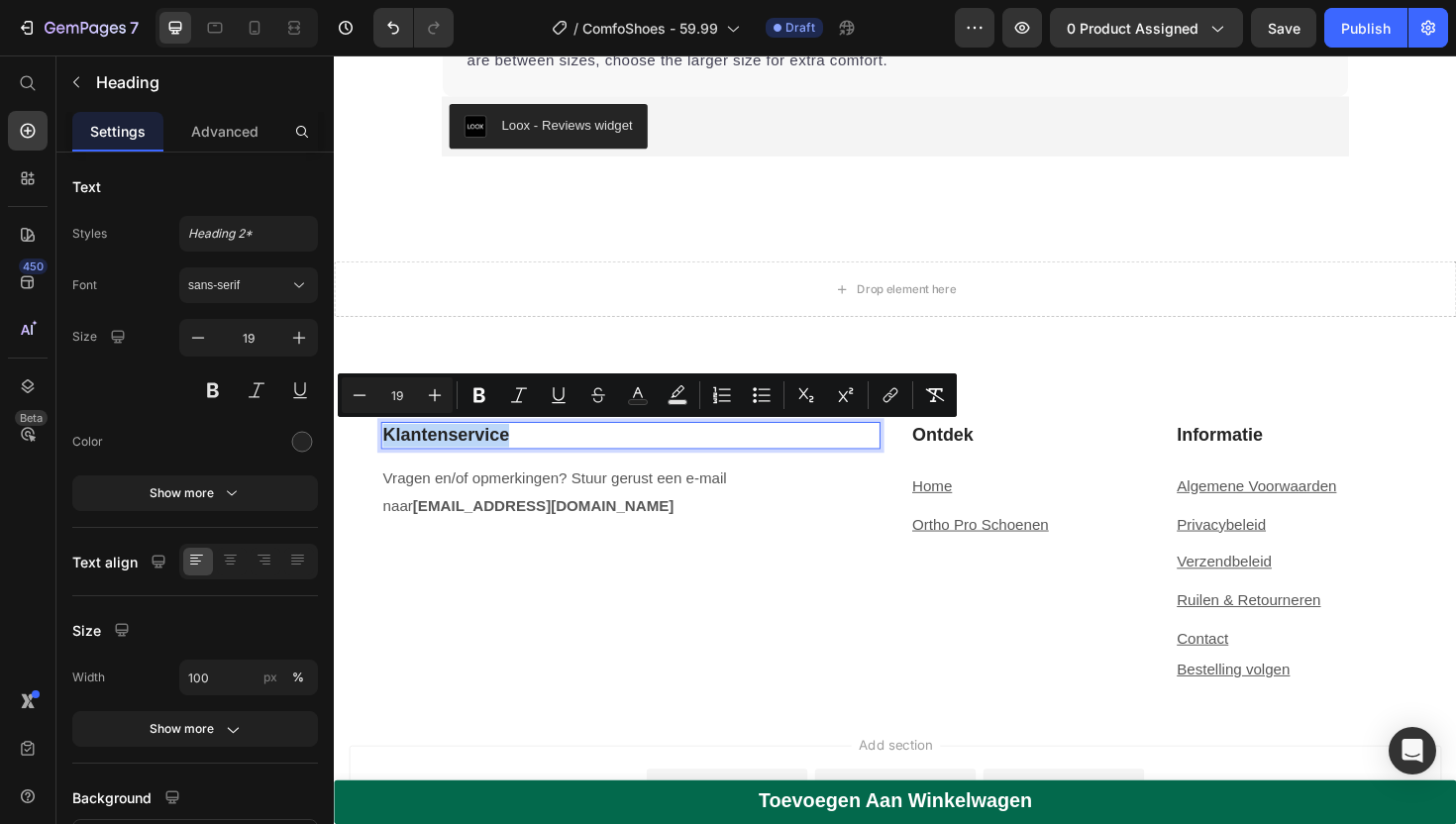 drag, startPoint x: 531, startPoint y: 463, endPoint x: 382, endPoint y: 462, distance: 149.00336 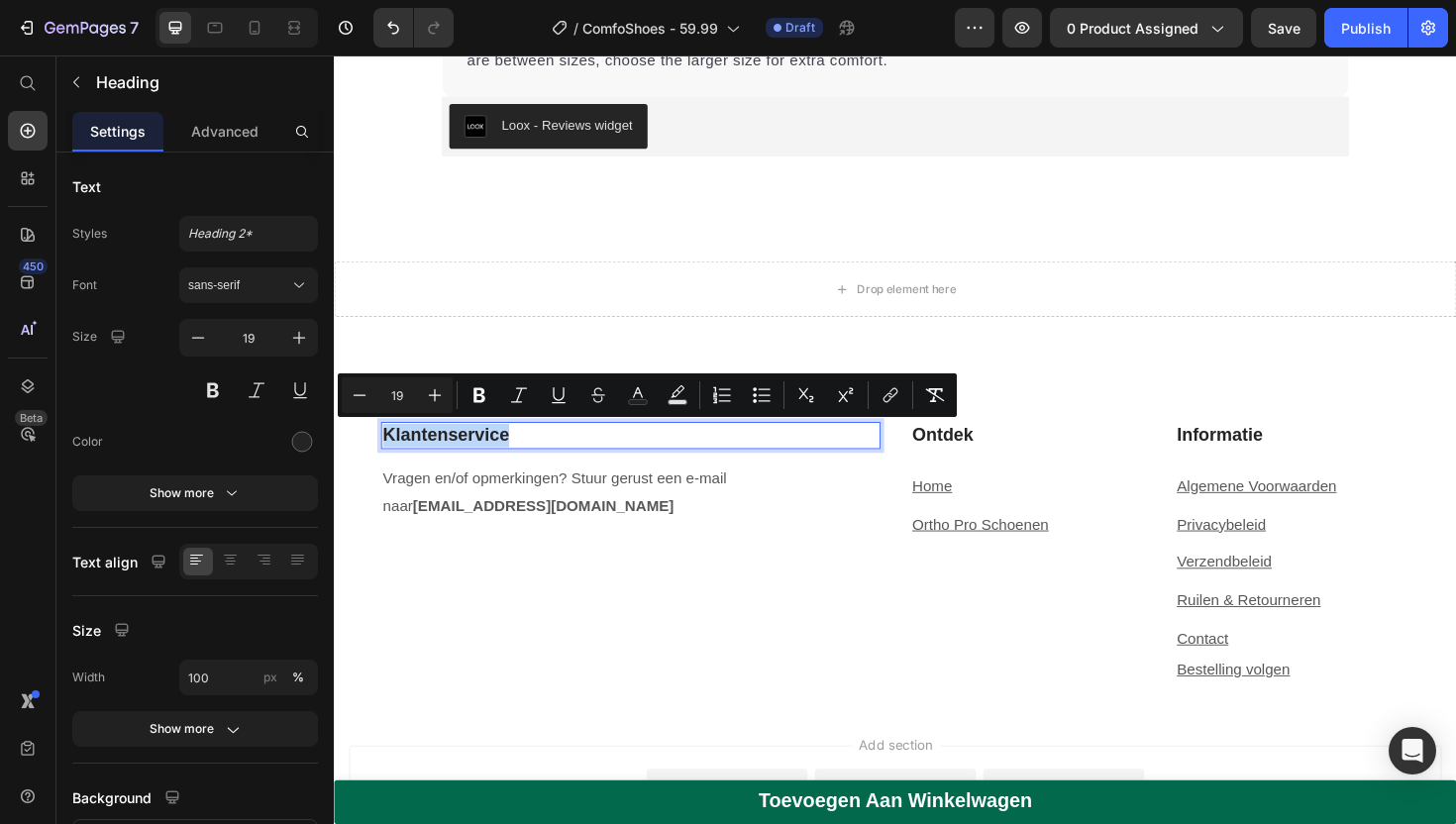click on "Klantenservice Heading   16 Vragen en/of opmerkingen? Stuur gerust een e-mail naar  [EMAIL_ADDRESS][DOMAIN_NAME] Text block Ontdek Heading Home Text block Ortho Pro Schoenen Text block Informatie Heading Algemene Voorwaarden Text block Privacybeleid Text block Verzendbeleid Text block Ruilen & Retourneren Text block Contact Text block Bestelling volgen  Text block Row Row Section 11" at bounding box center [928, 555] 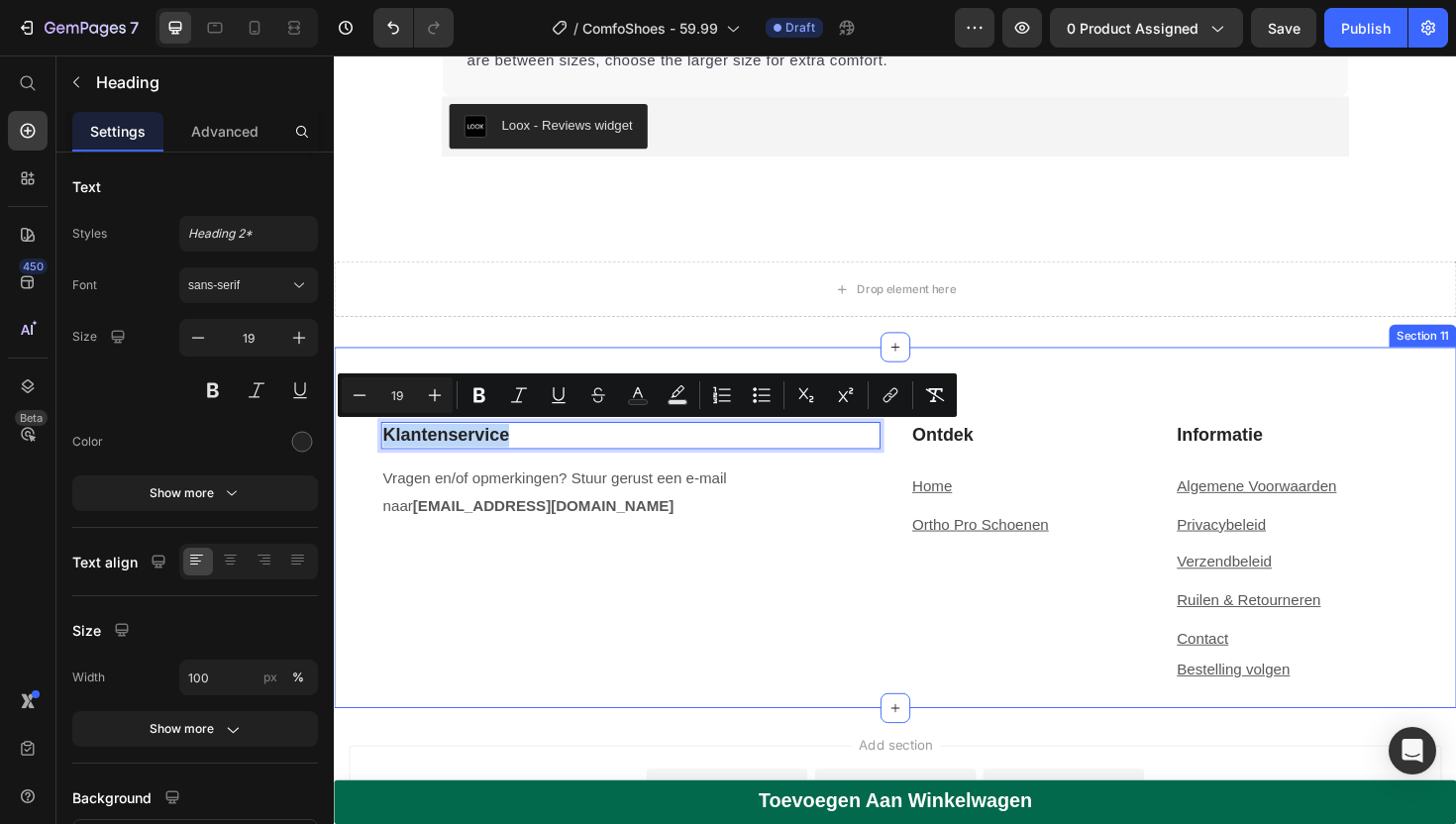 copy on "Klantenservice" 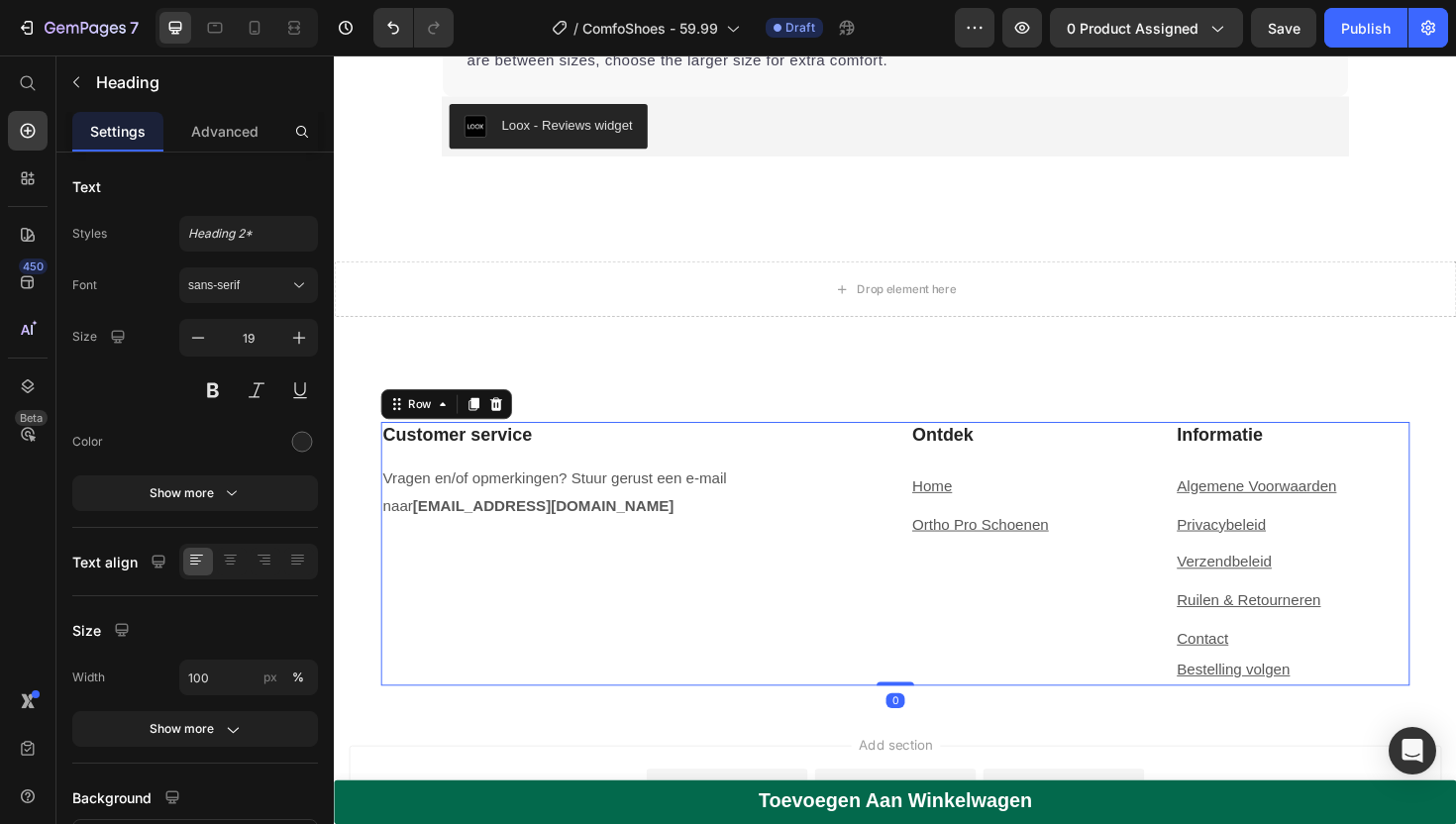 click on "Customer service Heading Vragen en/of opmerkingen? Stuur gerust een e-mail naar  [EMAIL_ADDRESS][DOMAIN_NAME] Text block" at bounding box center (648, 582) 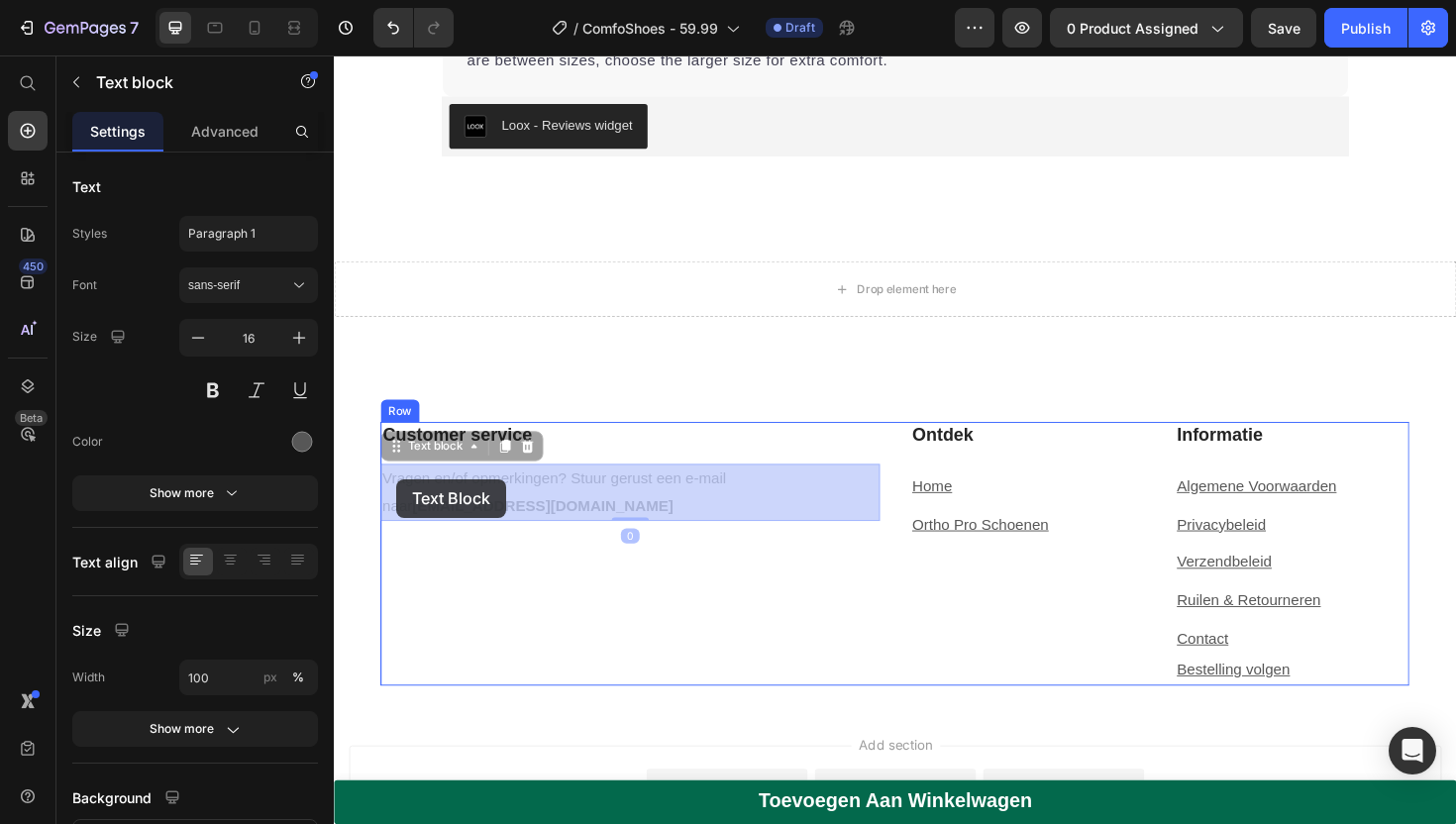 drag, startPoint x: 514, startPoint y: 531, endPoint x: 401, endPoint y: 507, distance: 115.520561 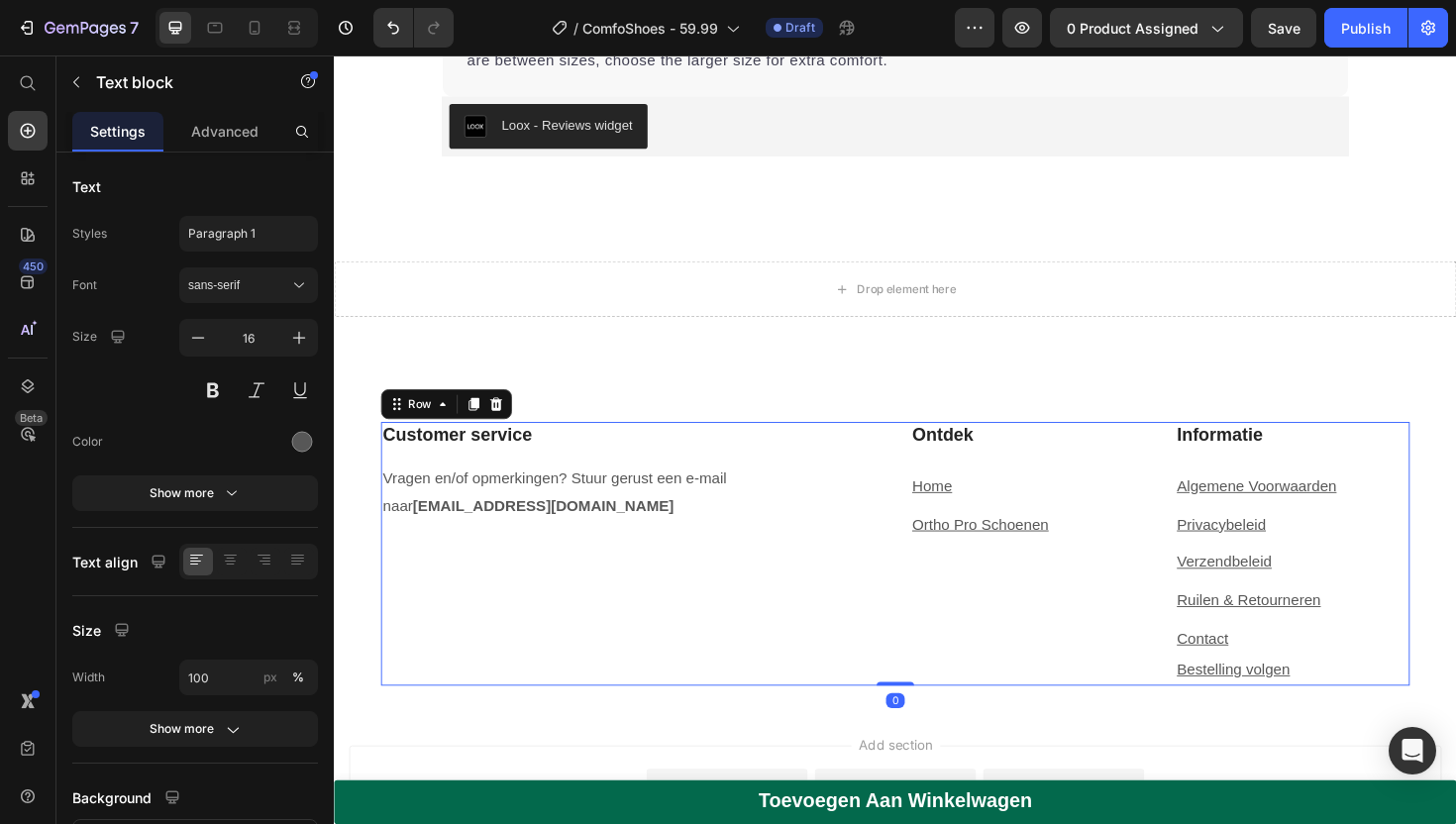 click on "Customer service Heading Vragen en/of opmerkingen? Stuur gerust een e-mail naar  [EMAIL_ADDRESS][DOMAIN_NAME] Text block" at bounding box center [648, 582] 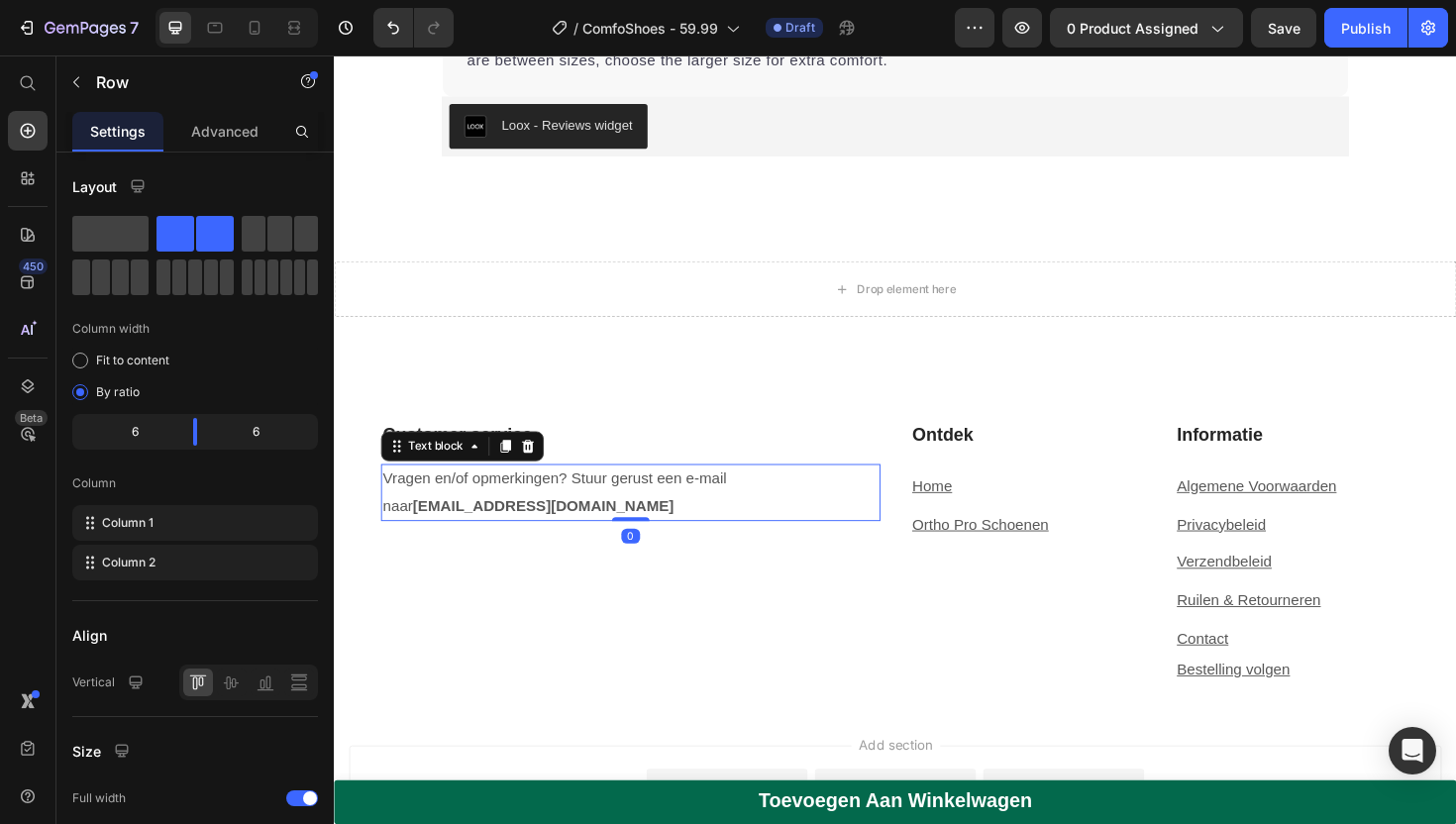 click on "Vragen en/of opmerkingen? Stuur gerust een e-mail naar  [EMAIL_ADDRESS][DOMAIN_NAME]" at bounding box center (648, 519) 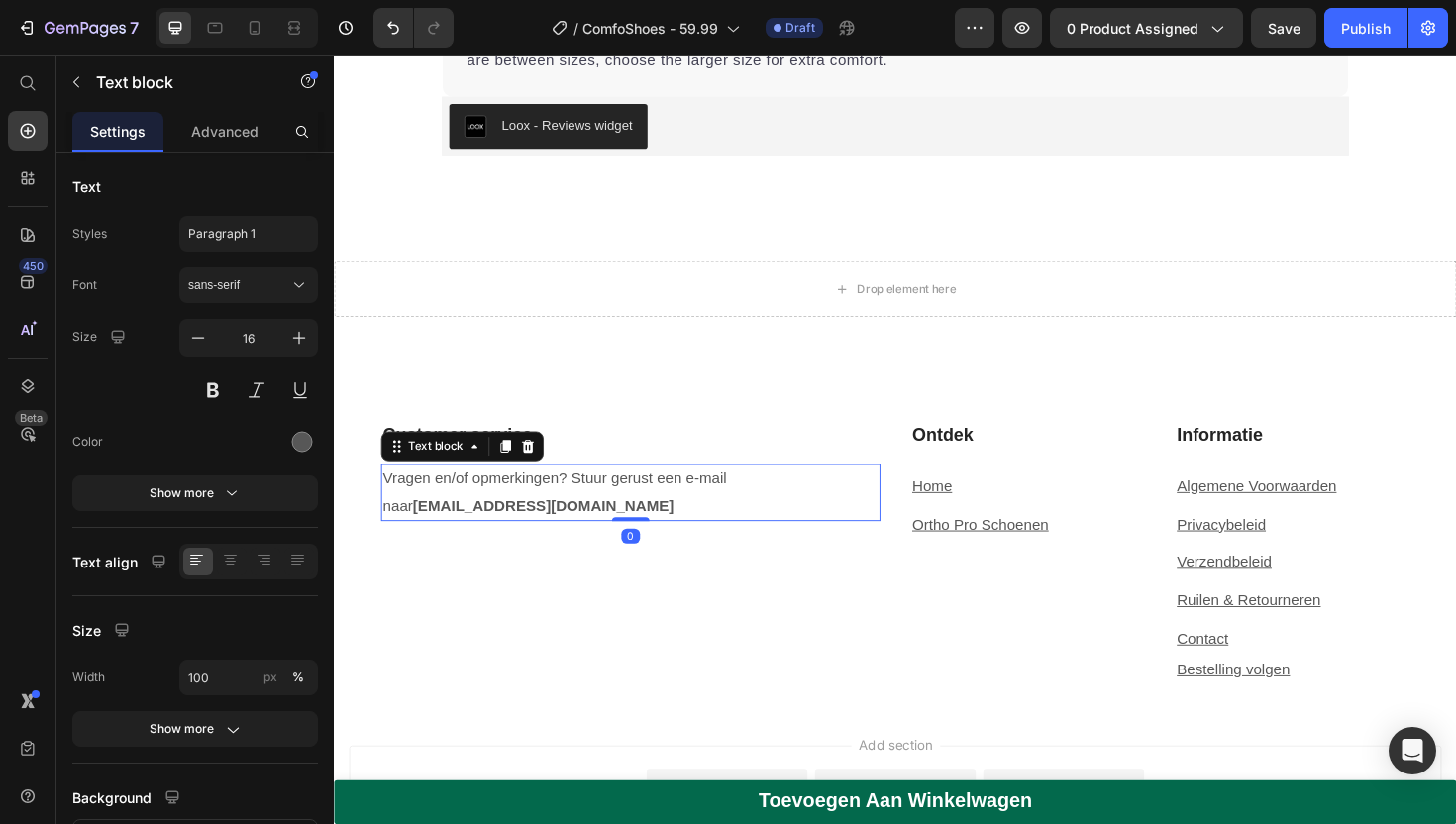 click on "Vragen en/of opmerkingen? Stuur gerust een e-mail naar  [EMAIL_ADDRESS][DOMAIN_NAME]" at bounding box center (648, 519) 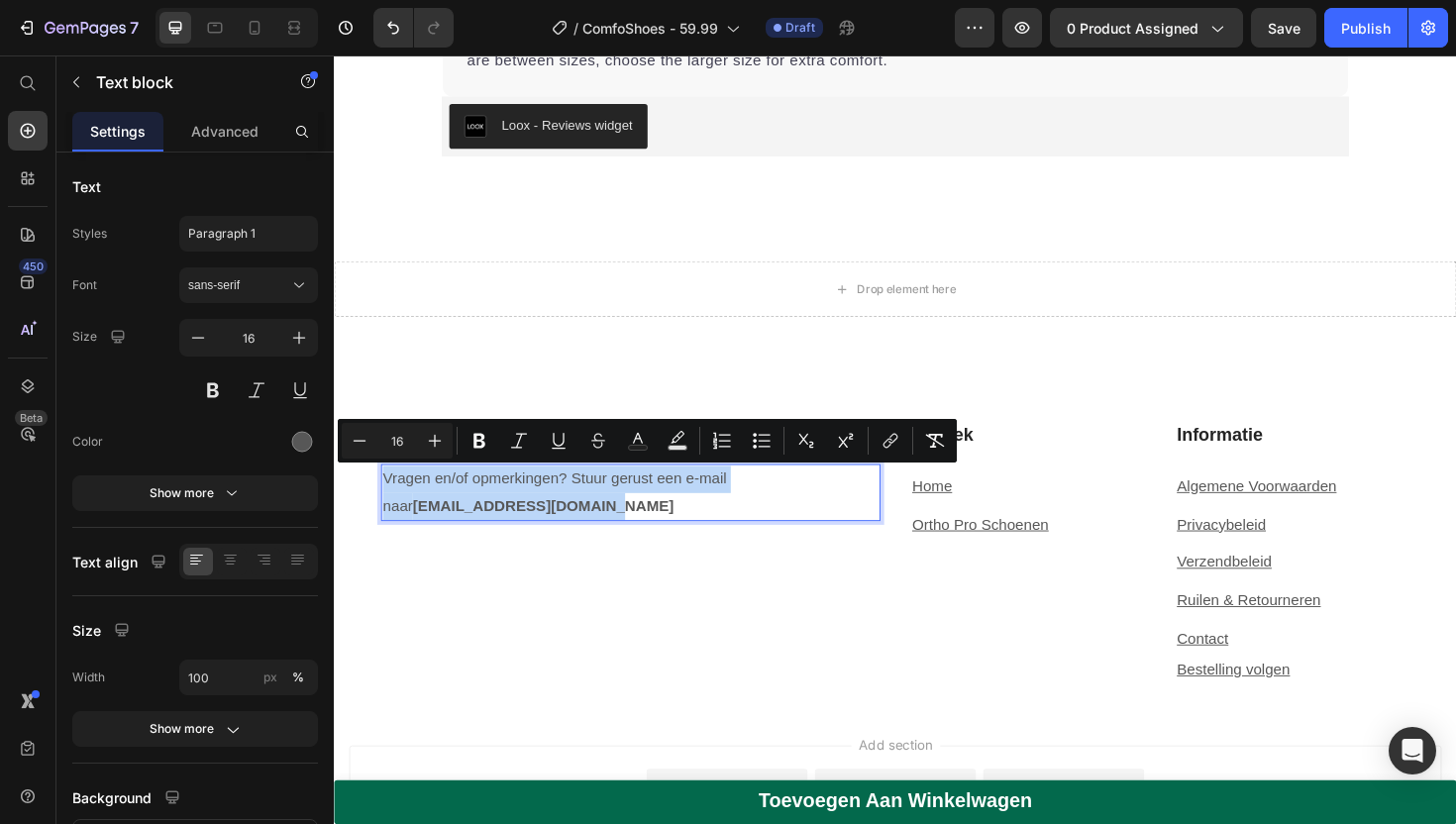 drag, startPoint x: 471, startPoint y: 532, endPoint x: 386, endPoint y: 503, distance: 89.81091 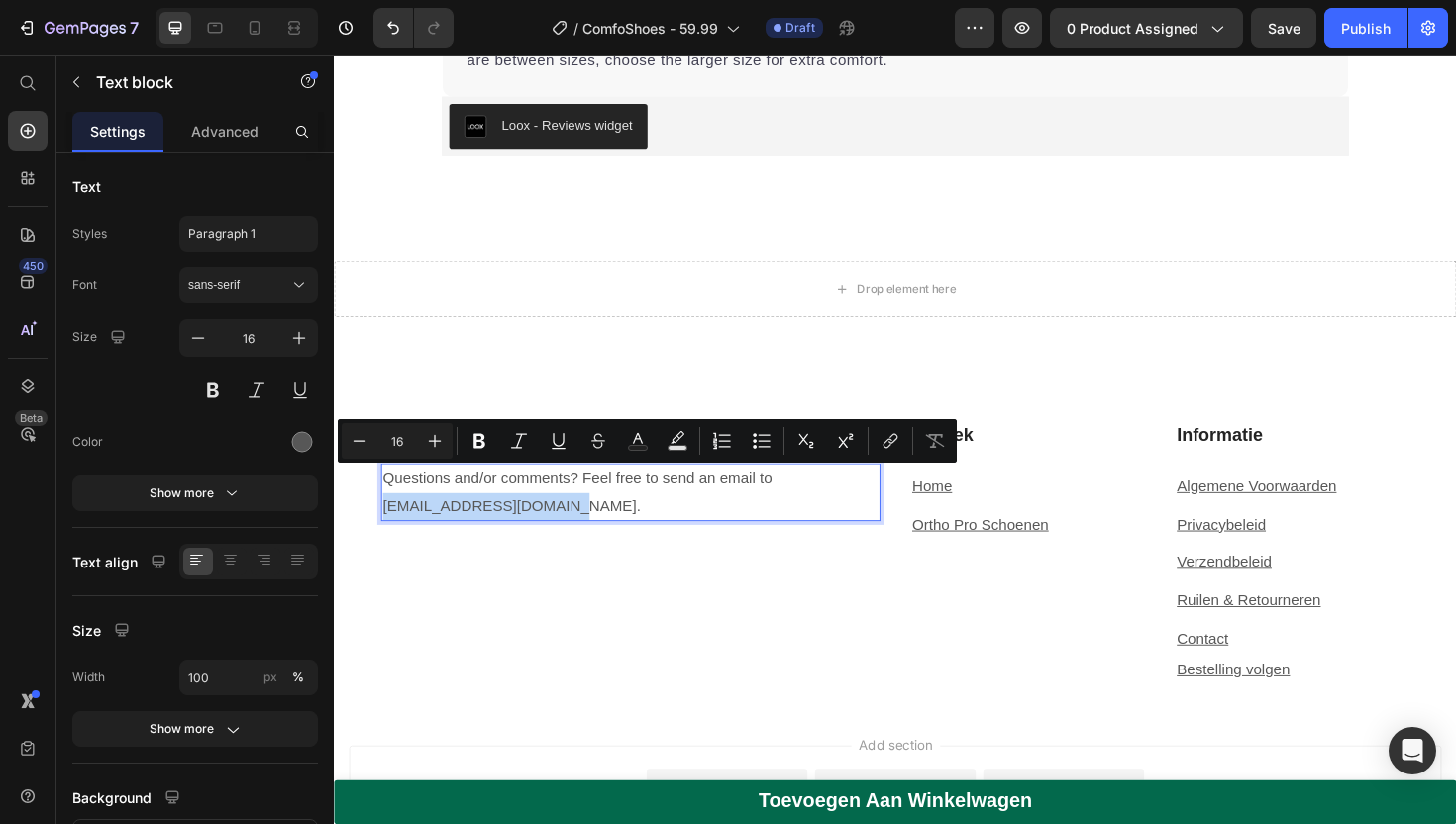 drag, startPoint x: 802, startPoint y: 501, endPoint x: 856, endPoint y: 534, distance: 63.28507 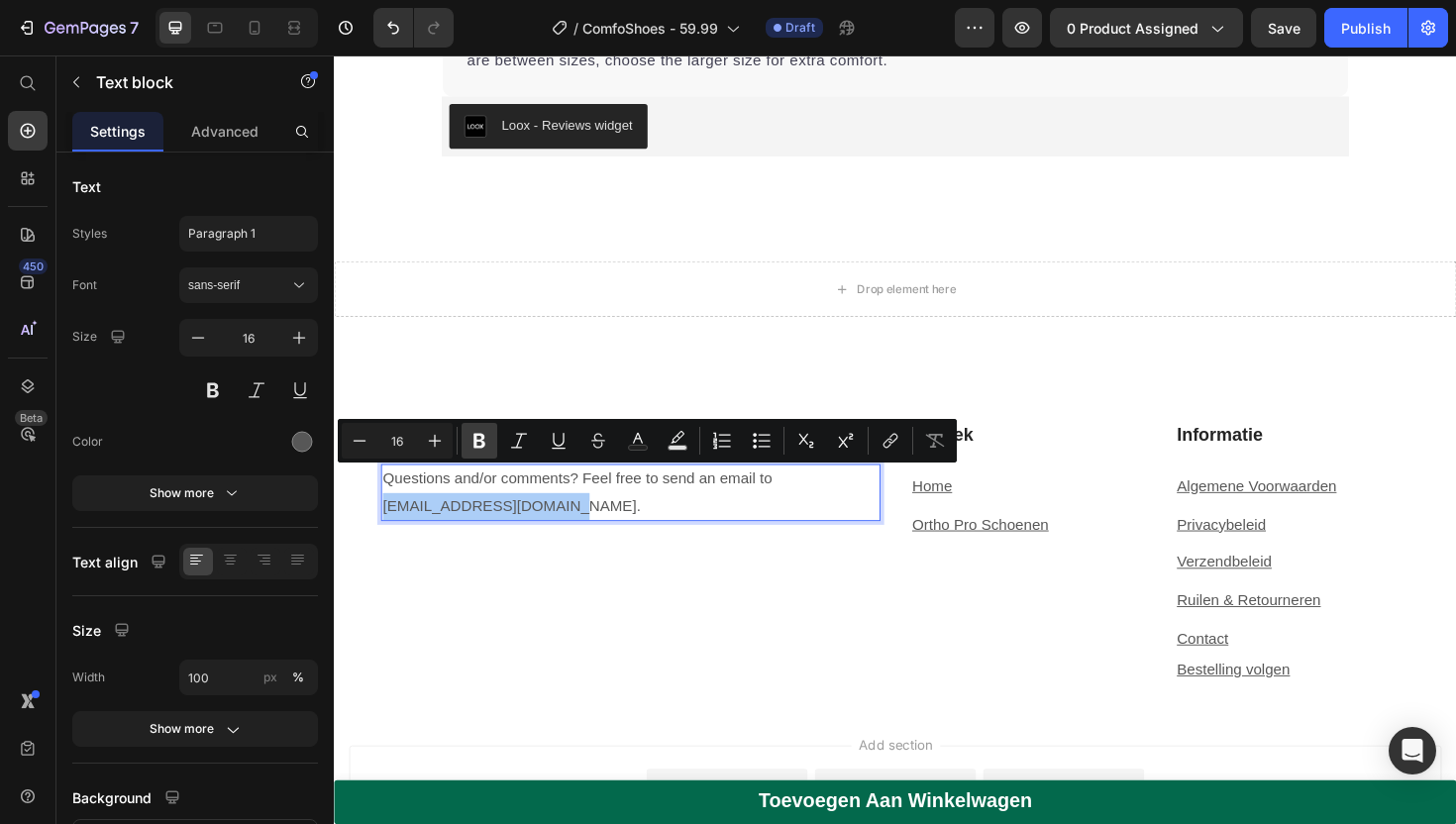 click 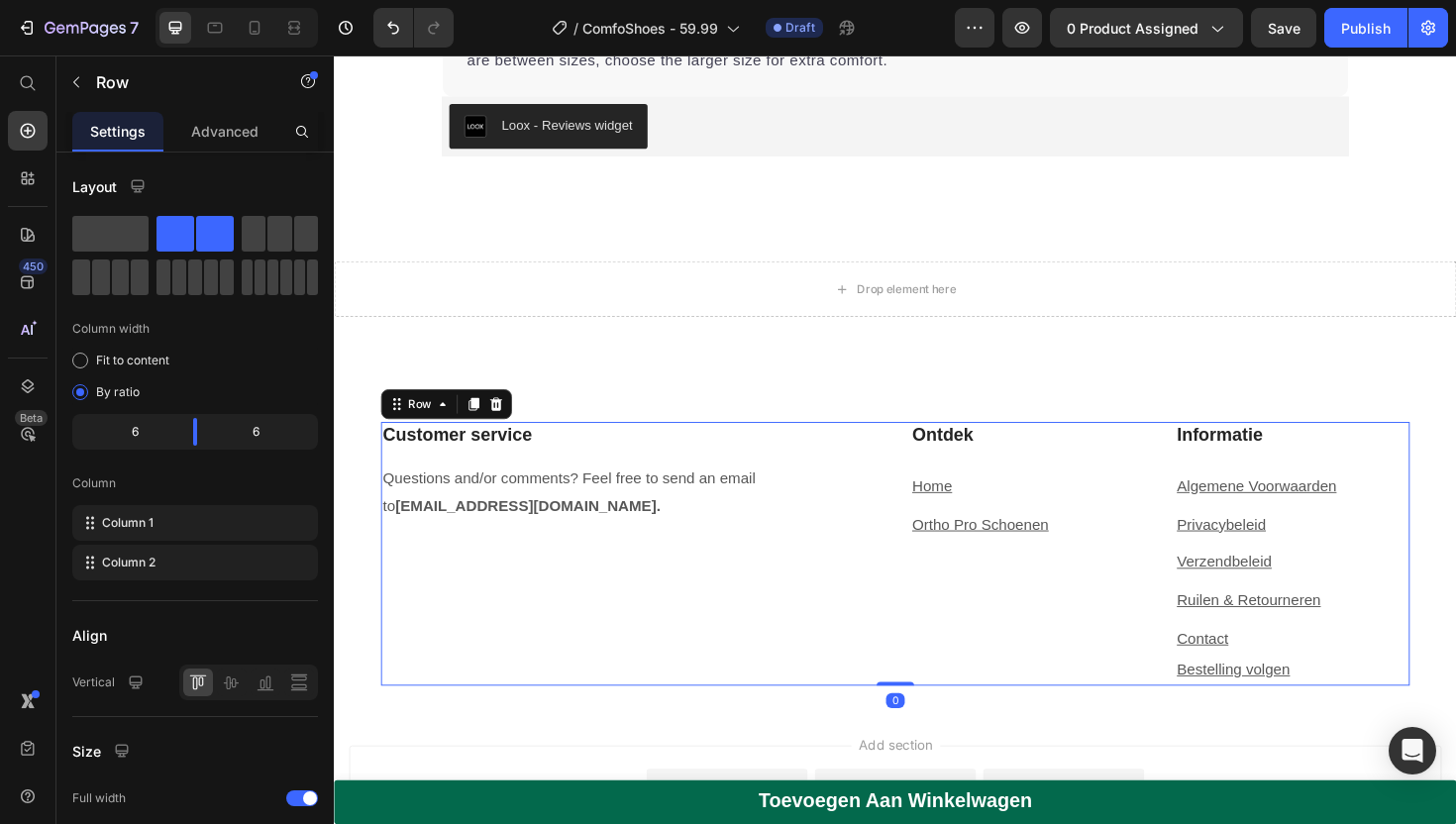 click on "Customer service Heading Questions and/or comments? Feel free to send an email to  [EMAIL_ADDRESS][DOMAIN_NAME]. Text block" at bounding box center [648, 582] 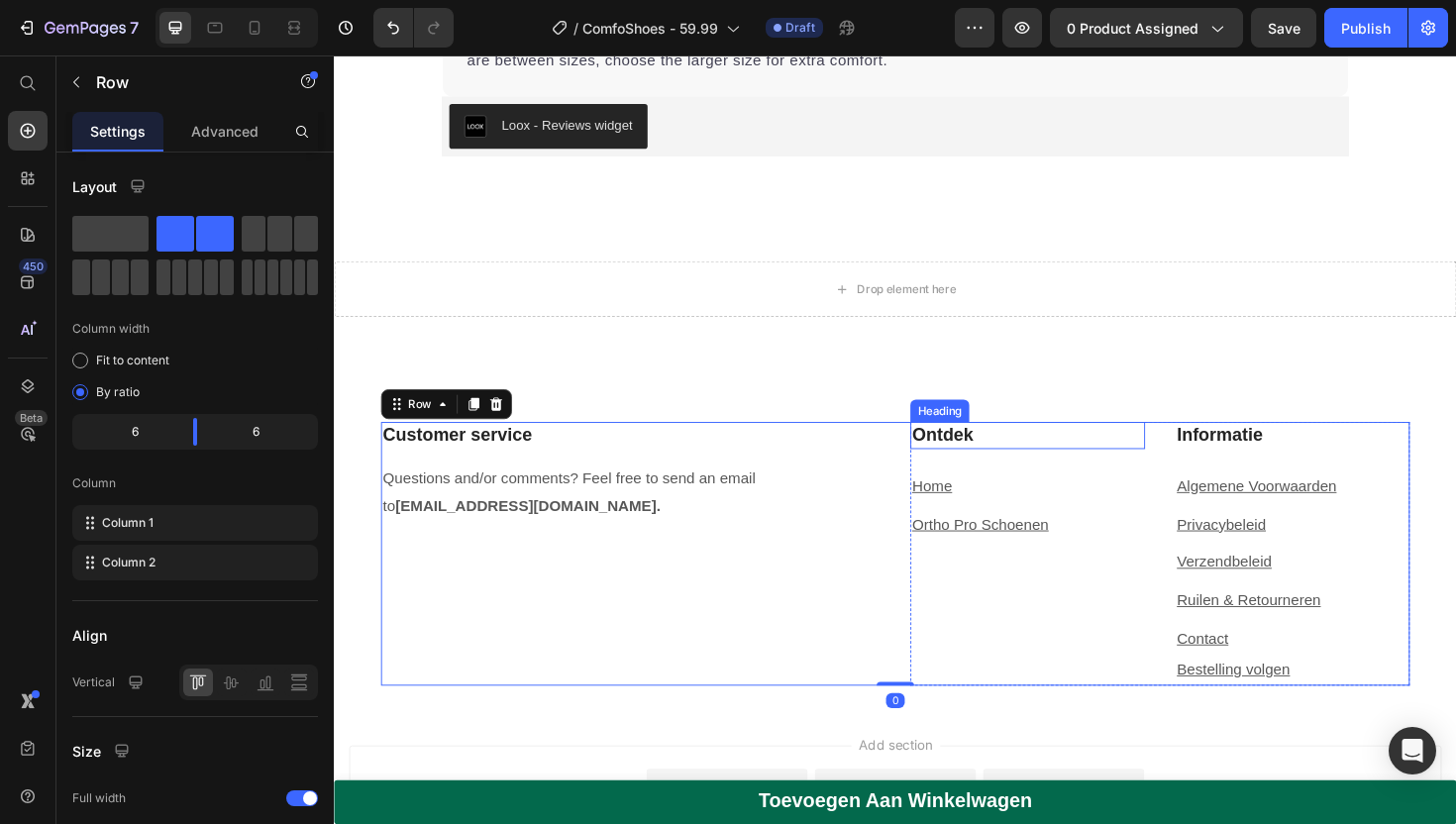click on "Ontdek" at bounding box center [1068, 458] 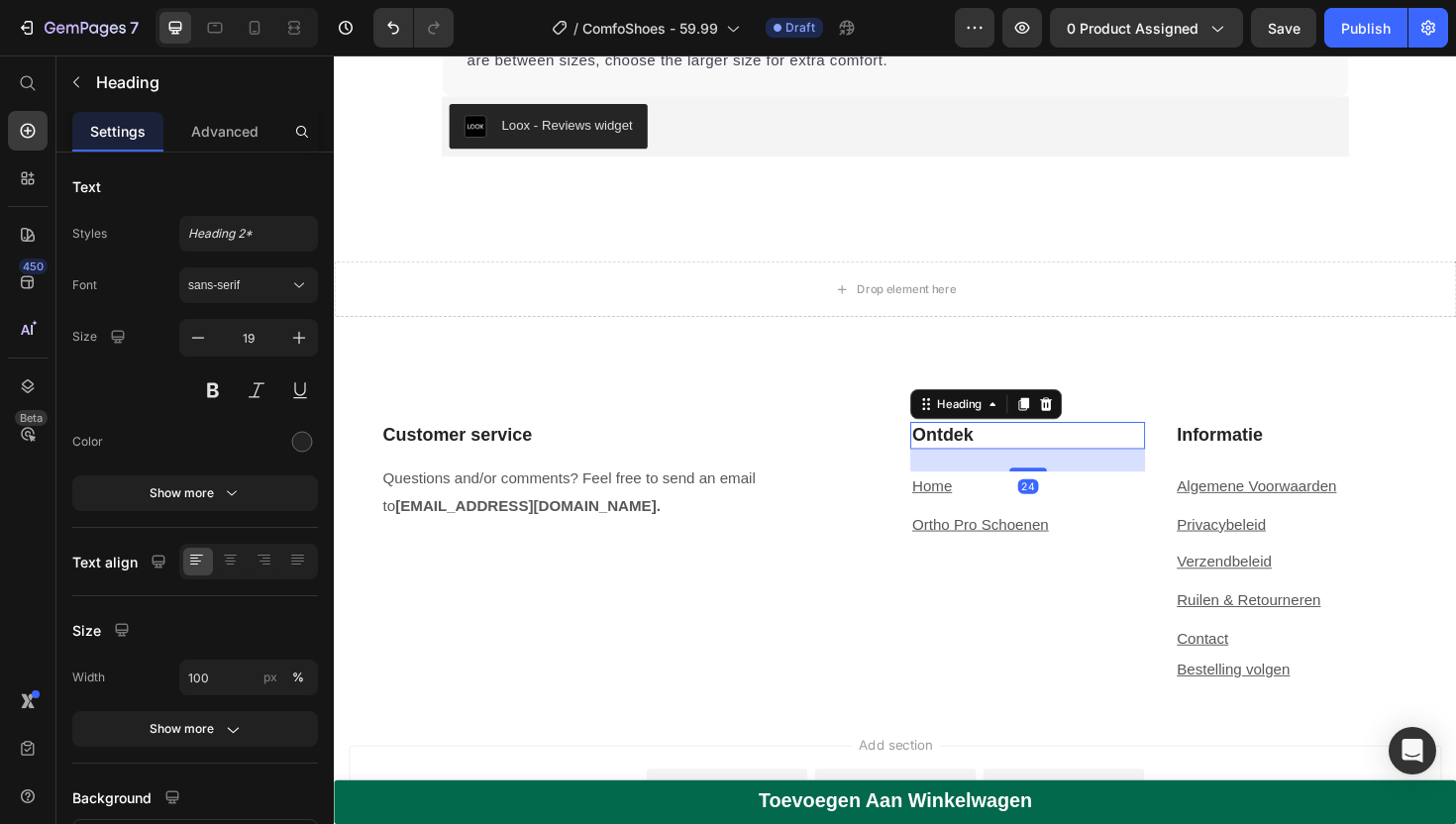 click on "Ontdek" at bounding box center [1068, 458] 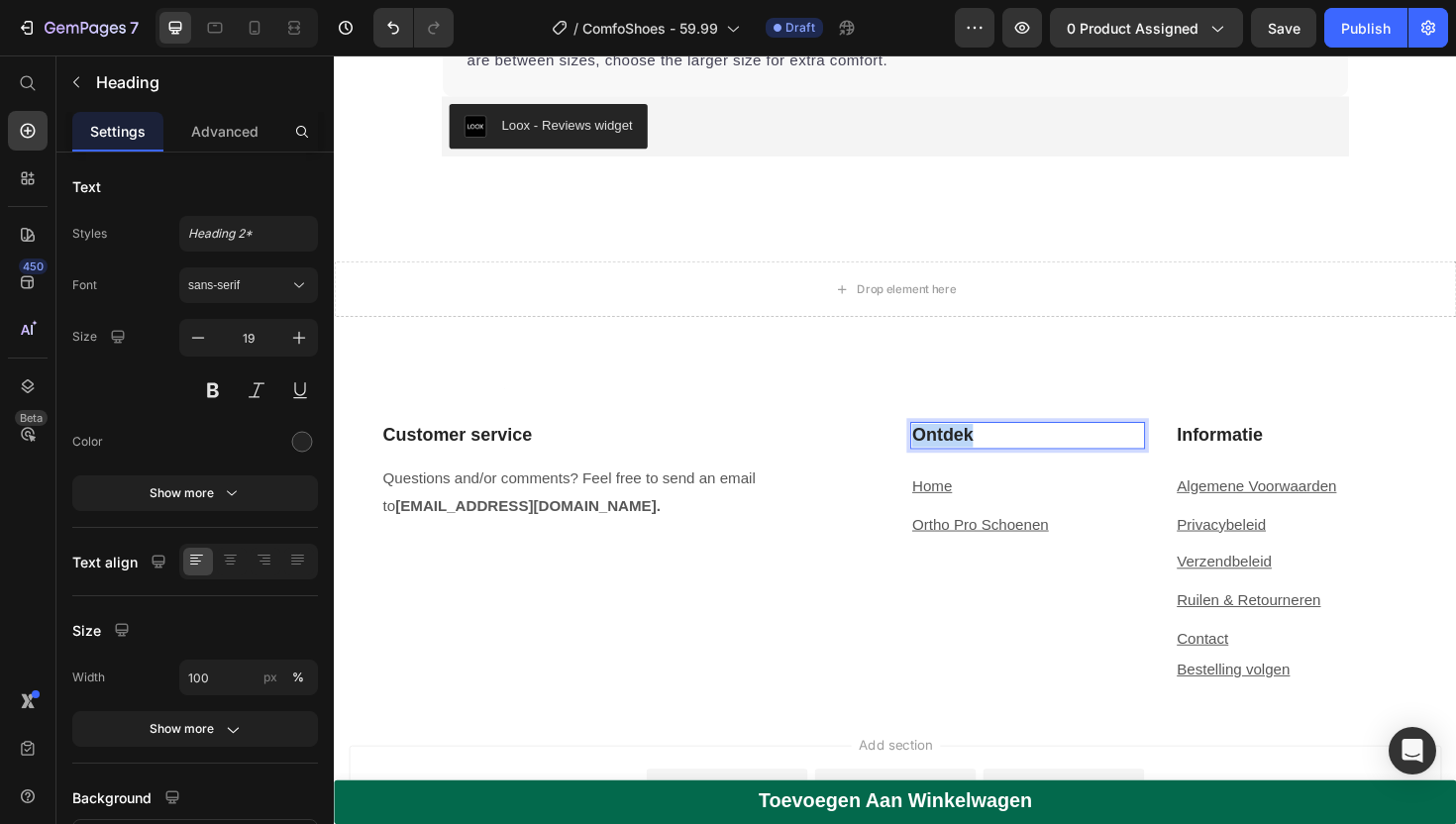 drag, startPoint x: 1020, startPoint y: 466, endPoint x: 945, endPoint y: 464, distance: 75.02666 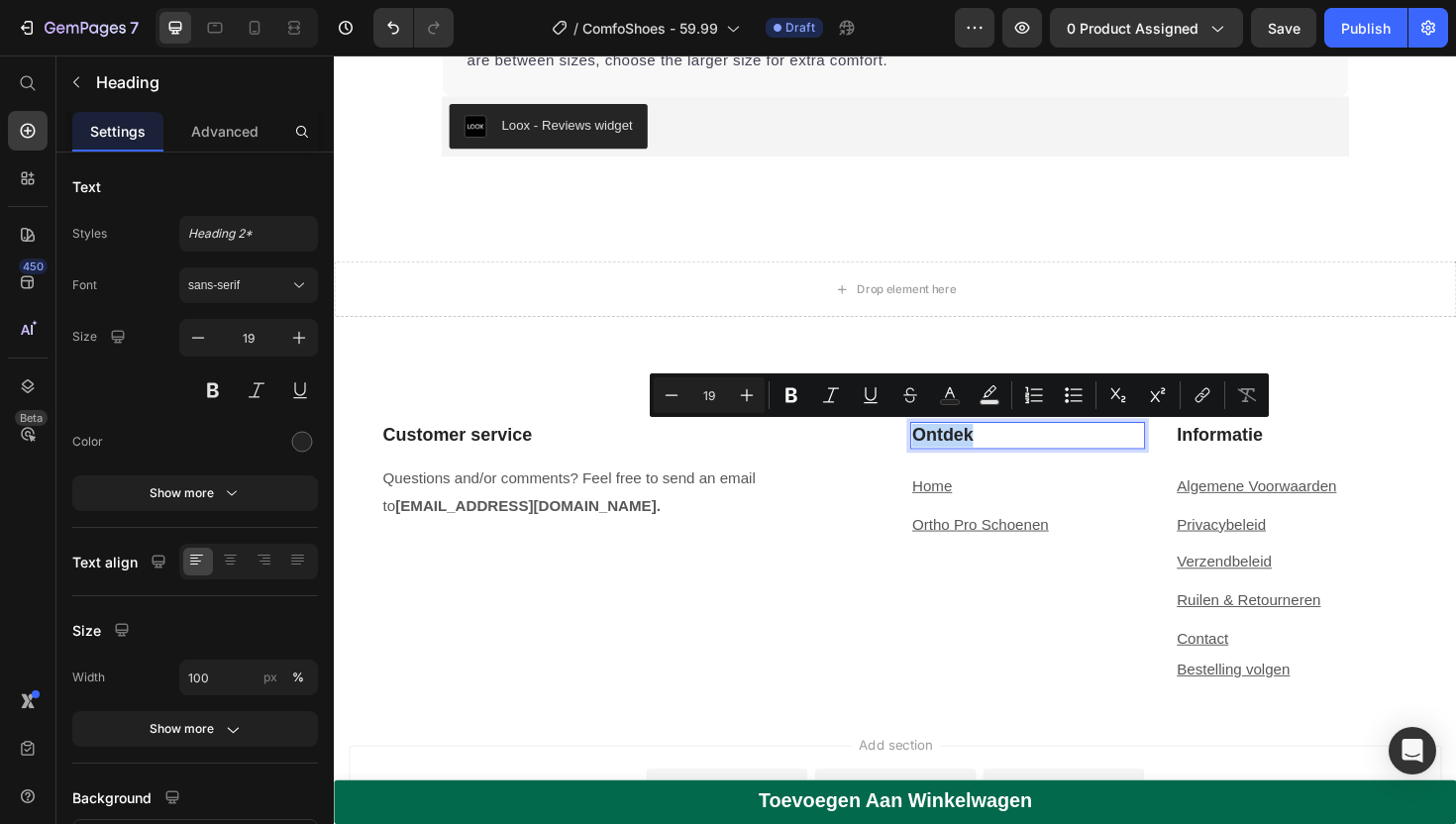 copy on "Ontdek" 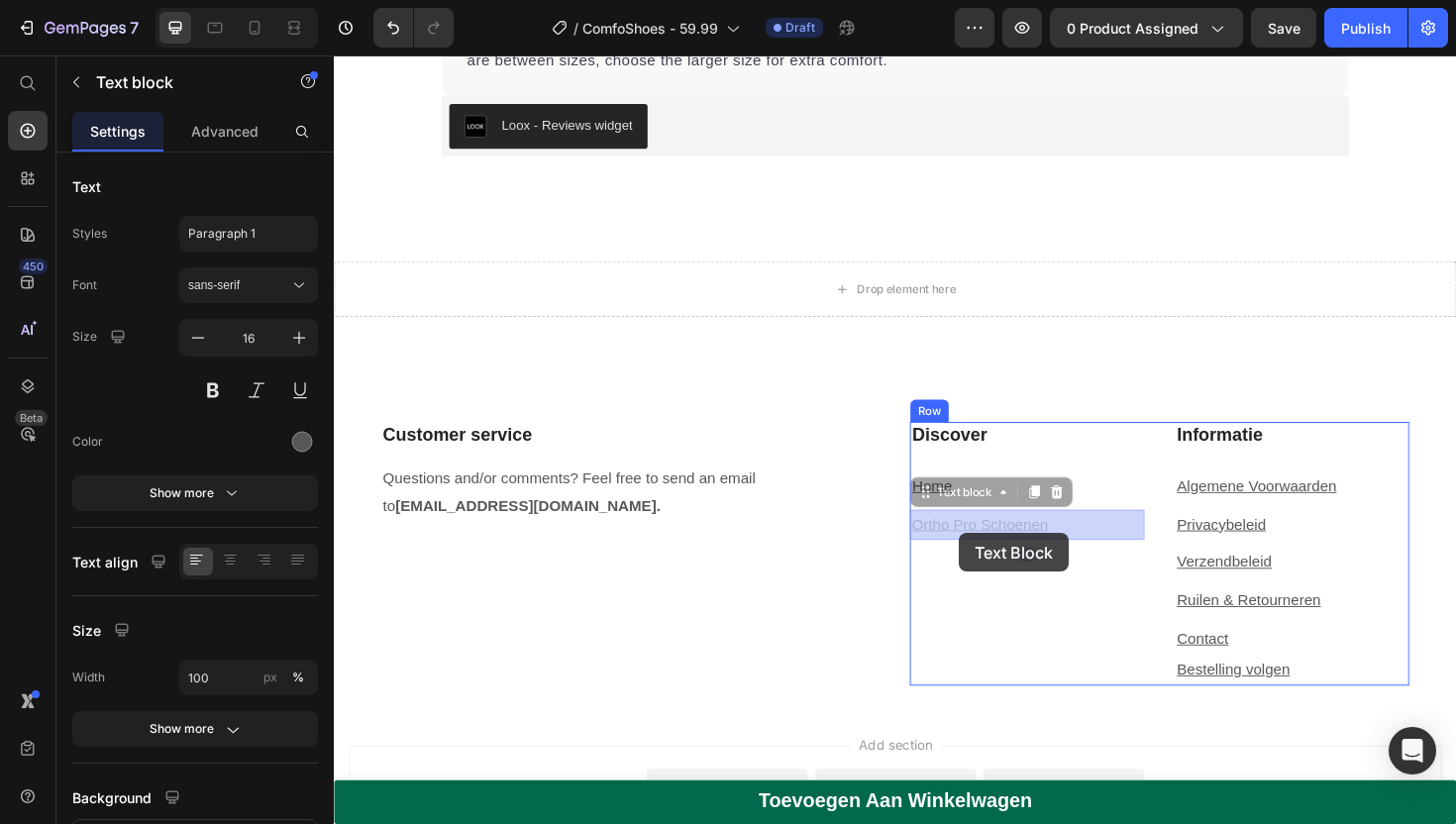 drag, startPoint x: 1106, startPoint y: 560, endPoint x: 995, endPoint y: 561, distance: 111.0045 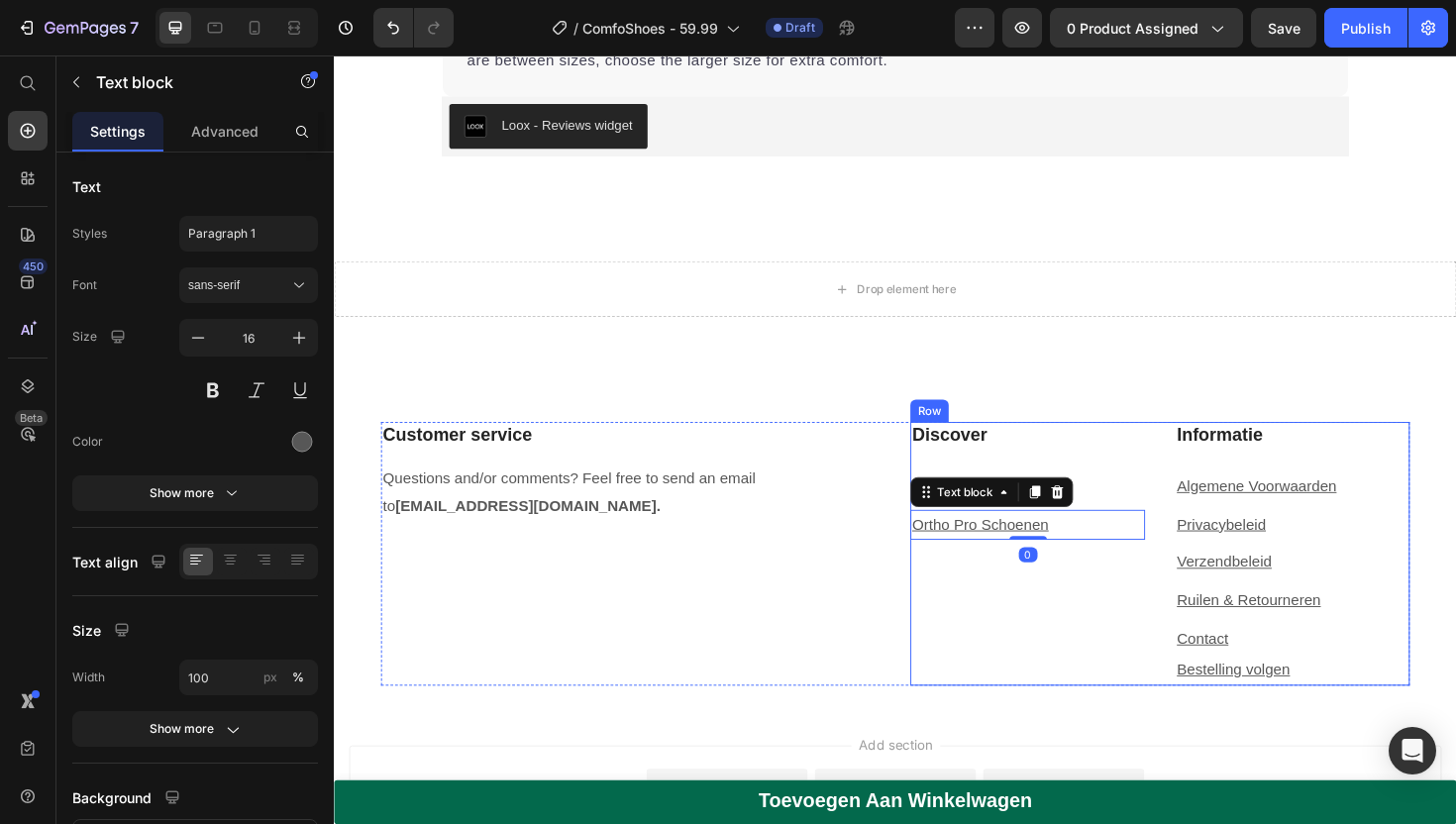 click on "Discover Heading Home Text block Ortho Pro Schoenen Text block   0" at bounding box center [1068, 582] 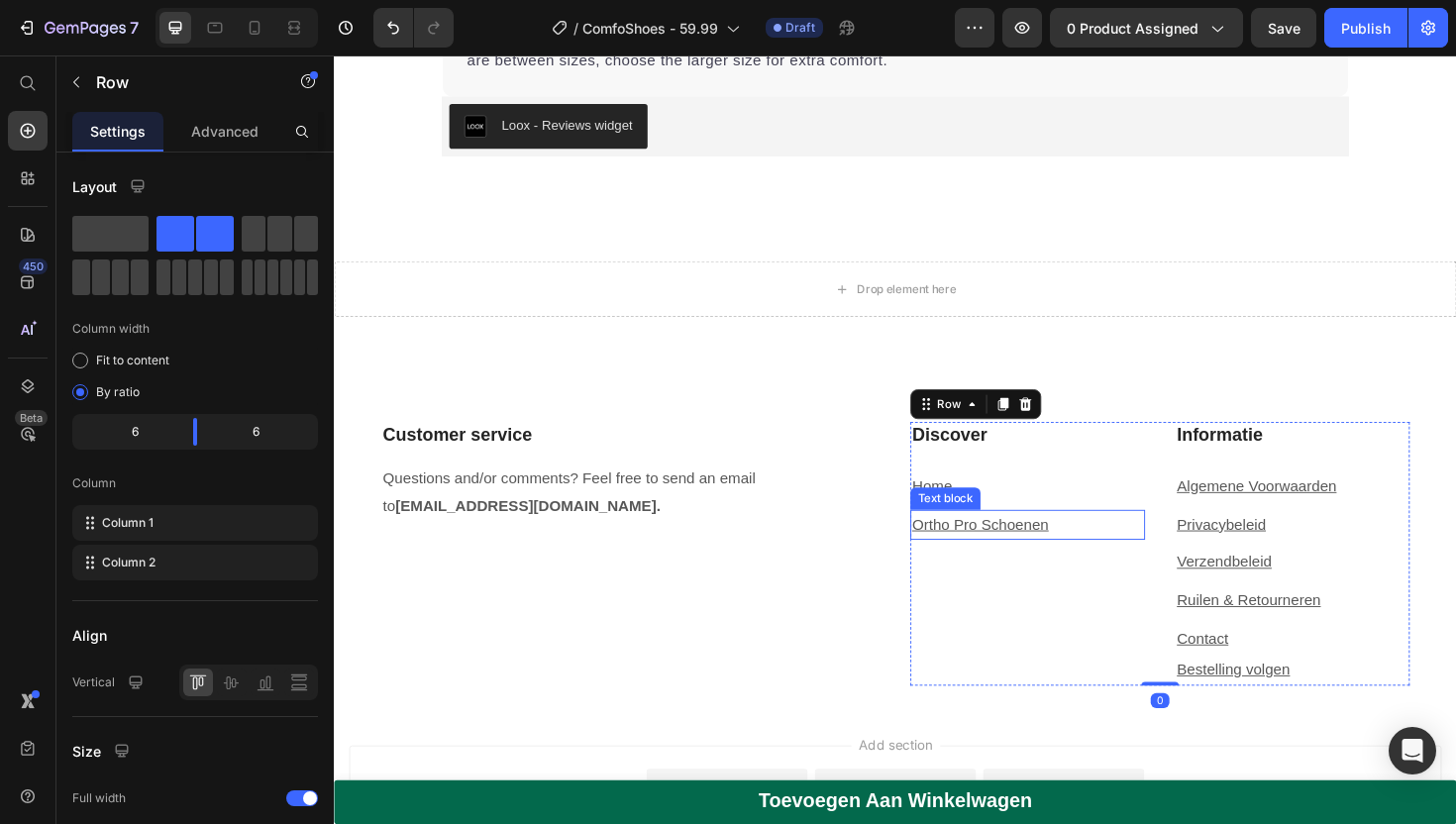 click on "Ortho Pro Schoenen" at bounding box center [1068, 553] 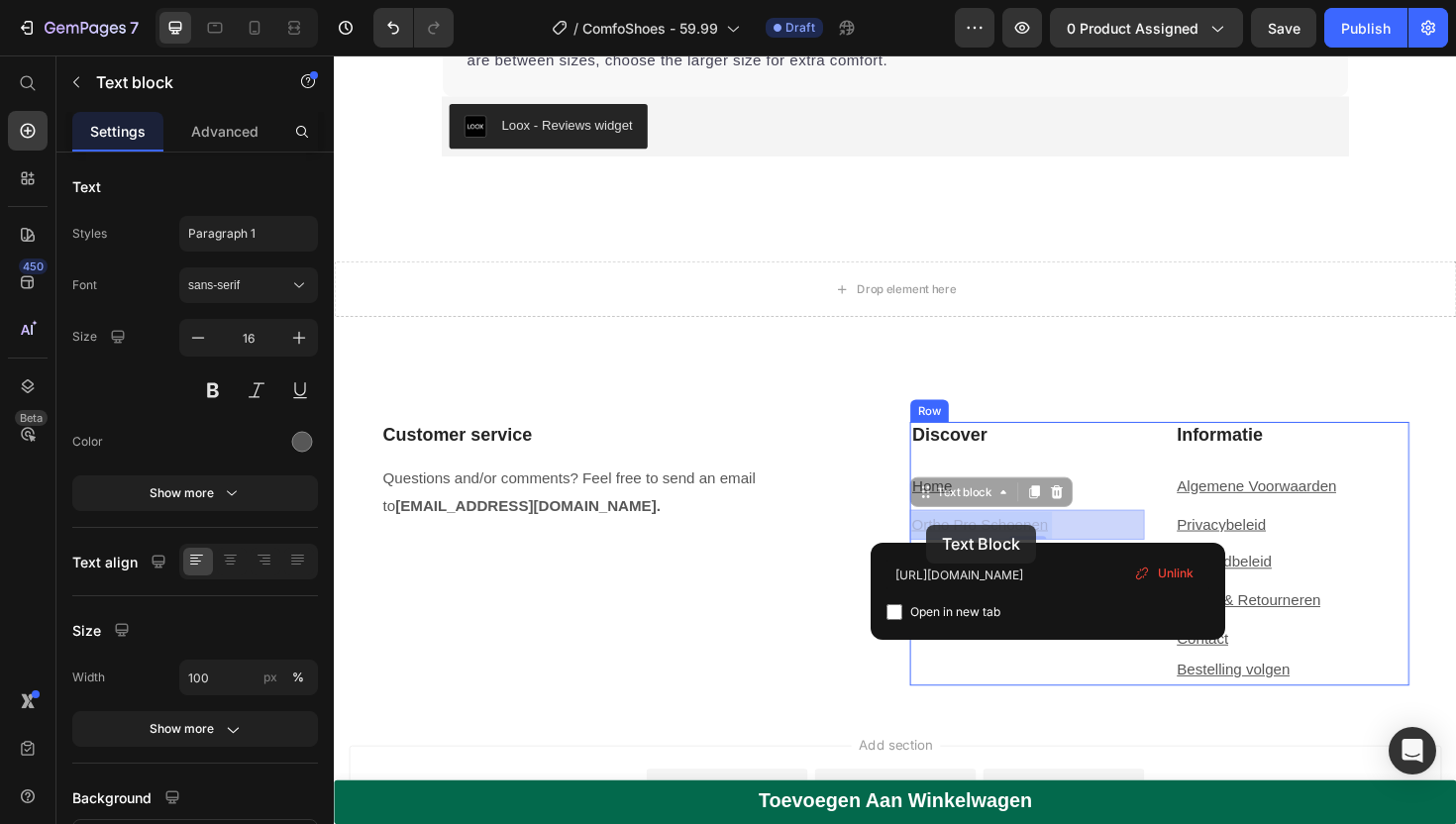 drag, startPoint x: 1096, startPoint y: 548, endPoint x: 961, endPoint y: 554, distance: 135.13327 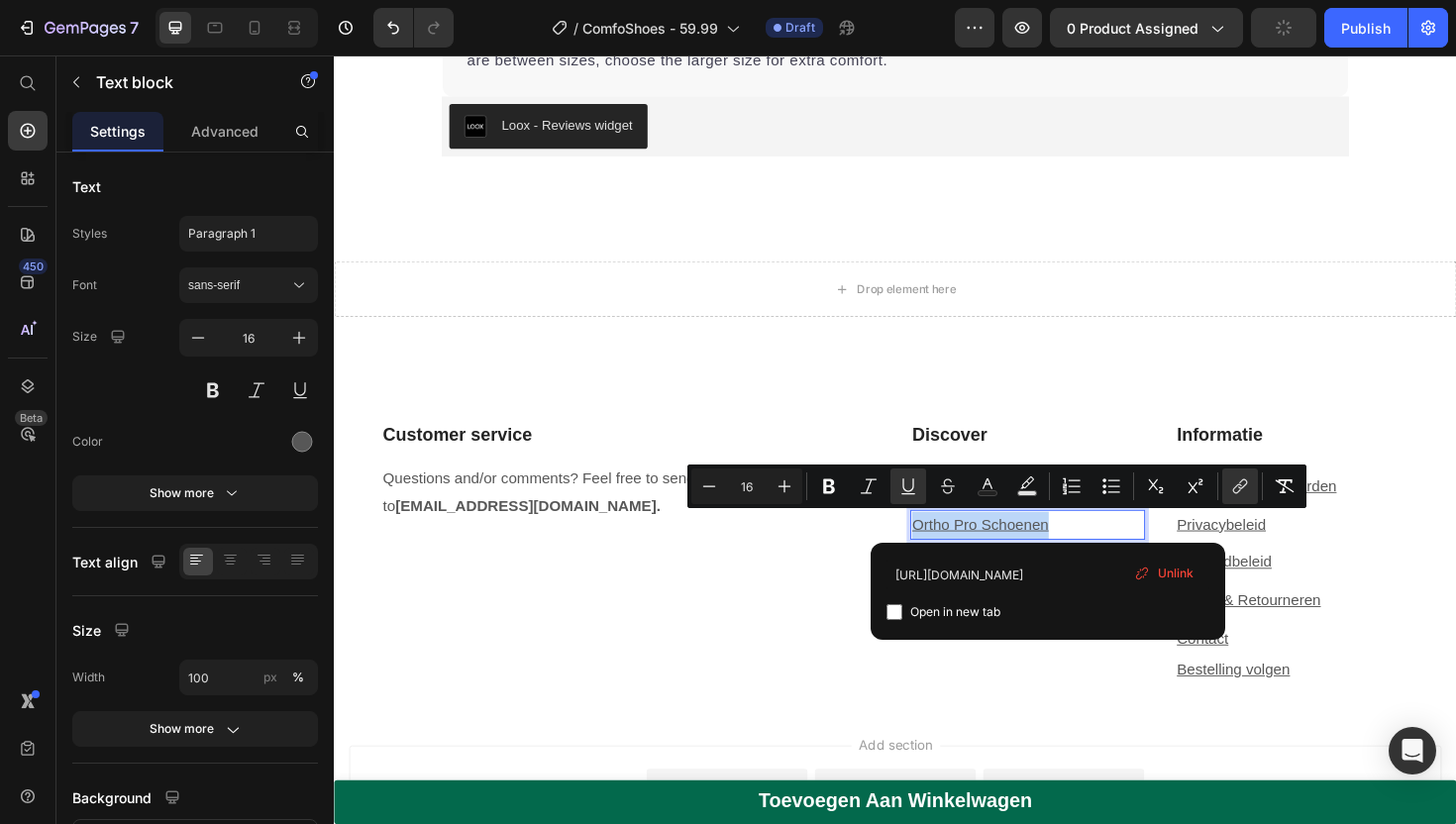 drag, startPoint x: 1103, startPoint y: 550, endPoint x: 949, endPoint y: 557, distance: 154.15901 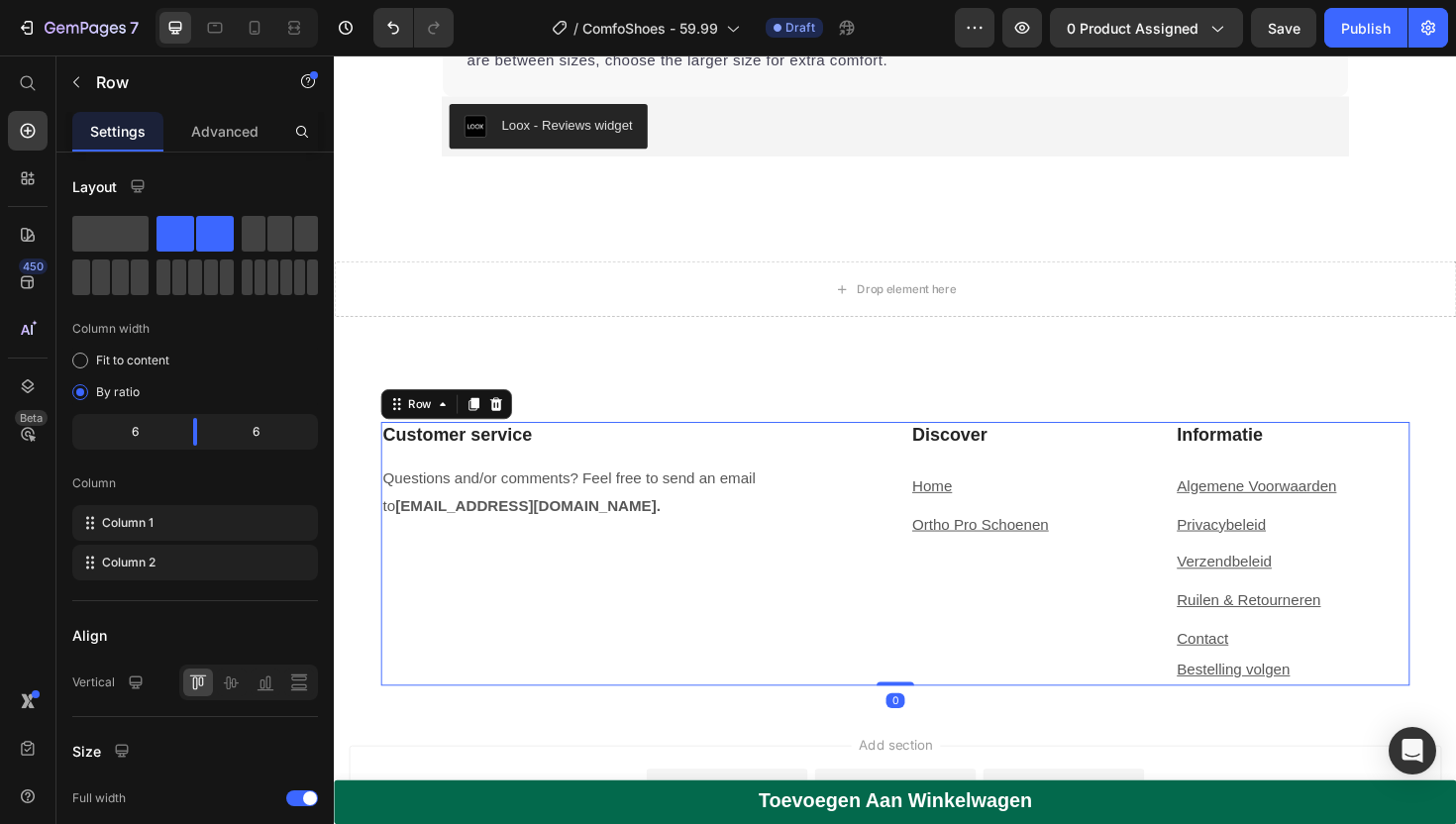 click on "Customer service Heading Questions and/or comments? Feel free to send an email to  [EMAIL_ADDRESS][DOMAIN_NAME]. Text block" at bounding box center [648, 582] 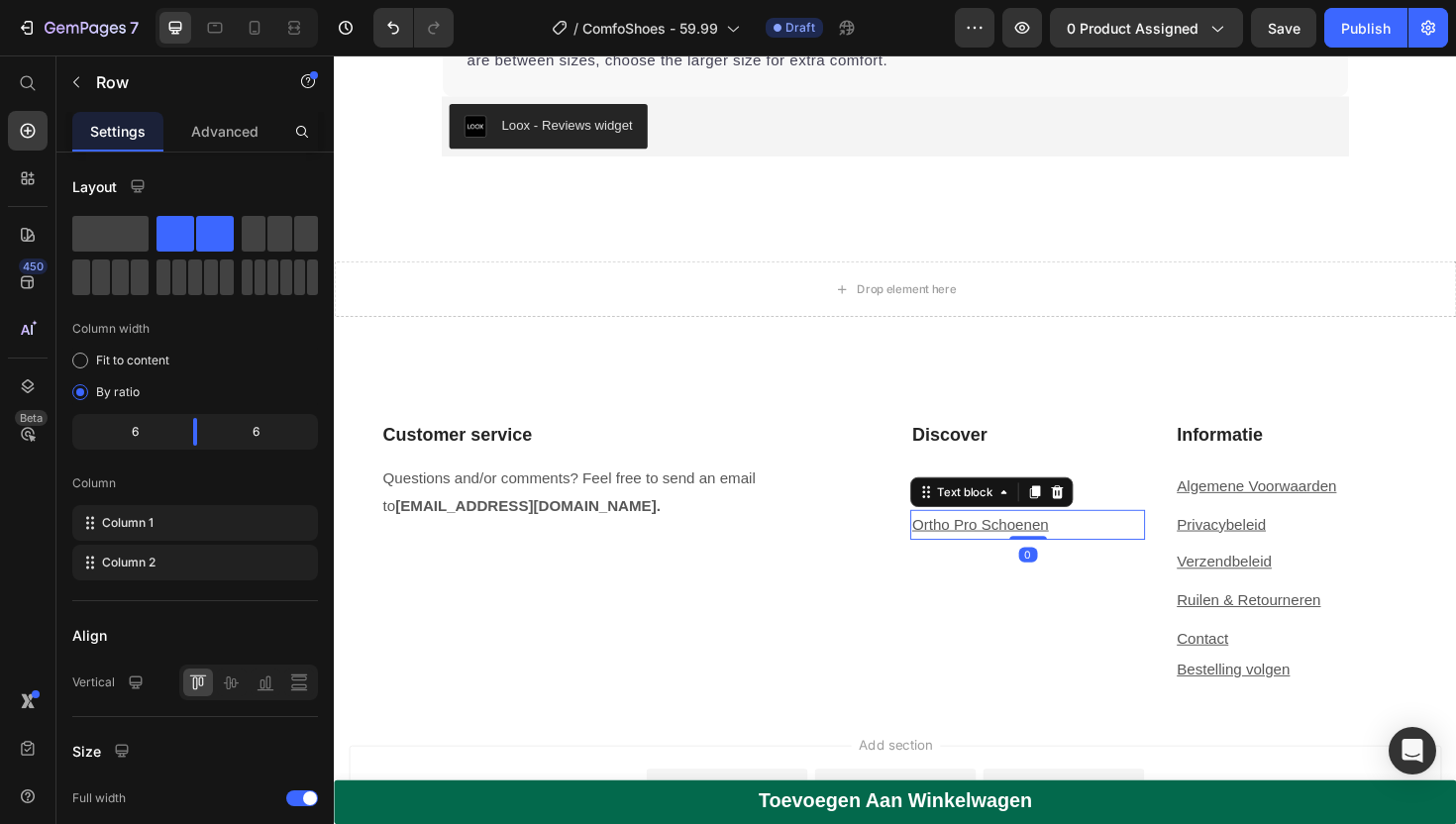 click on "Ortho Pro Schoenen" at bounding box center [1068, 553] 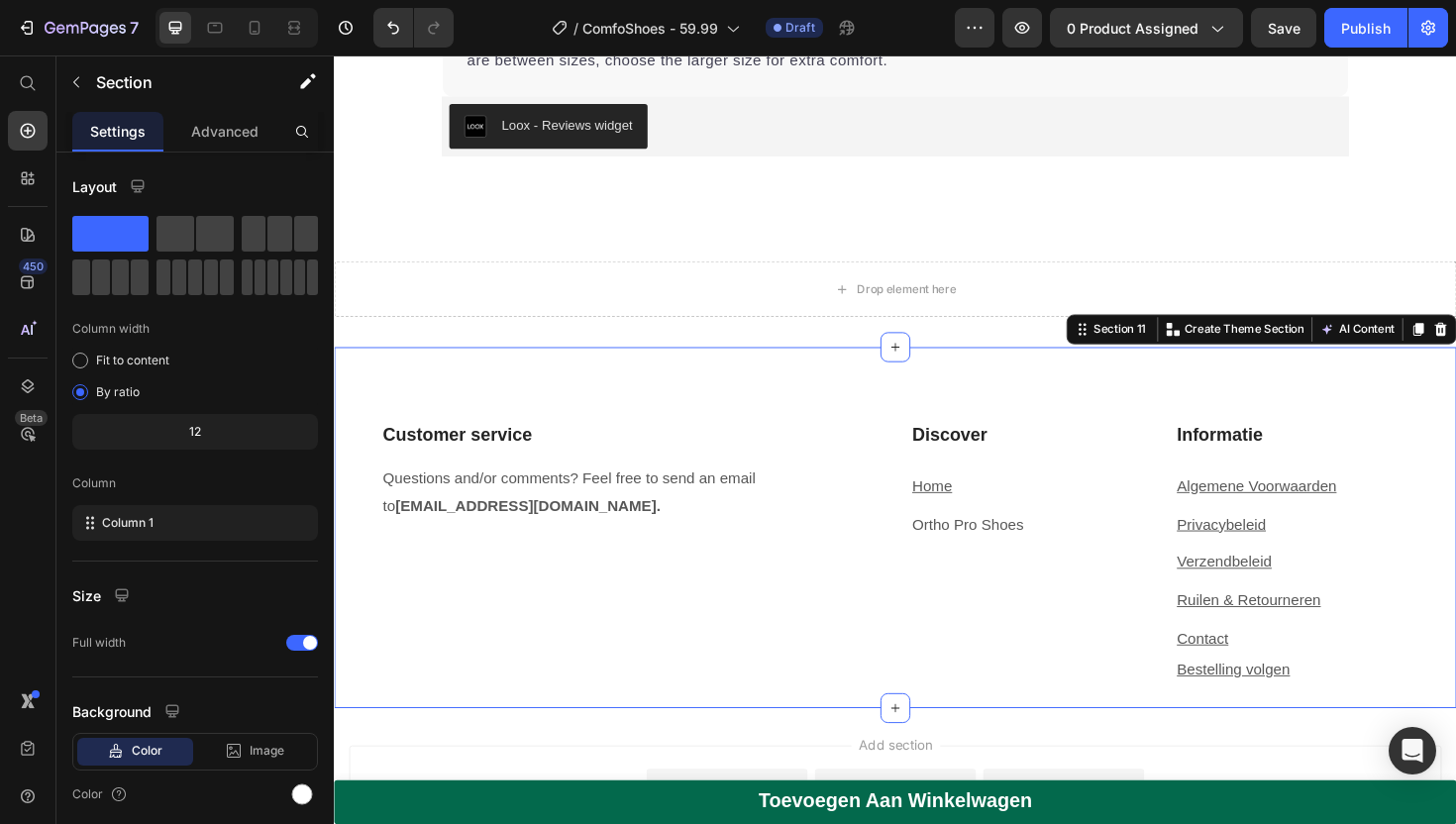 click on "Customer service Heading Questions and/or comments? Feel free to send an email to  [EMAIL_ADDRESS][DOMAIN_NAME]. Text block Discover Heading Home Text block Ortho Pro Shoes Text block Informatie Heading Algemene Voorwaarden Text block Privacybeleid Text block Verzendbeleid Text block Ruilen & Retourneren Text block Contact Text block Bestelling volgen  Text block Row Row Section 11   You can create reusable sections Create Theme Section AI Content Write with GemAI What would you like to describe here? Tone and Voice Persuasive Product Getting products... Show more Generate" at bounding box center [928, 555] 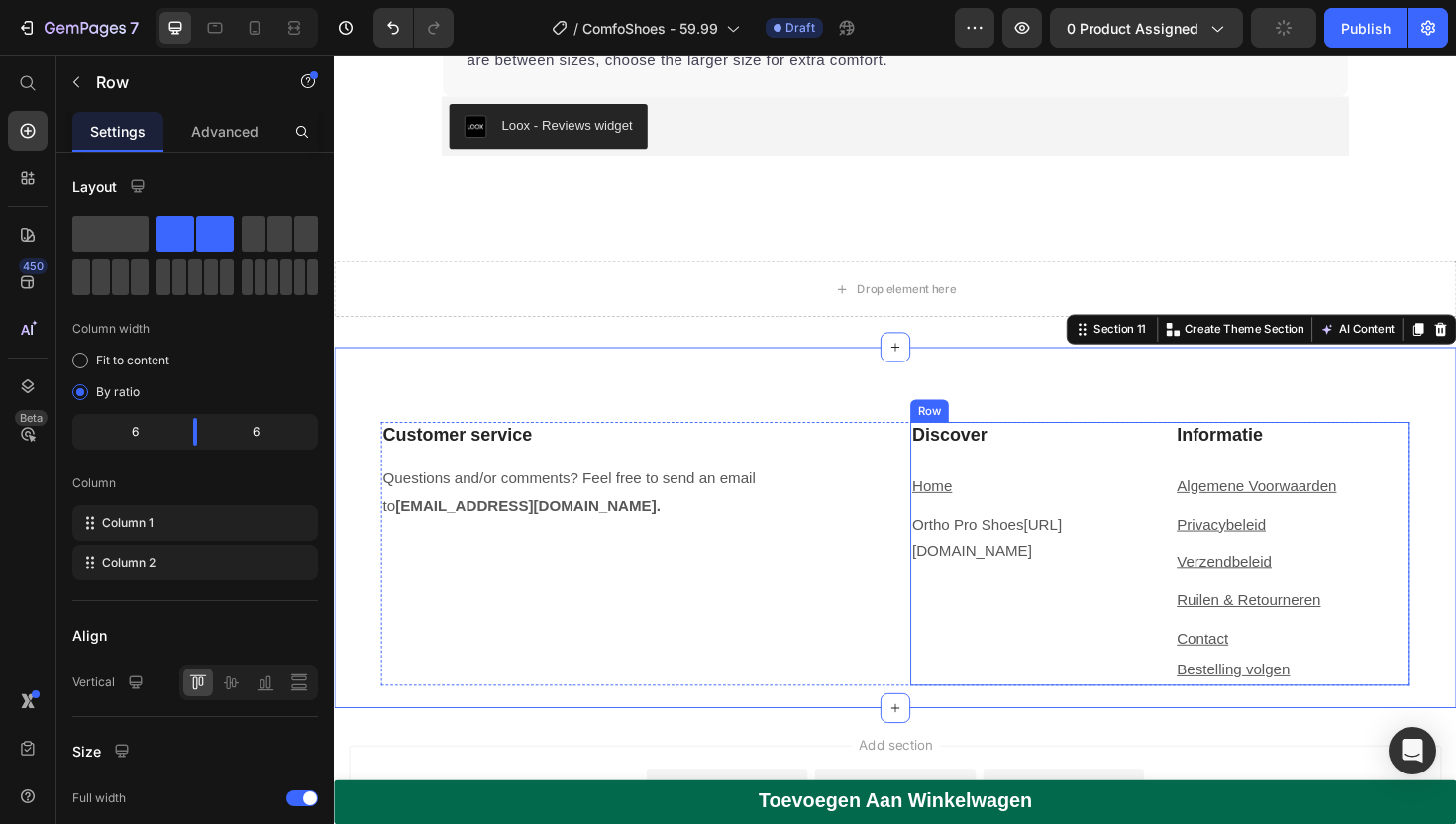 click on "Informatie Heading Algemene Voorwaarden Text block Privacybeleid Text block Verzendbeleid Text block Ruilen & Retourneren Text block Contact Text block Bestelling volgen  Text block" at bounding box center (1348, 582) 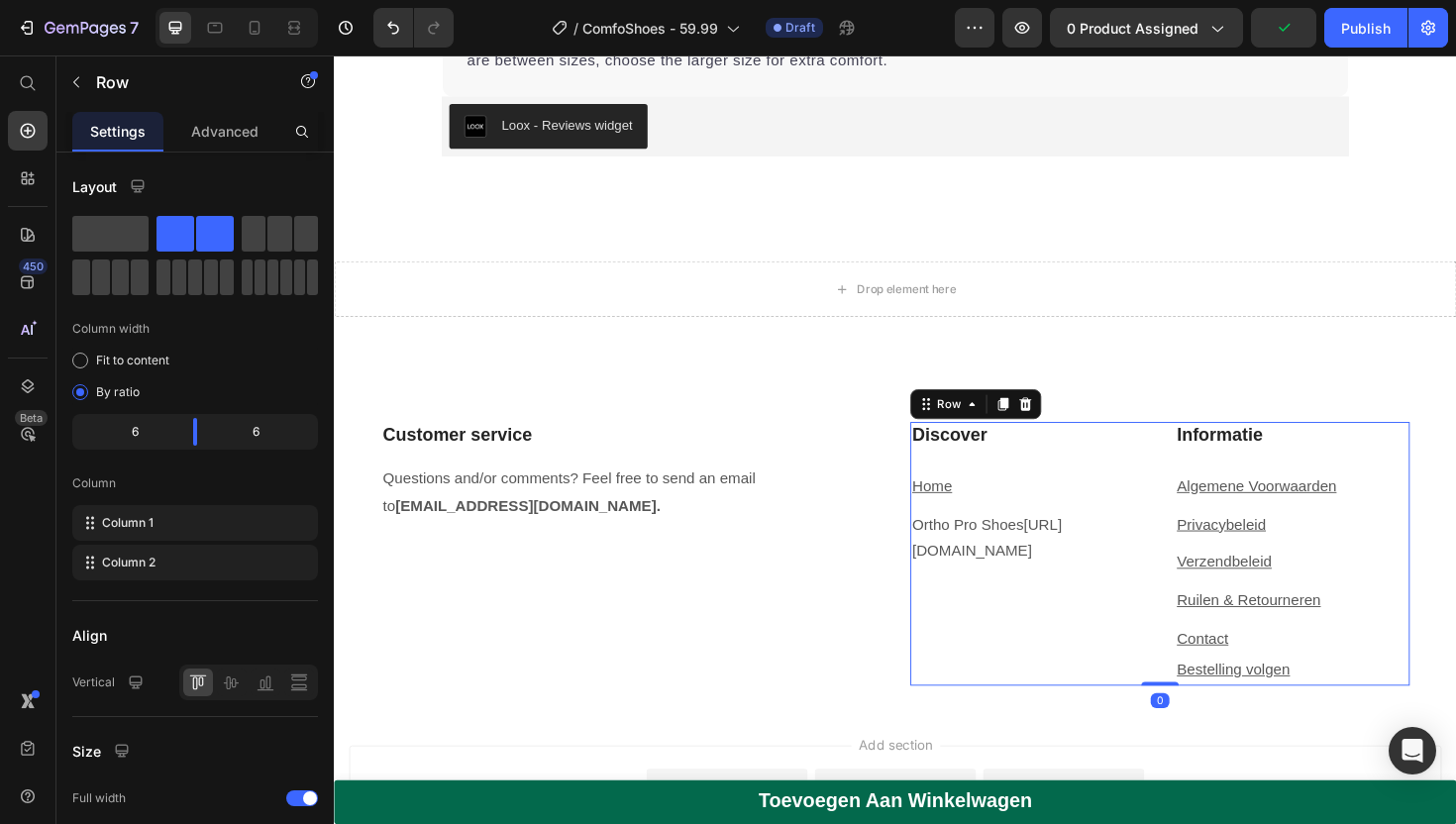 click on "Informatie" at bounding box center (1348, 458) 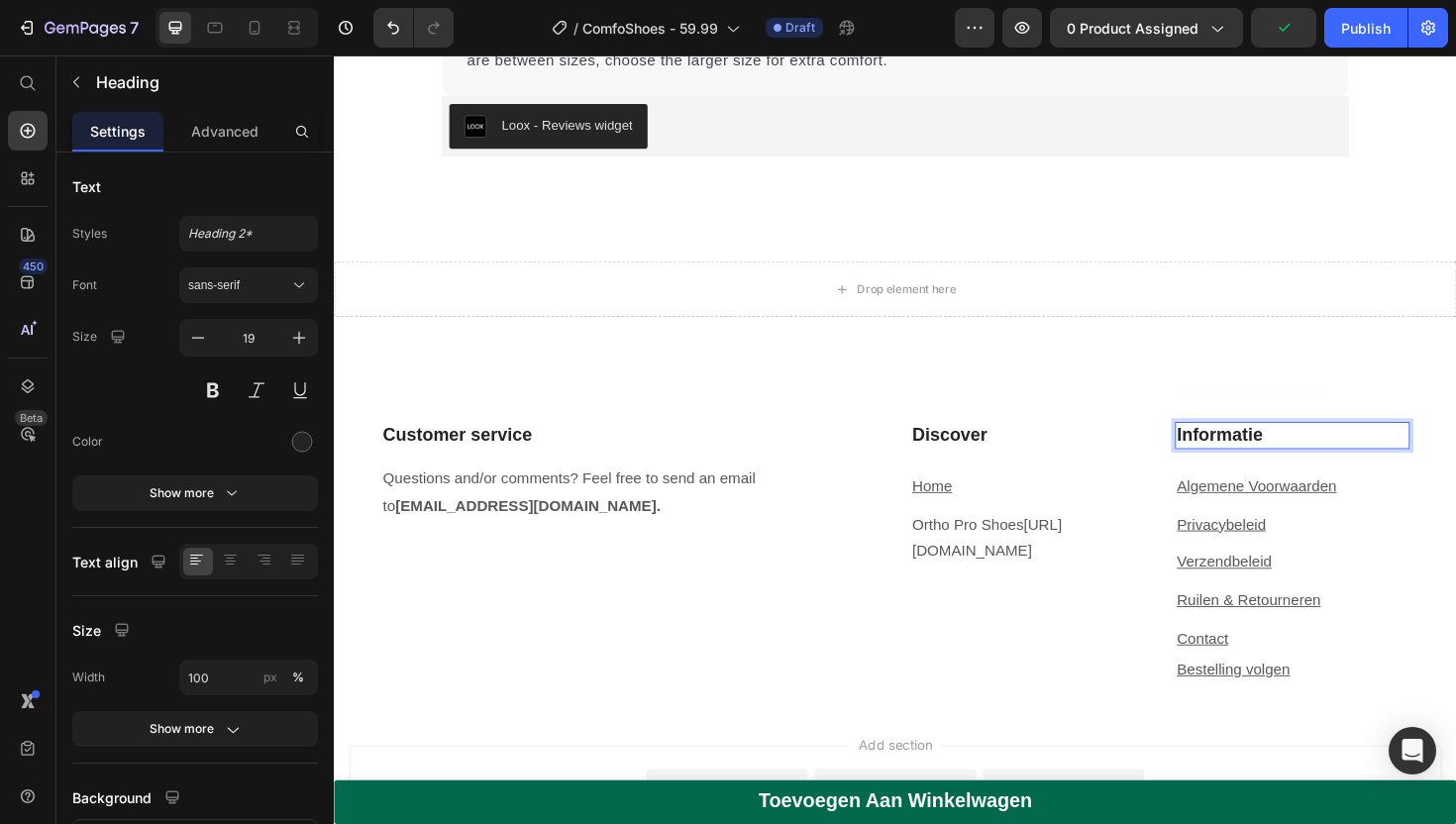 click on "Informatie" at bounding box center [1348, 458] 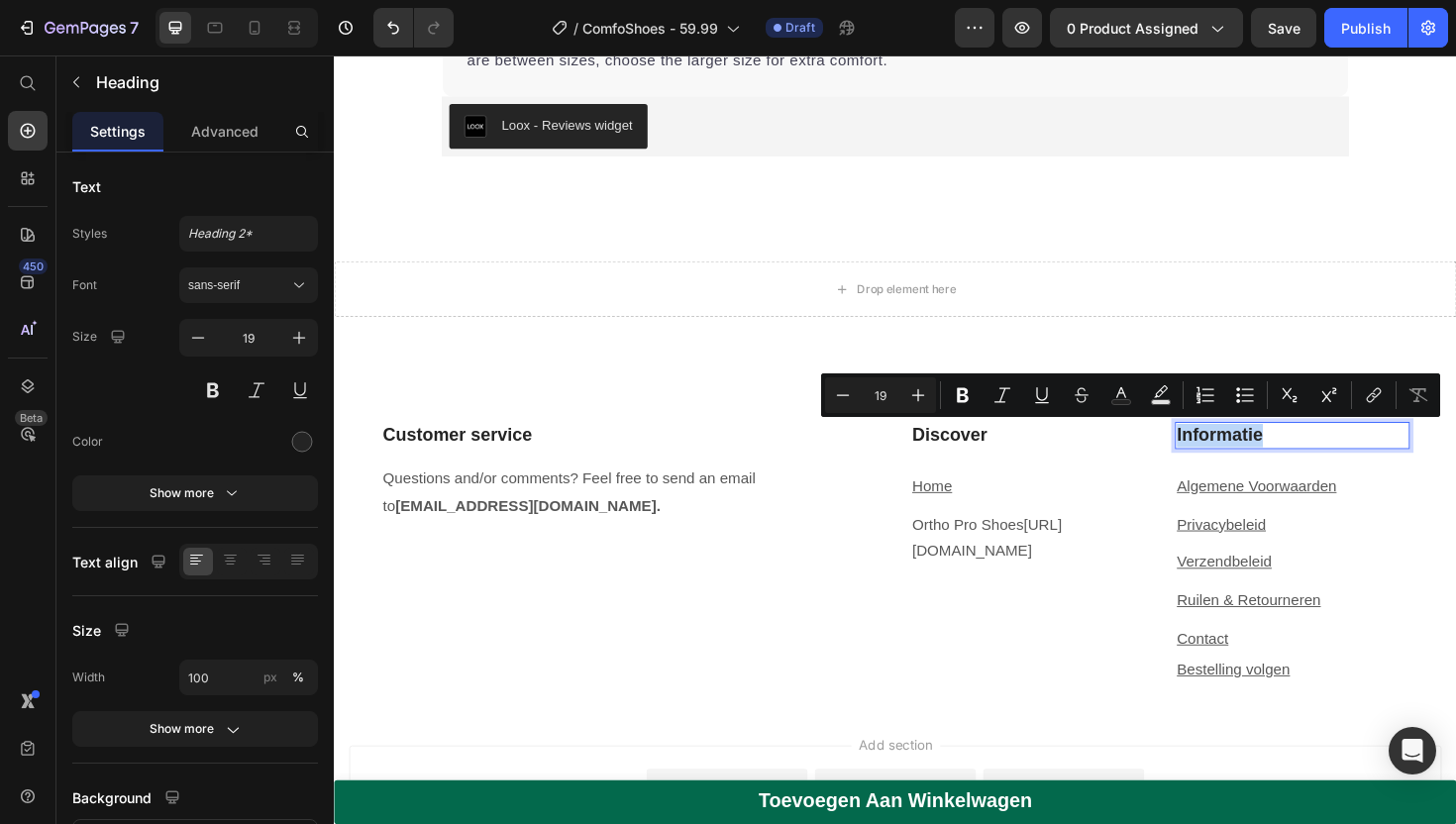 drag, startPoint x: 1342, startPoint y: 461, endPoint x: 1227, endPoint y: 461, distance: 115 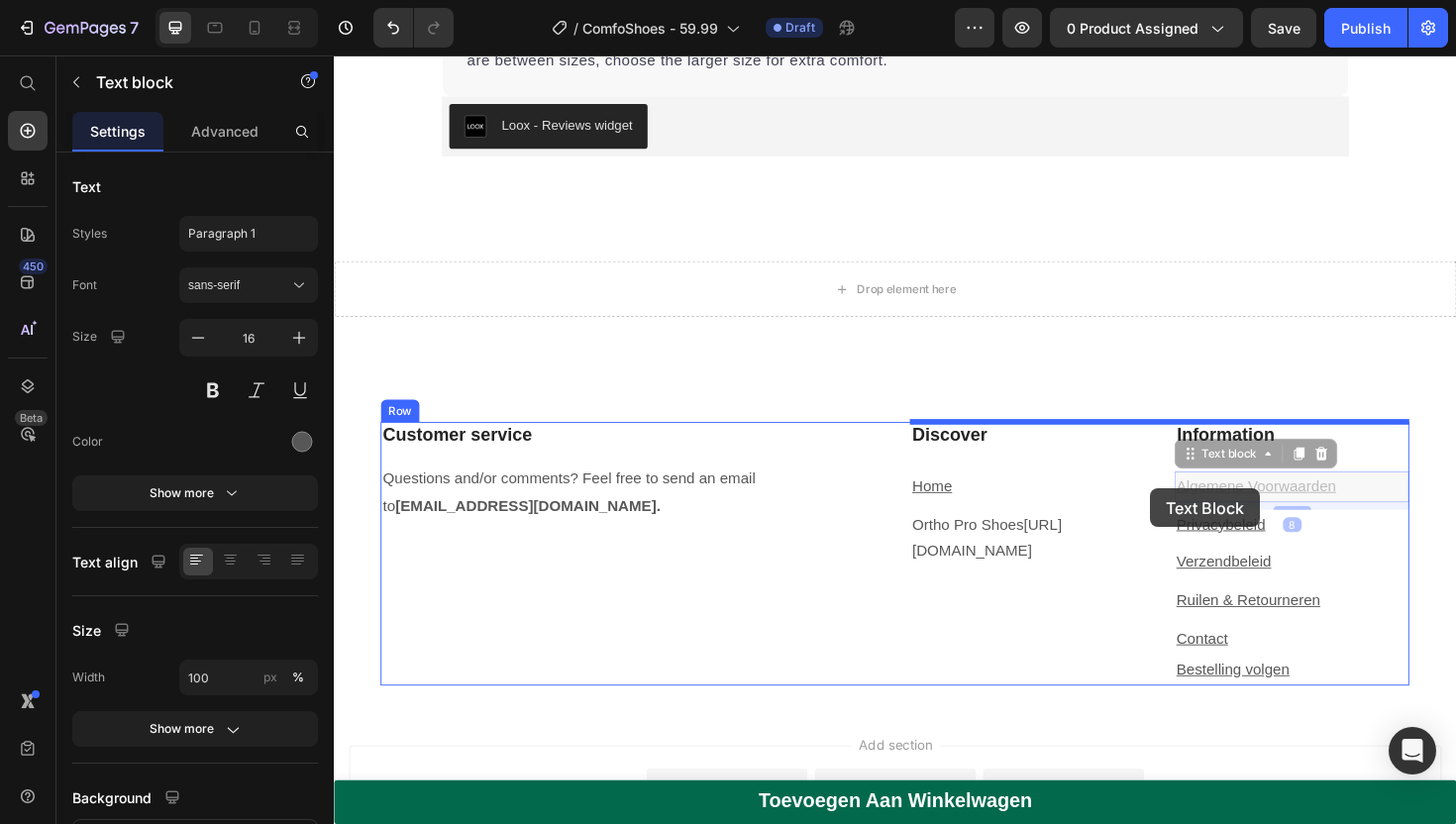 drag, startPoint x: 1406, startPoint y: 515, endPoint x: 1205, endPoint y: 513, distance: 201.00995 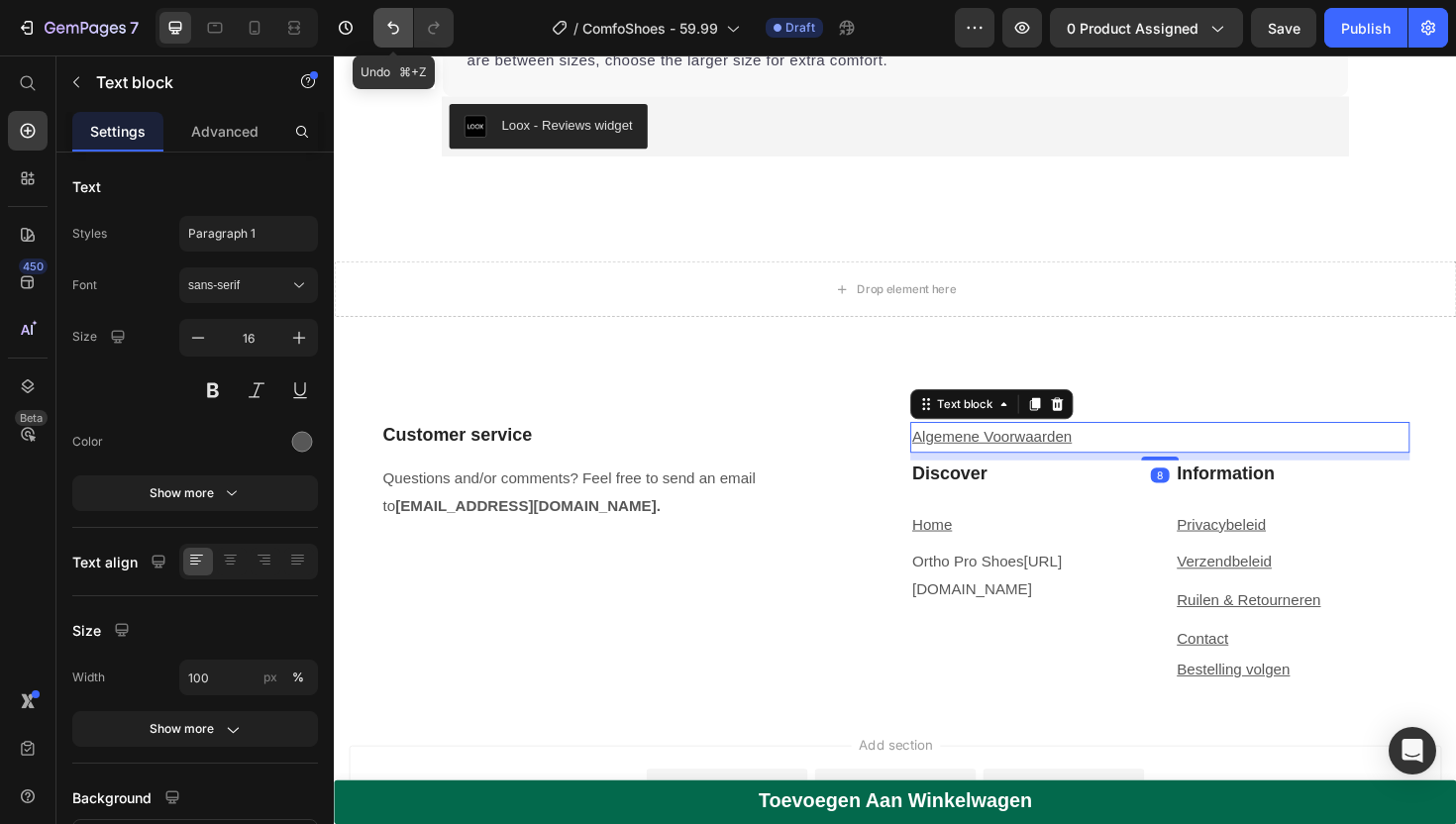 click 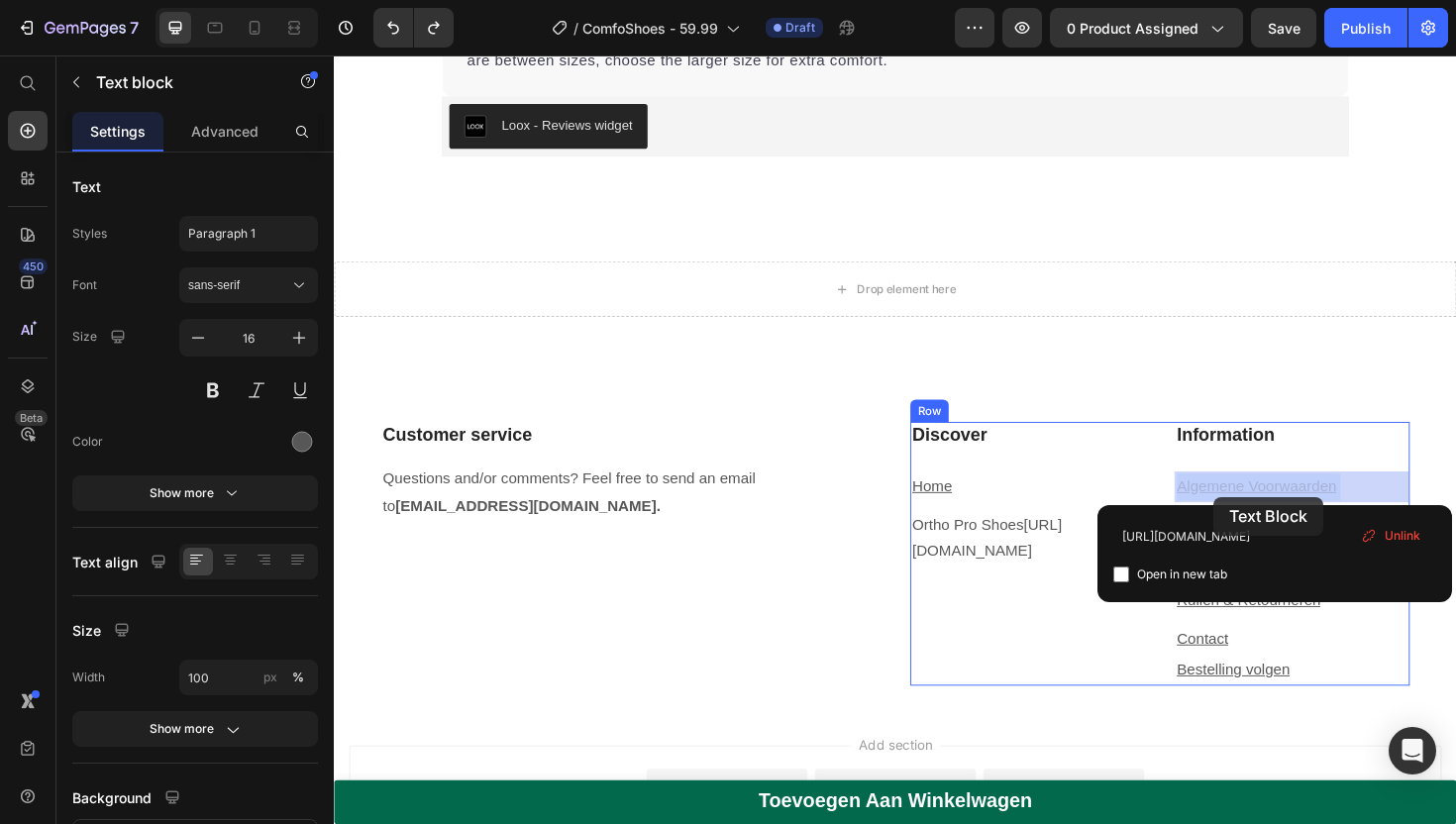 drag, startPoint x: 1402, startPoint y: 511, endPoint x: 1261, endPoint y: 519, distance: 141.22677 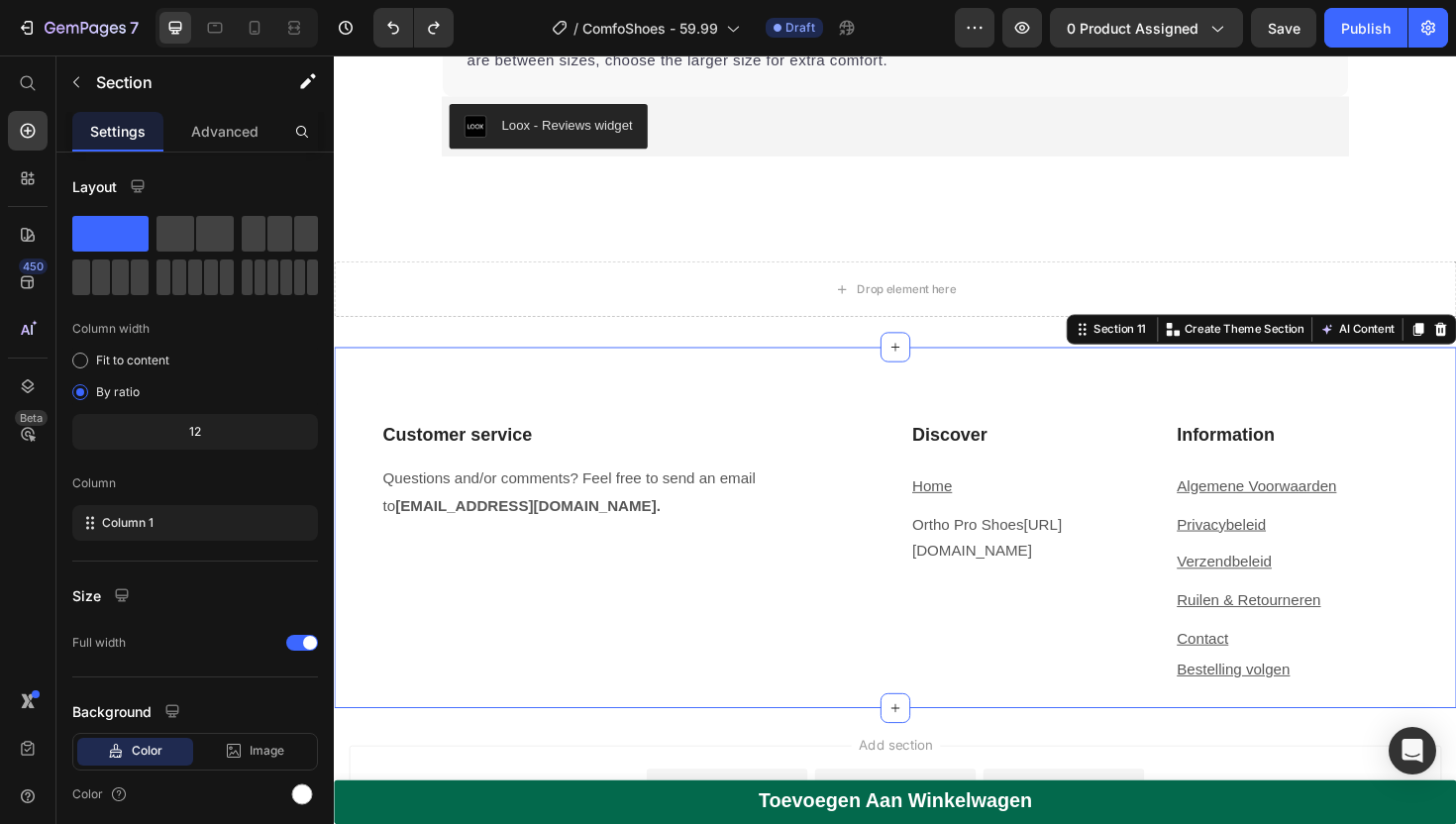 click on "Customer service Heading Questions and/or comments? Feel free to send an email to  [EMAIL_ADDRESS][DOMAIN_NAME]. Text block Discover Heading Home Text block Ortho Pro Shoes [URL][DOMAIN_NAME] Text block Information Heading Algemene Voorwaarden Text block Privacybeleid Text block Verzendbeleid Text block Ruilen & Retourneren Text block Contact Text block Bestelling volgen  Text block Row Row Section 11   You can create reusable sections Create Theme Section AI Content Write with GemAI What would you like to describe here? Tone and Voice Persuasive Product ComfoShoes - Ultra-comfortable Orthopedic Shoes Show more Generate" at bounding box center [928, 555] 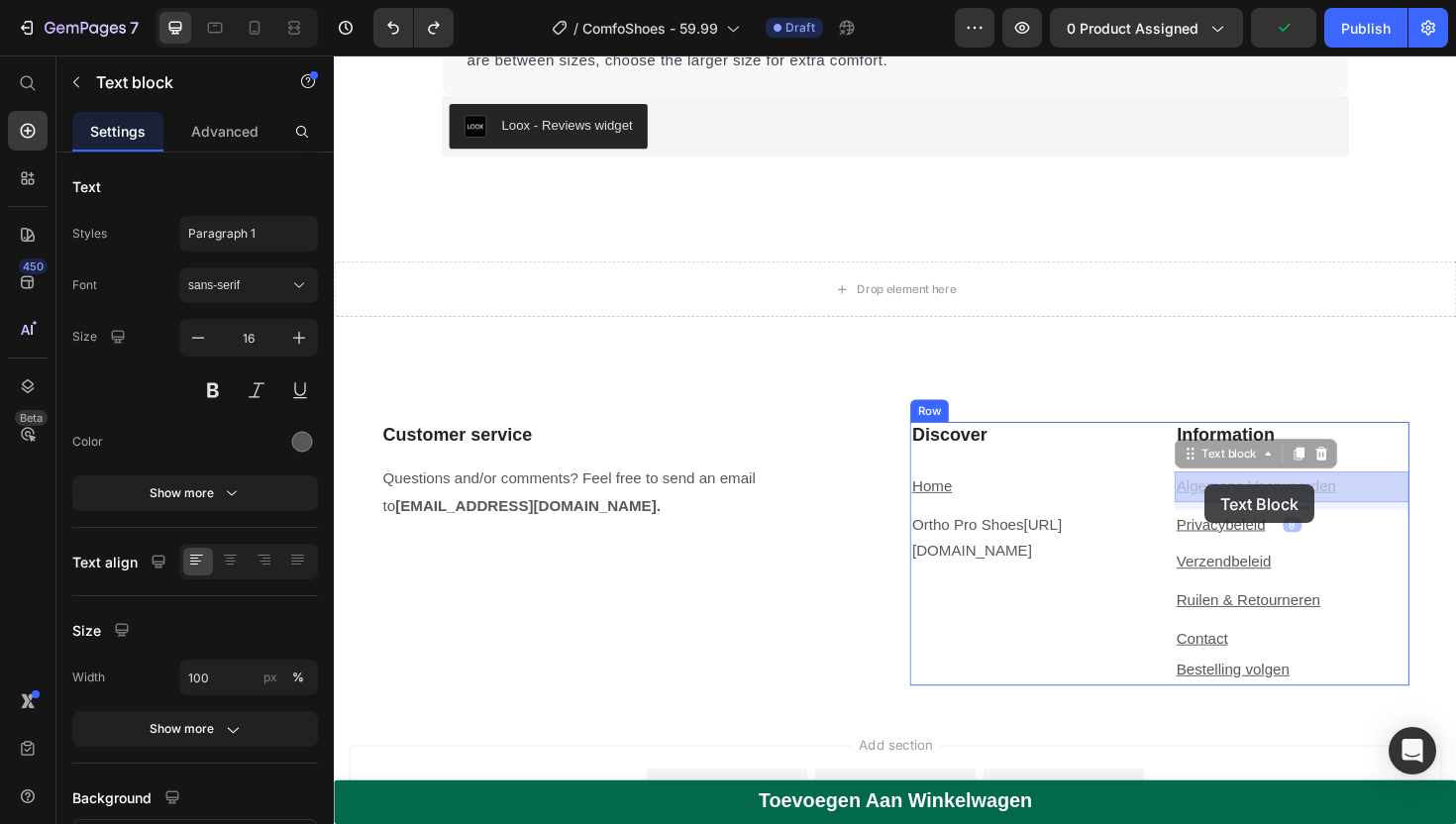 drag, startPoint x: 1399, startPoint y: 513, endPoint x: 1258, endPoint y: 512, distance: 141.00355 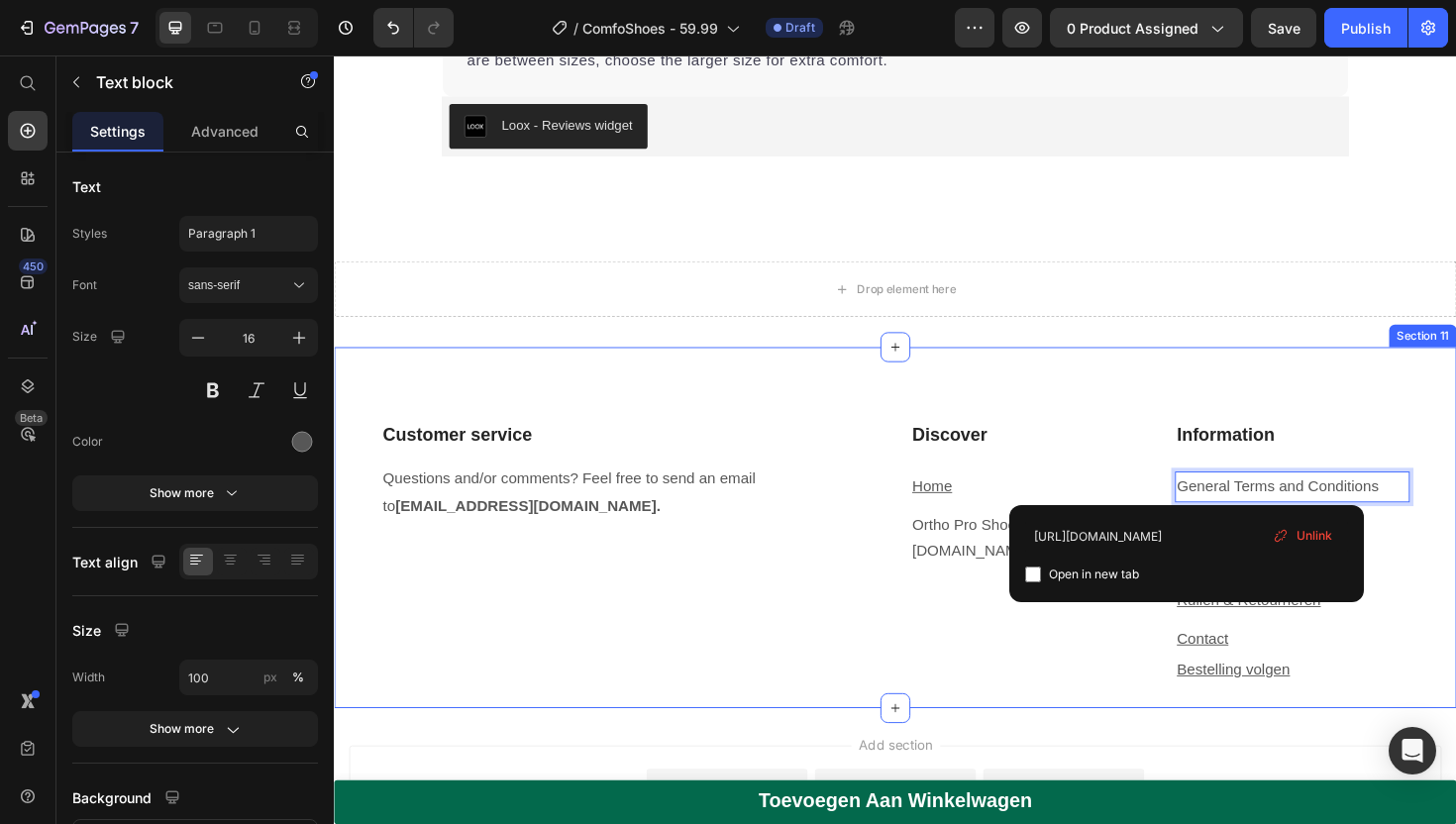 click on "Customer service Heading Questions and/or comments? Feel free to send an email to  [EMAIL_ADDRESS][DOMAIN_NAME]. Text block Discover Heading Home Text block Ortho Pro Shoes [URL][DOMAIN_NAME] Text block Information Heading General Terms and Conditions Text block   8 Privacybeleid Text block Verzendbeleid Text block Ruilen & Retourneren Text block Contact Text block Bestelling volgen  Text block Row Row Section 11" at bounding box center (928, 555) 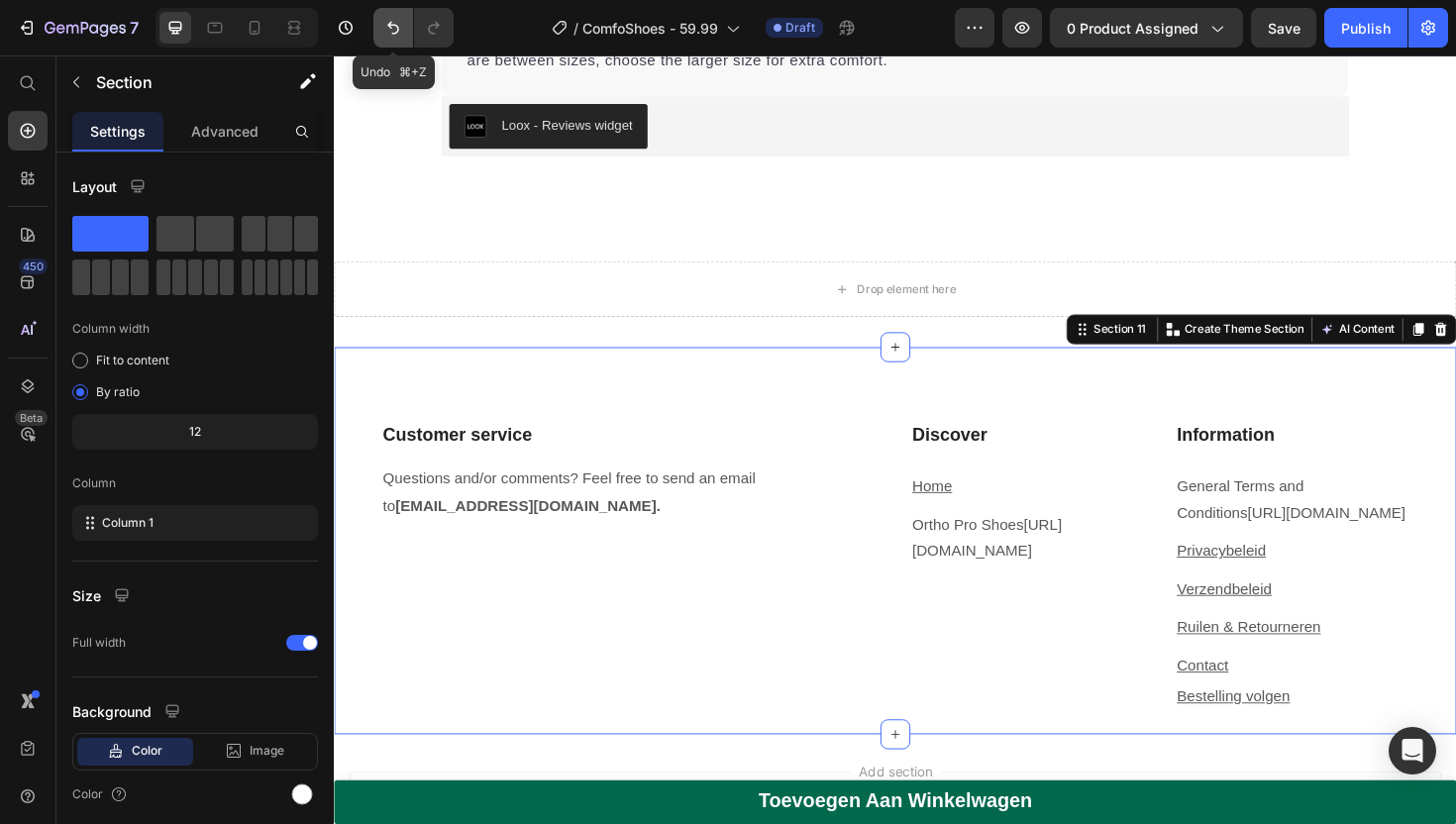 click 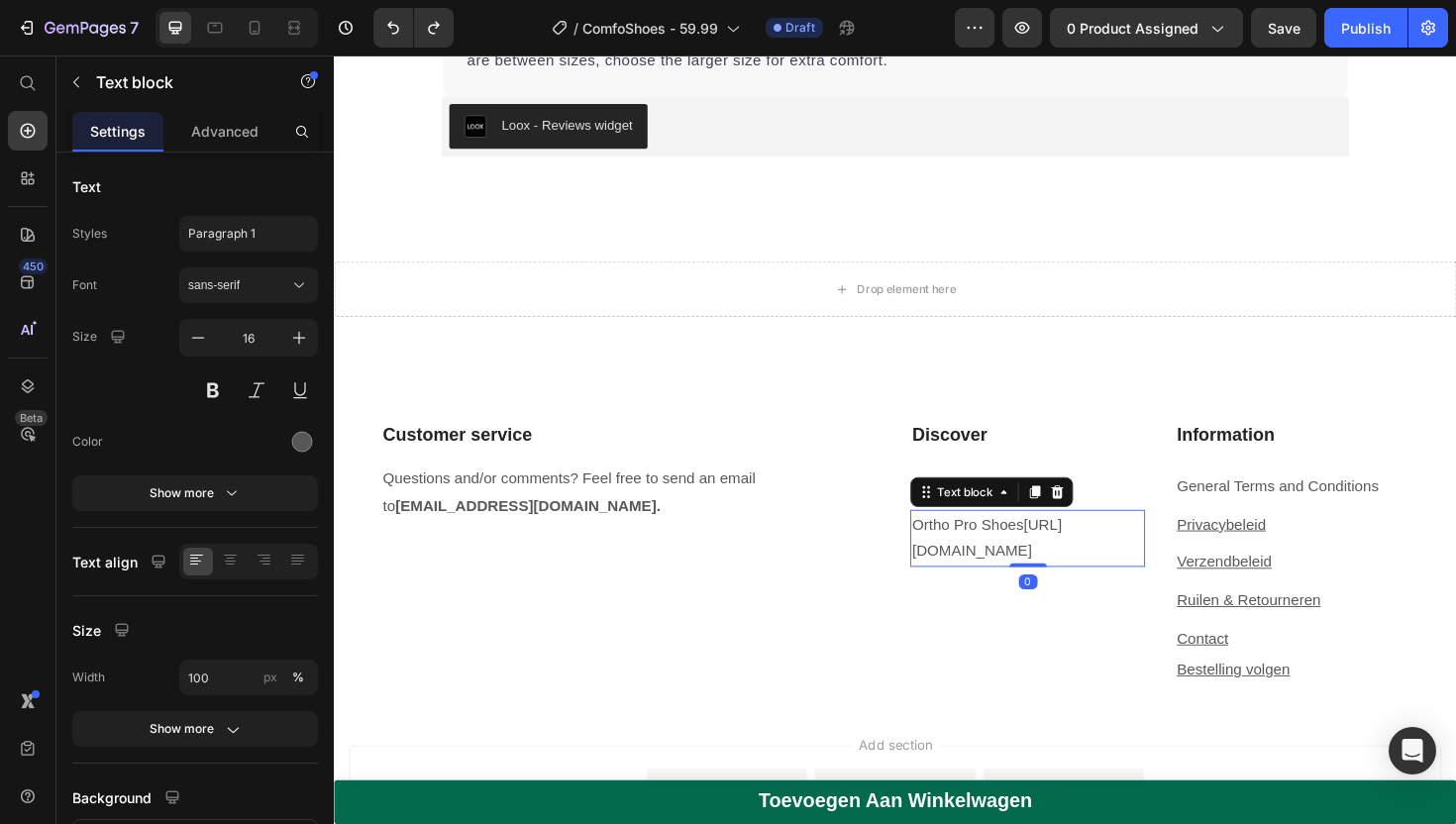 click on "[URL][DOMAIN_NAME]" at bounding box center (1025, 566) 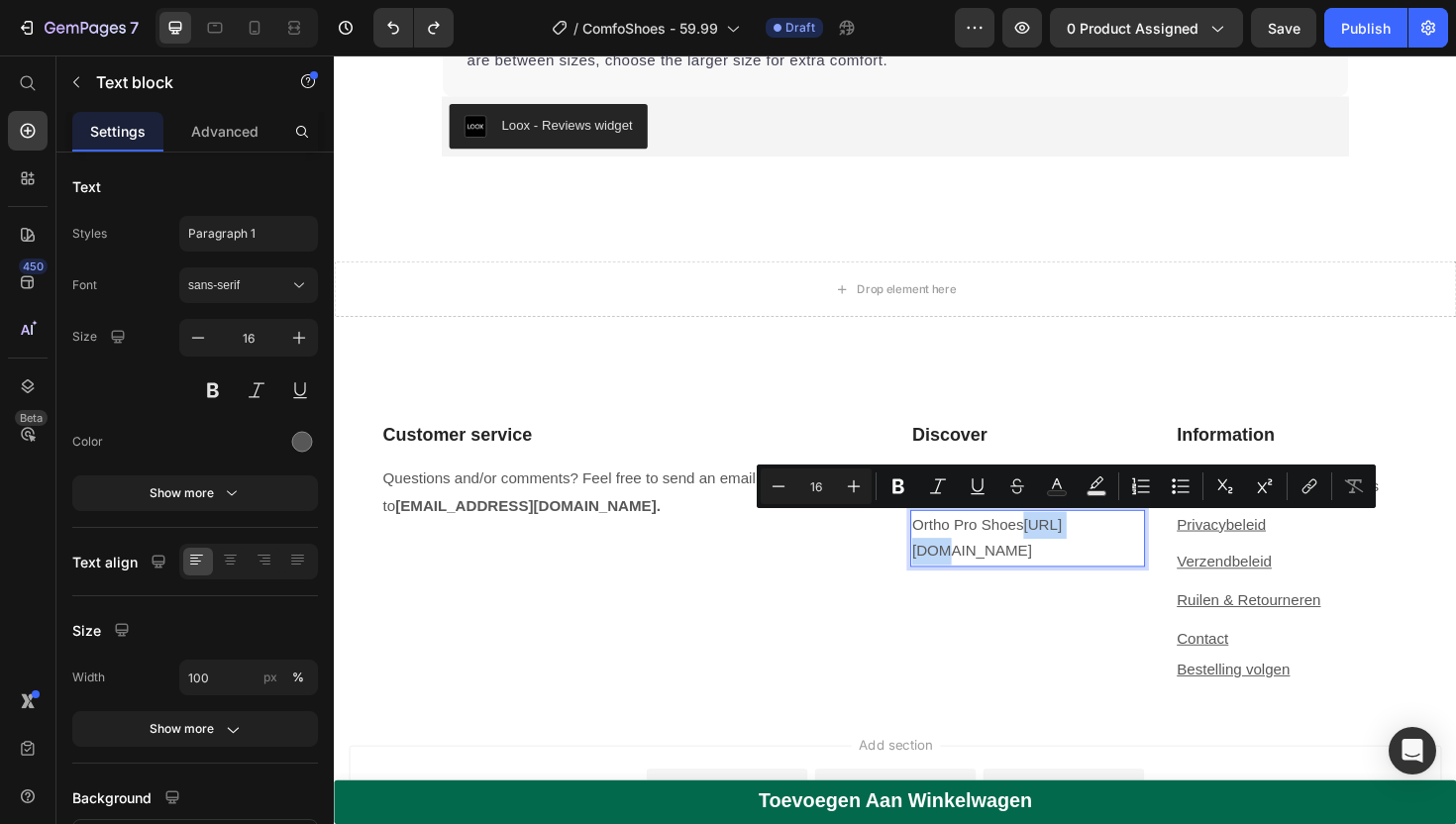 drag, startPoint x: 1067, startPoint y: 552, endPoint x: 1119, endPoint y: 561, distance: 52.7731 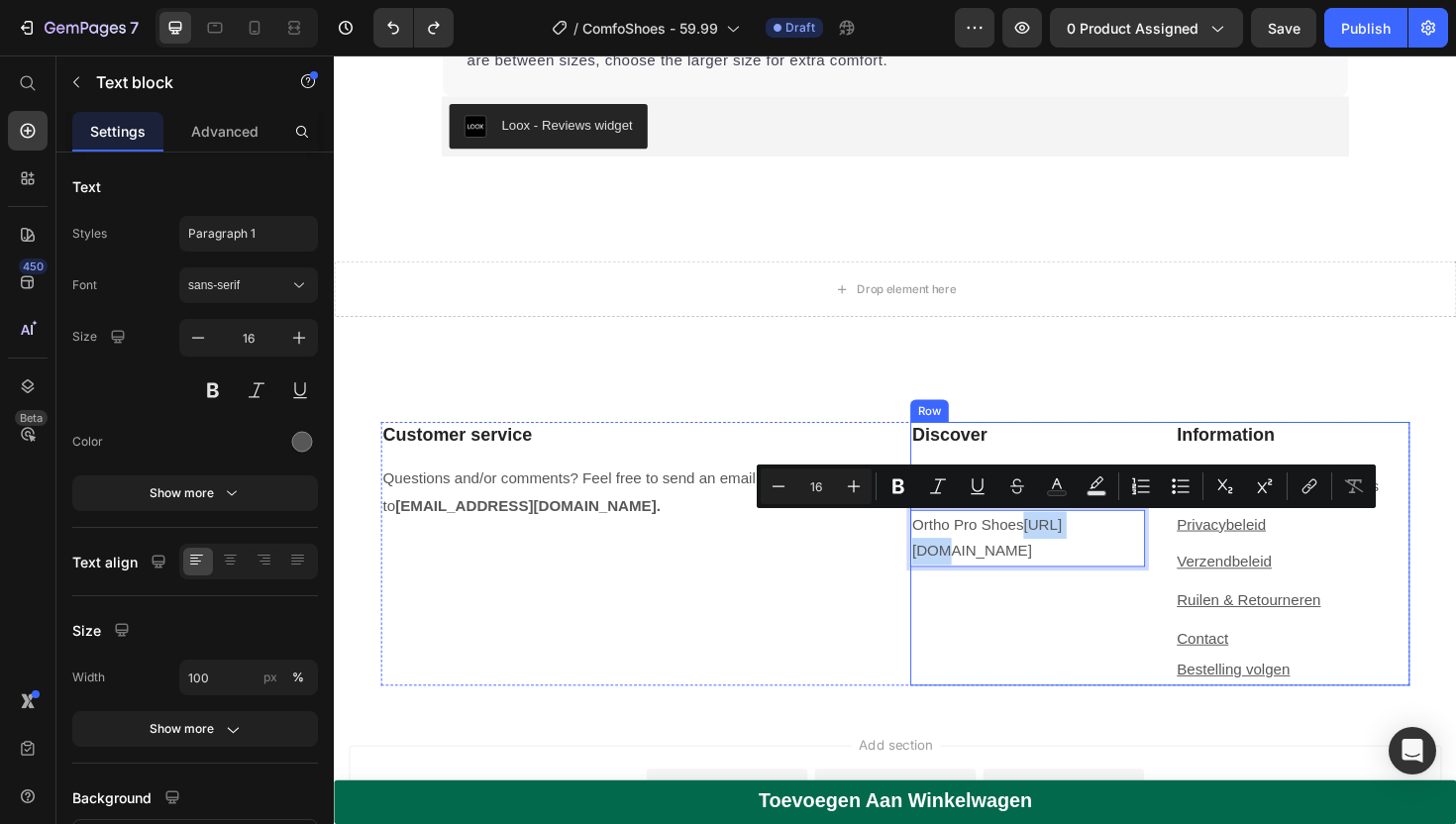 click on "Discover Heading Home Text block Ortho Pro Shoes [URL][DOMAIN_NAME] Text block   0" at bounding box center (1068, 582) 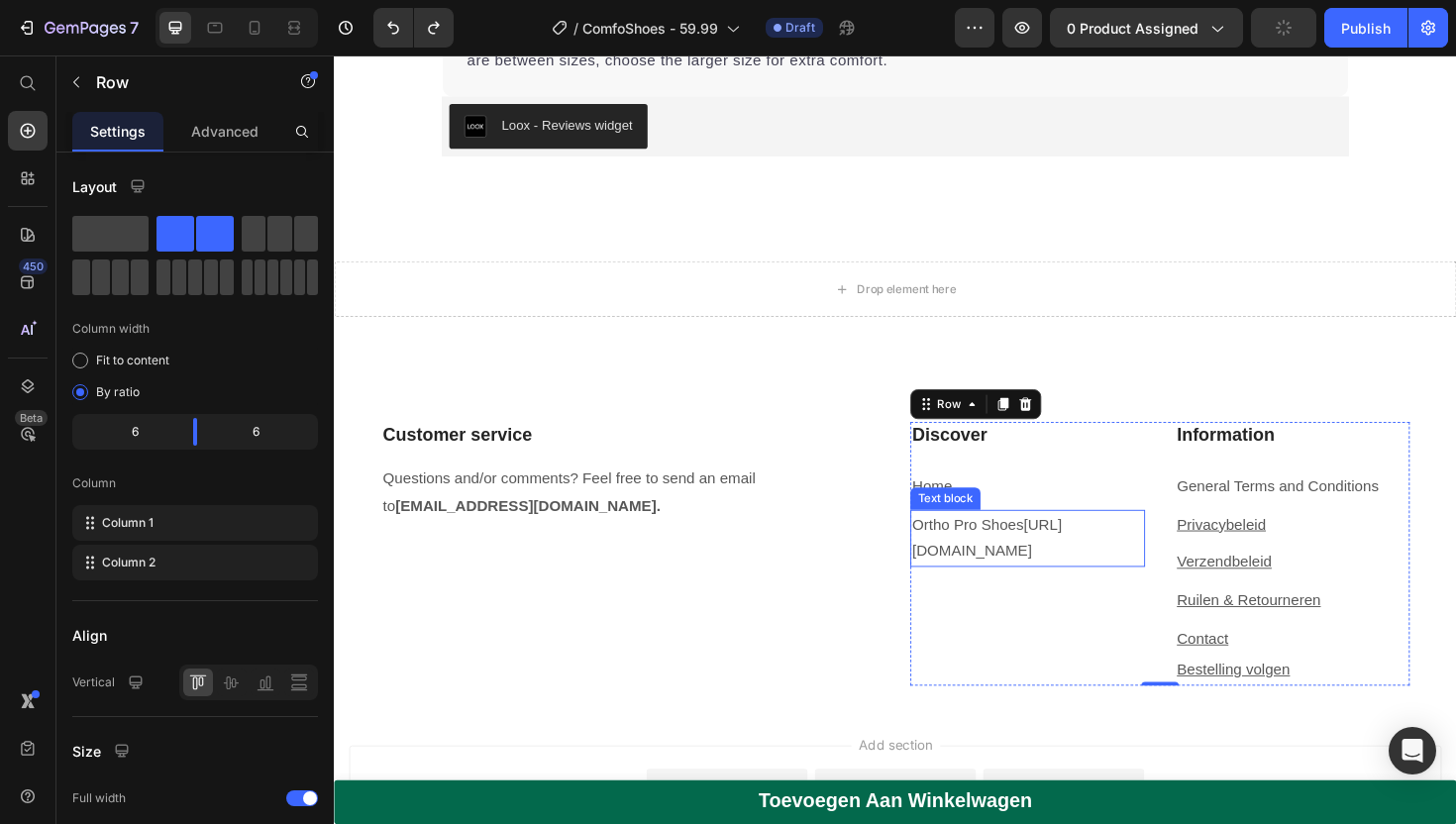 click on "Ortho Pro Shoes [URL][DOMAIN_NAME]" at bounding box center (1068, 567) 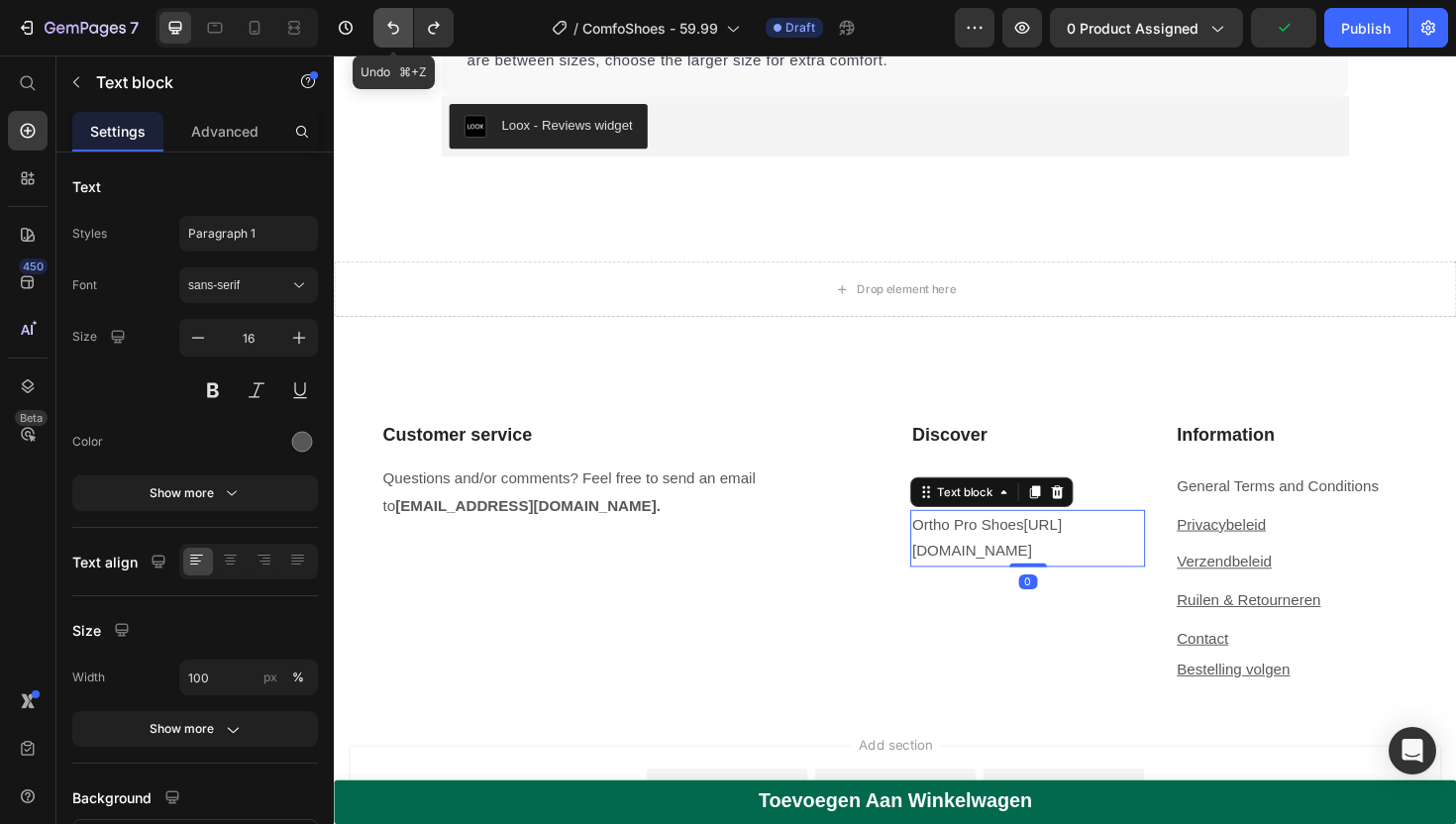 click 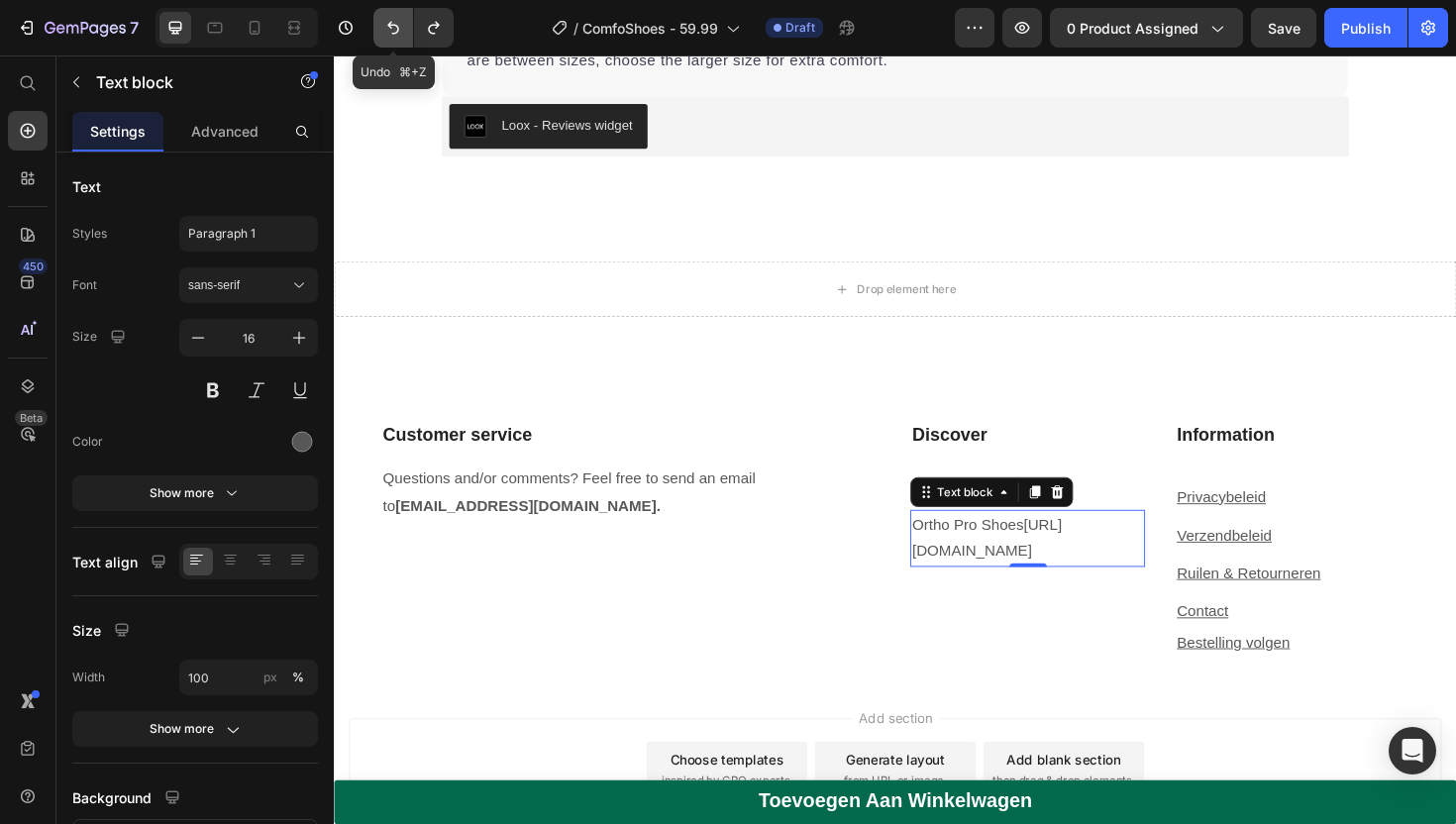 click 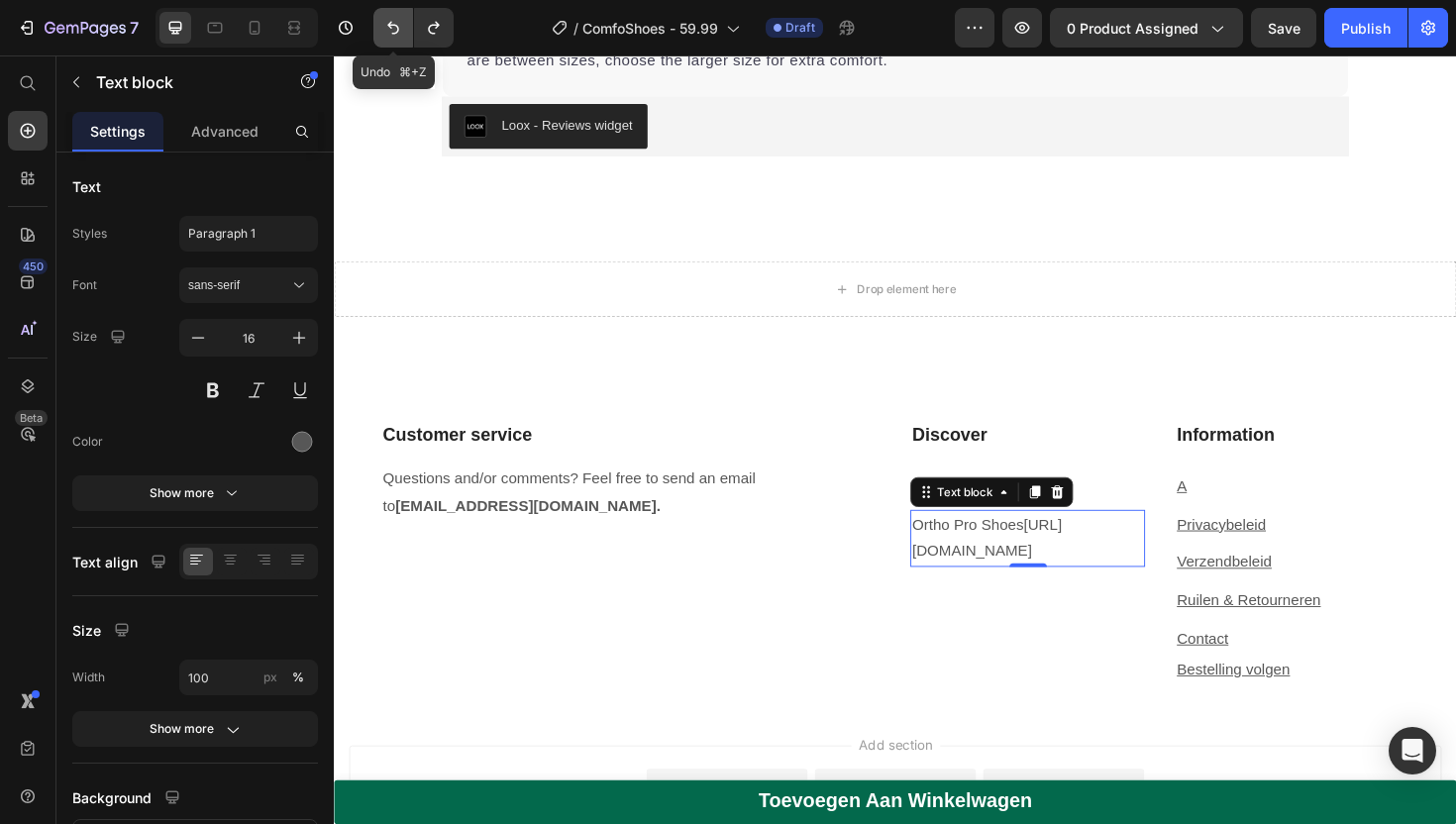 click 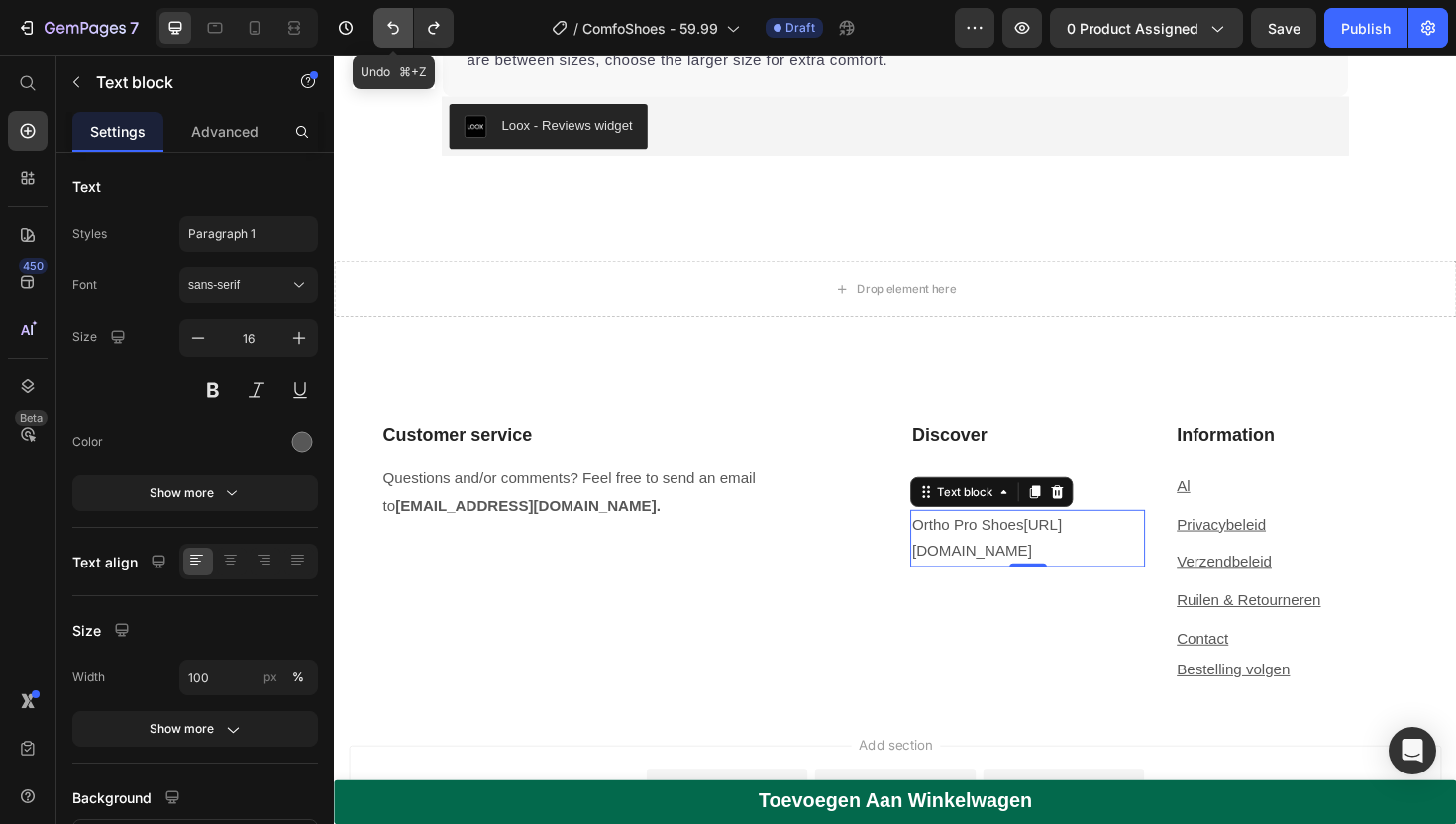 click 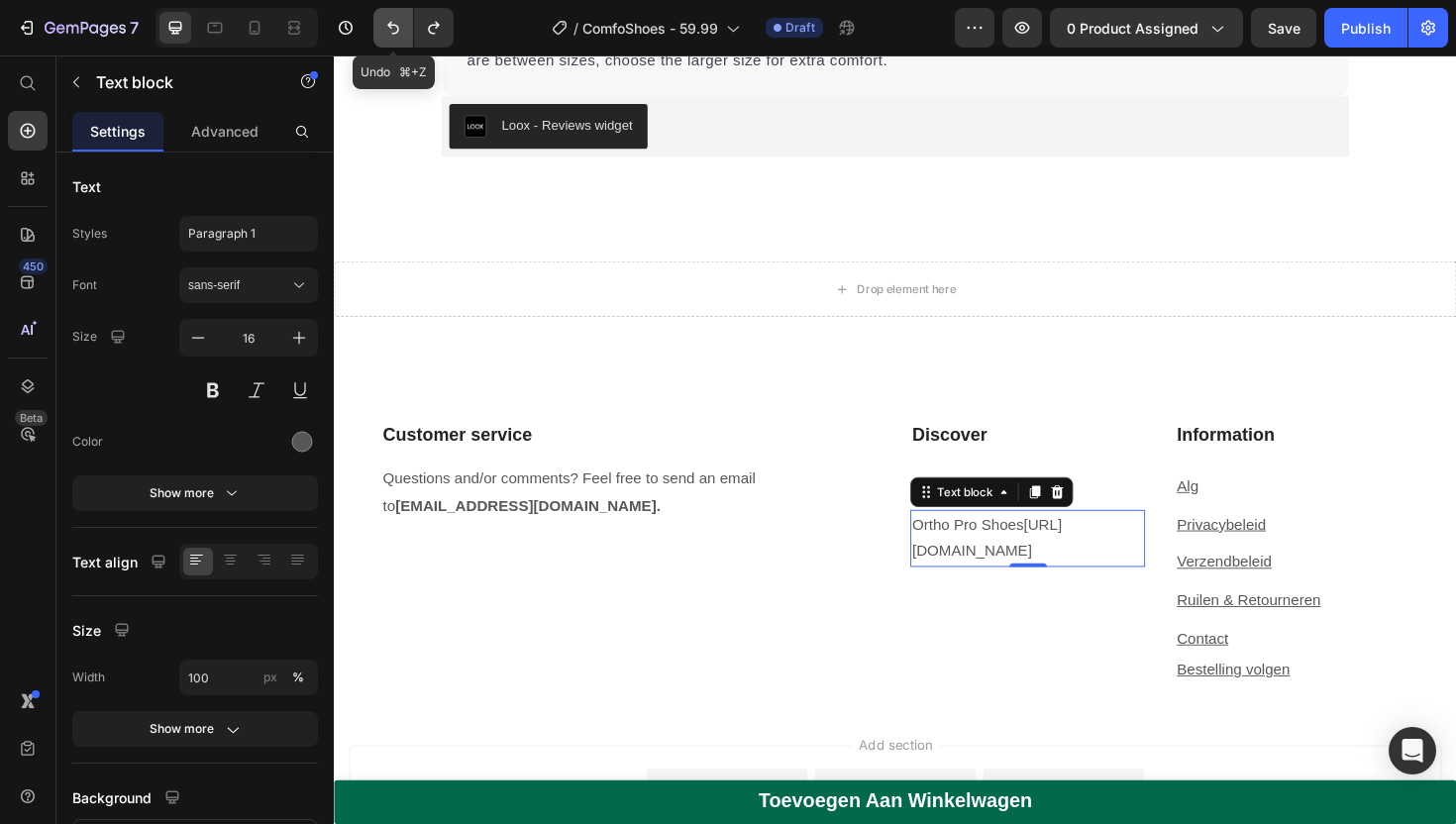 click 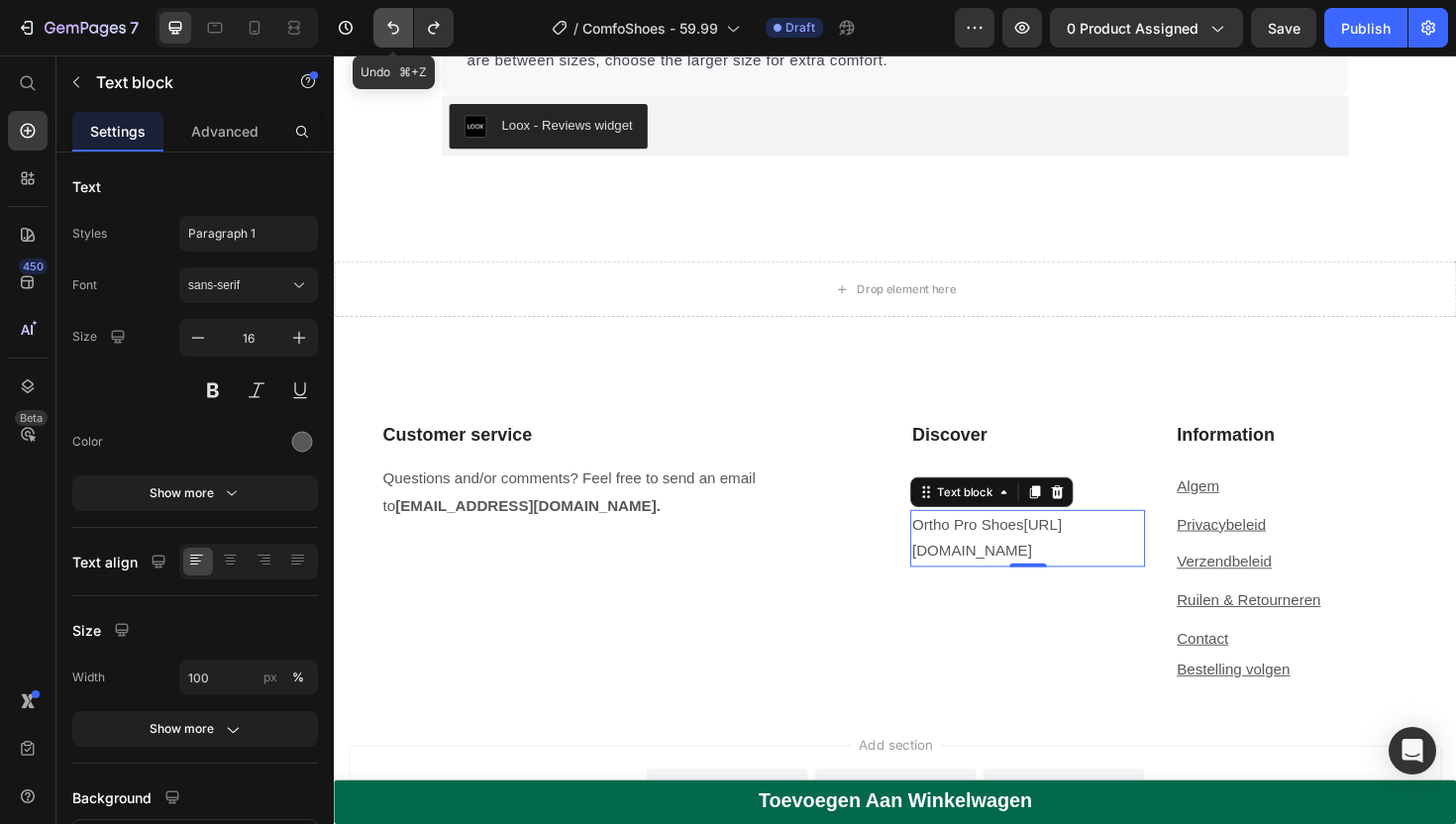 click 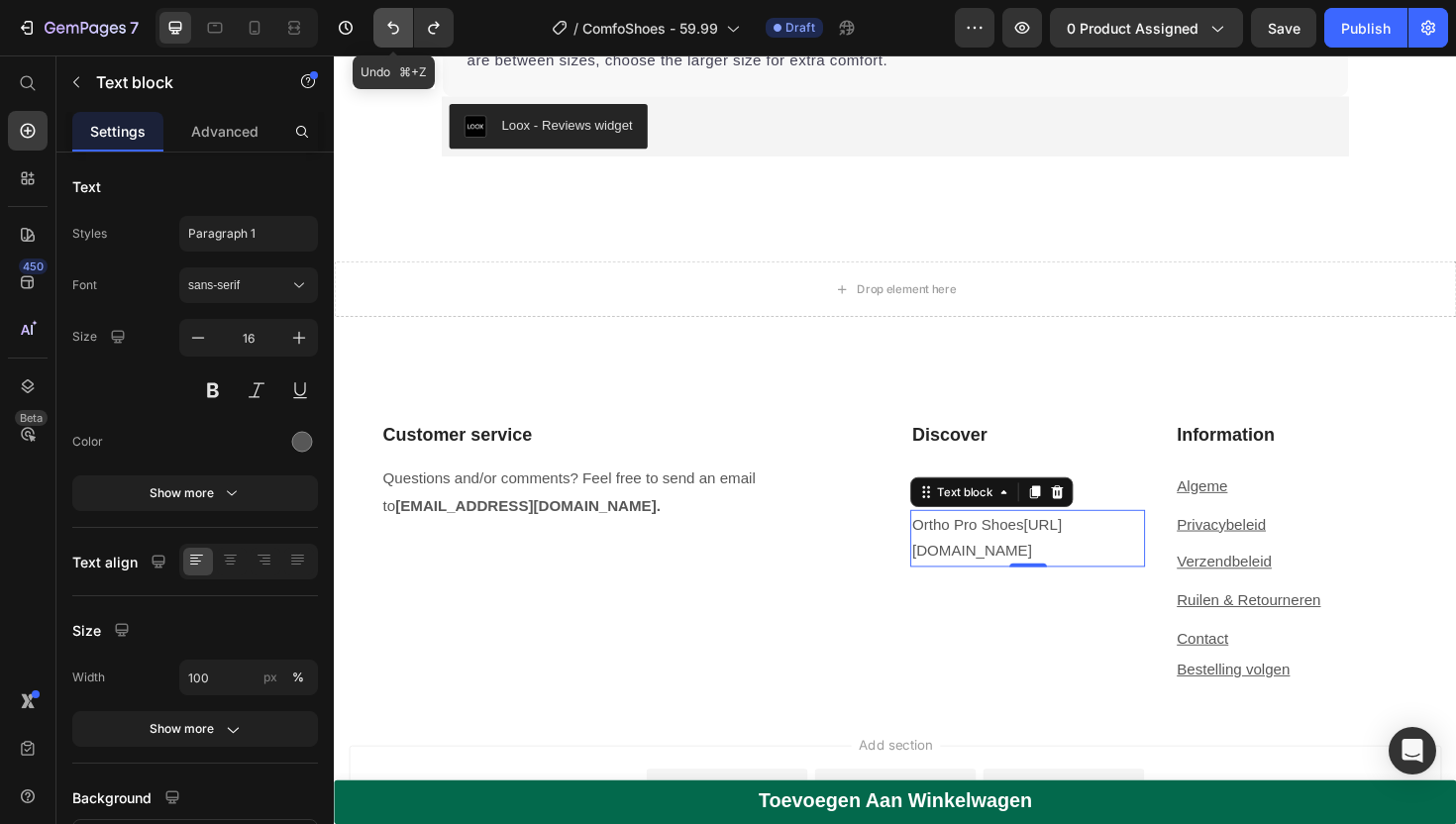 click 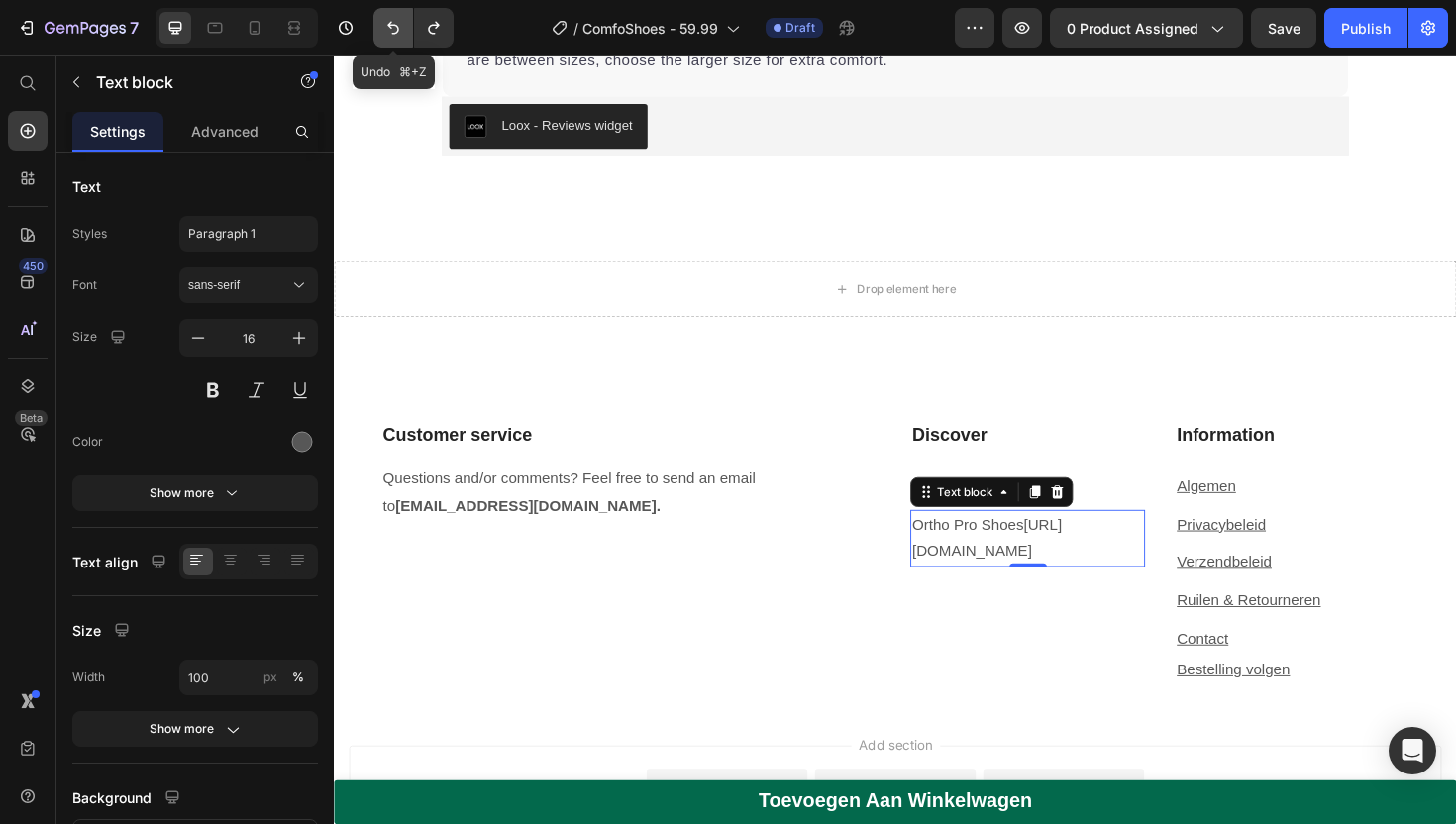 click 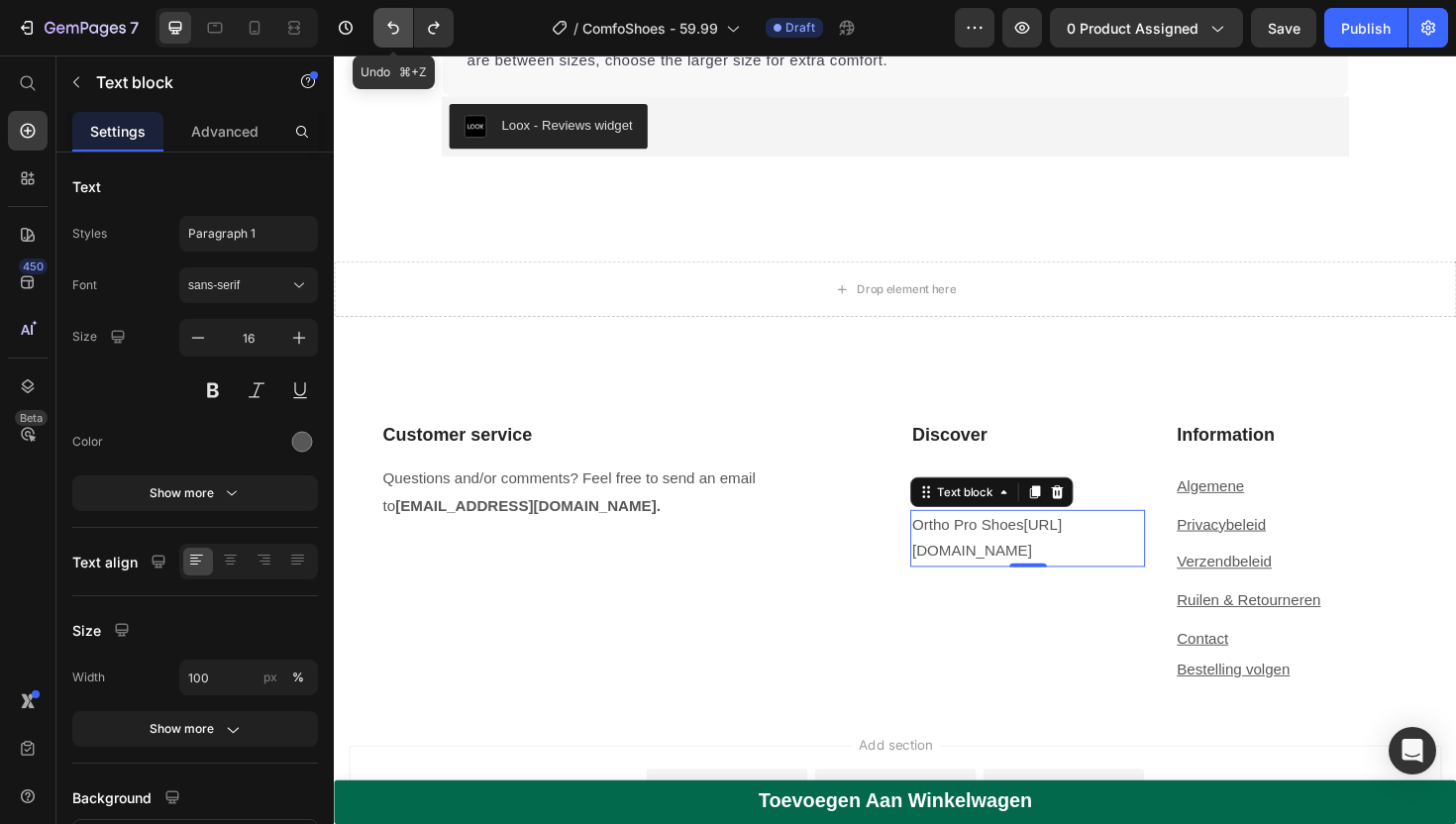 click 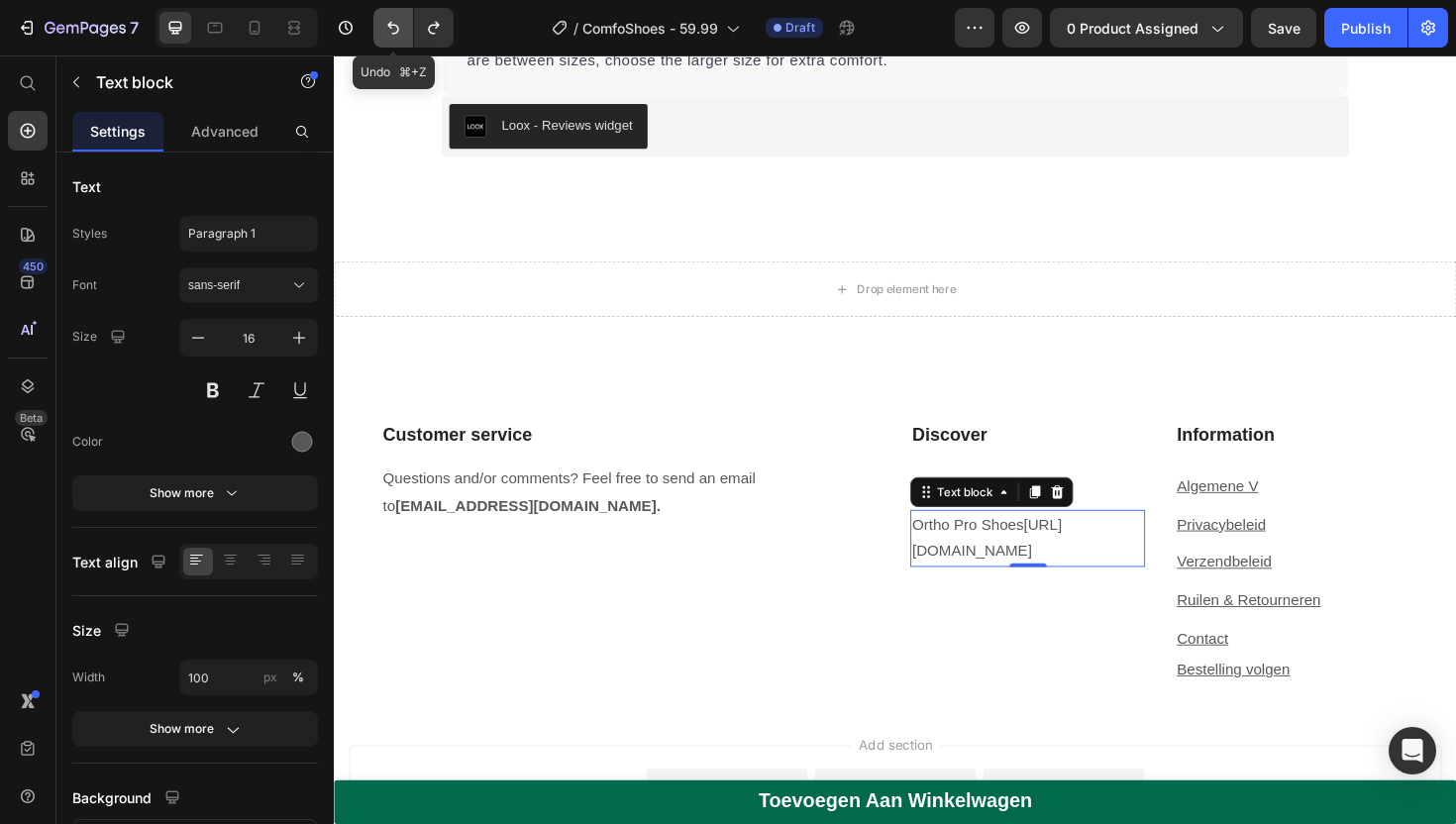 click 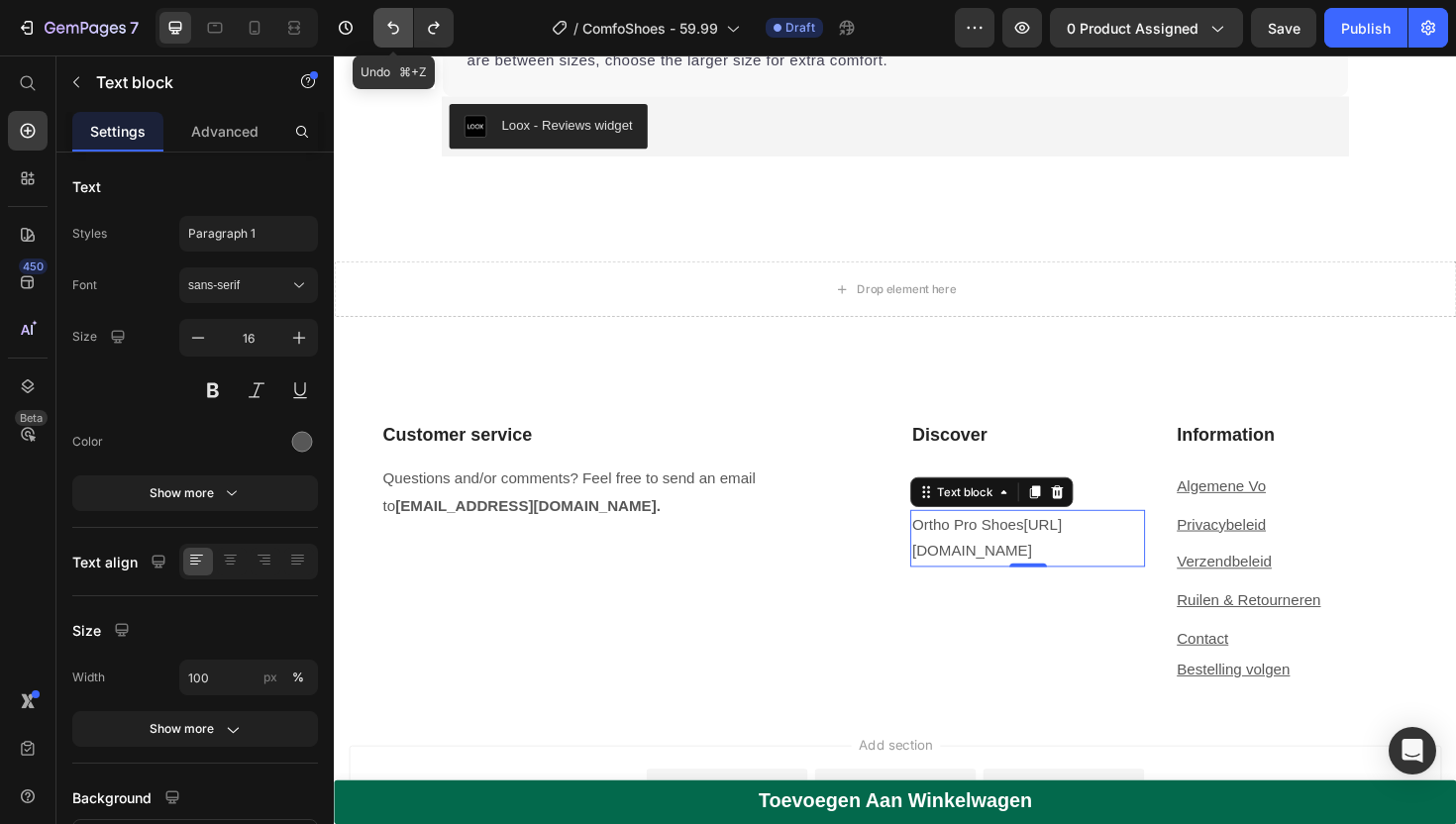 click 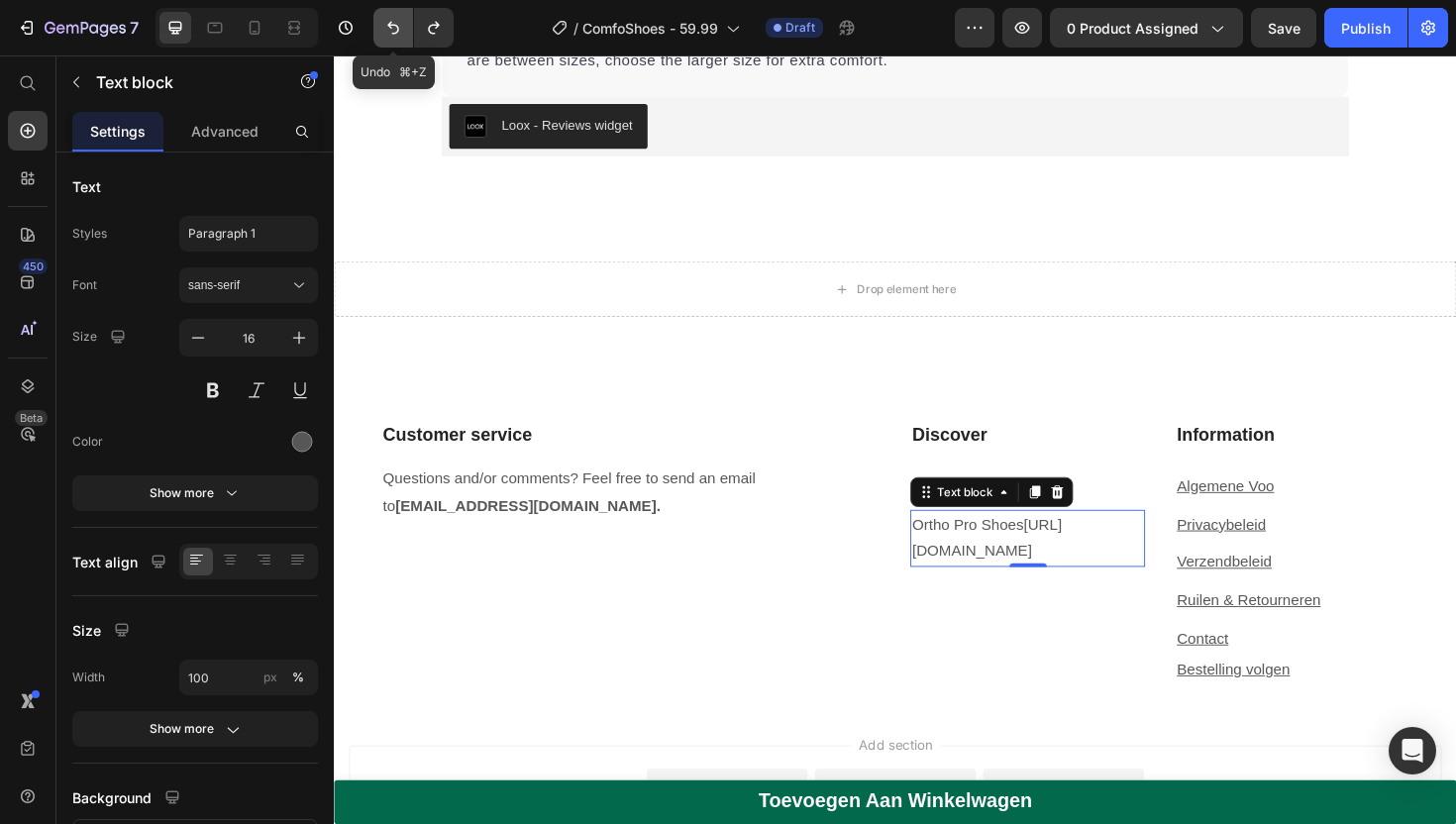 click 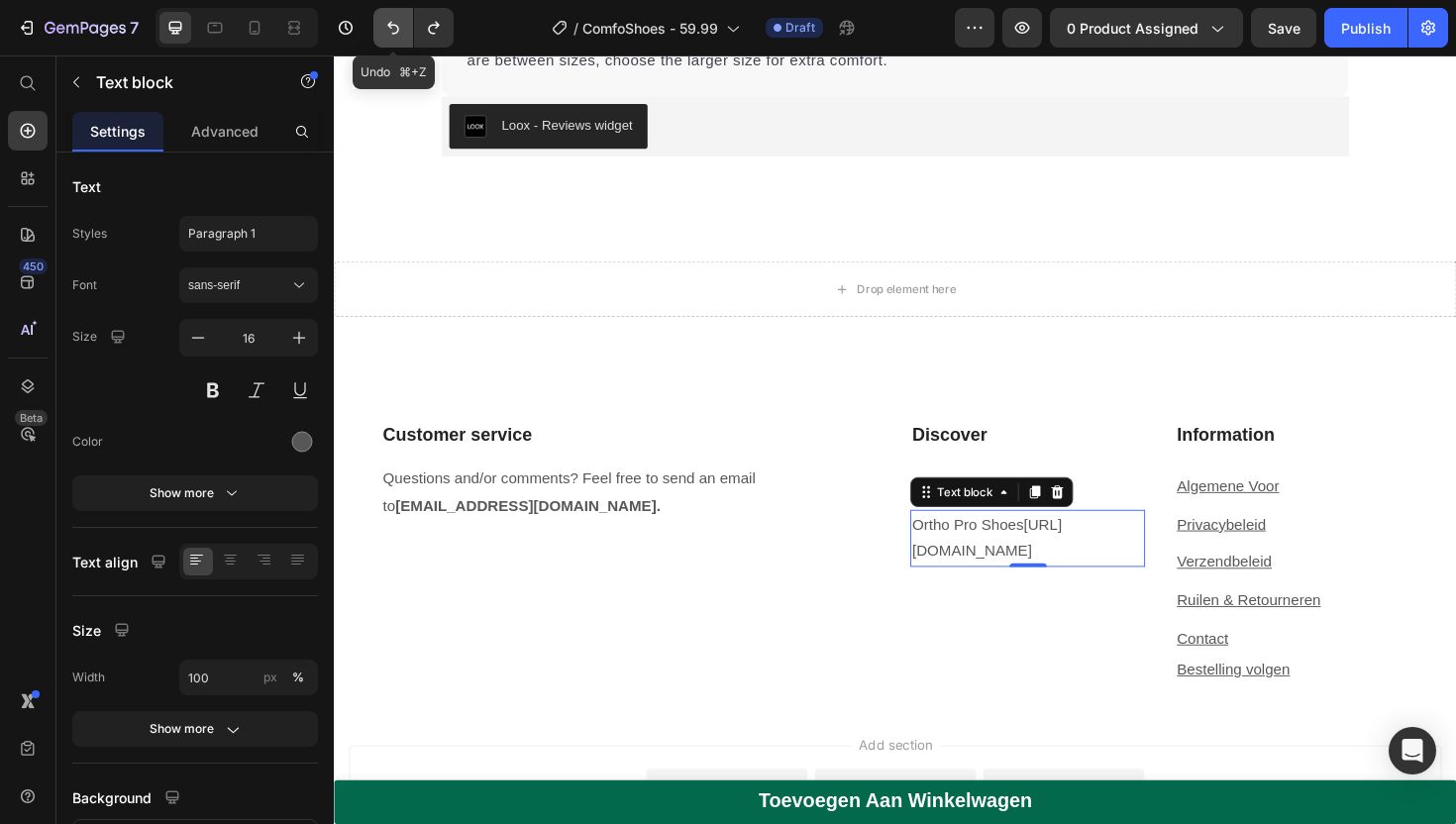click 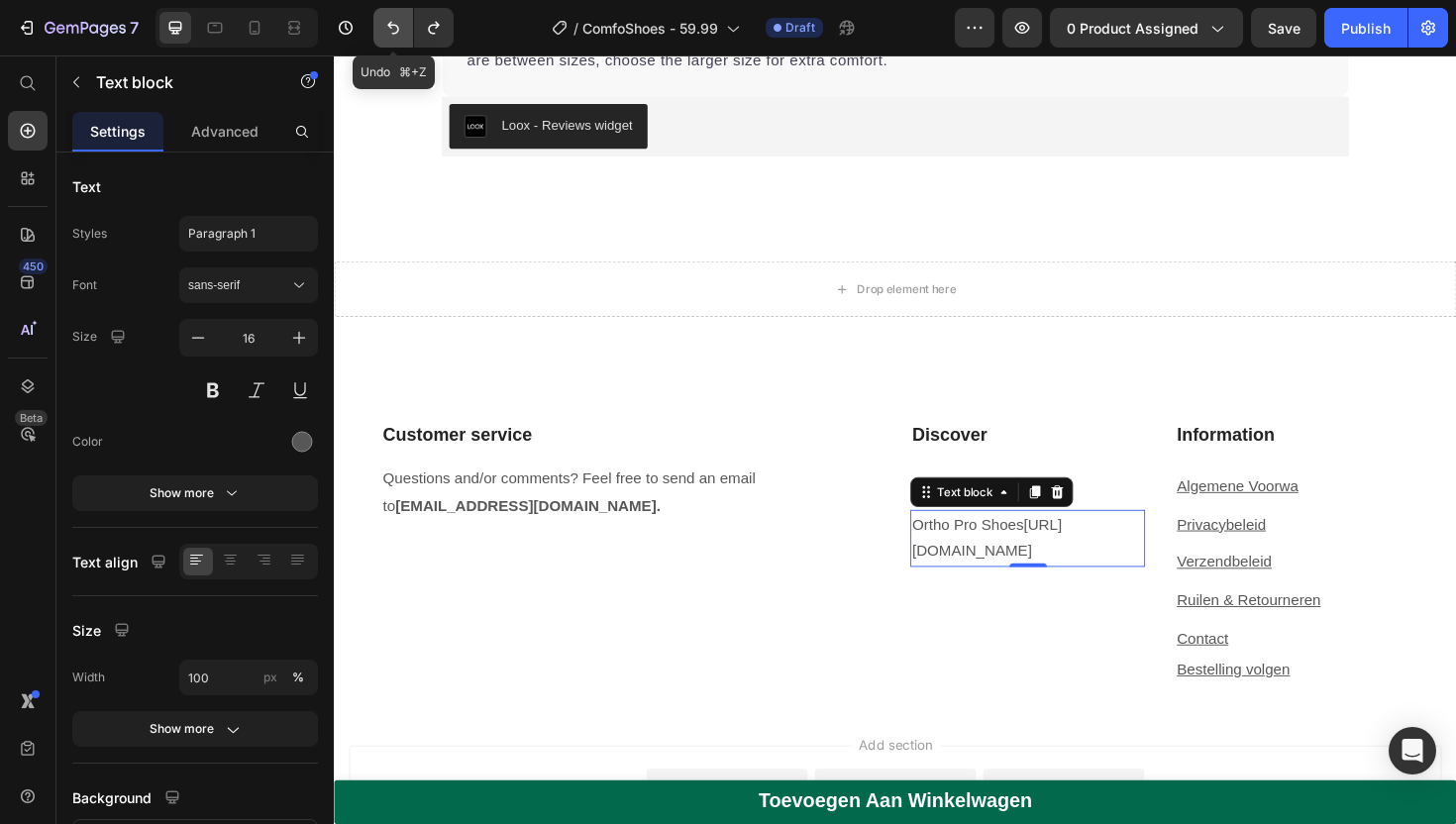 click 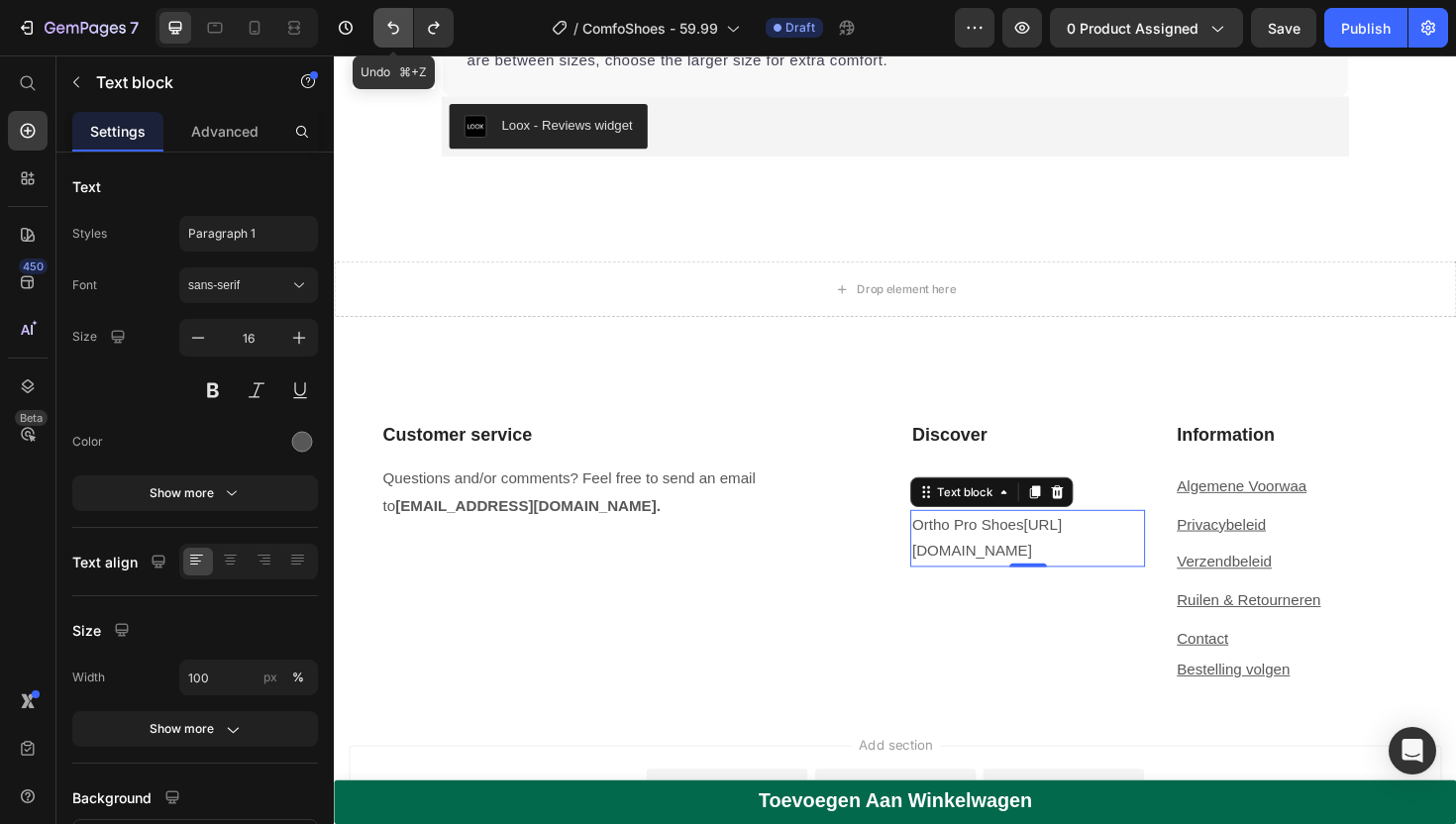 click 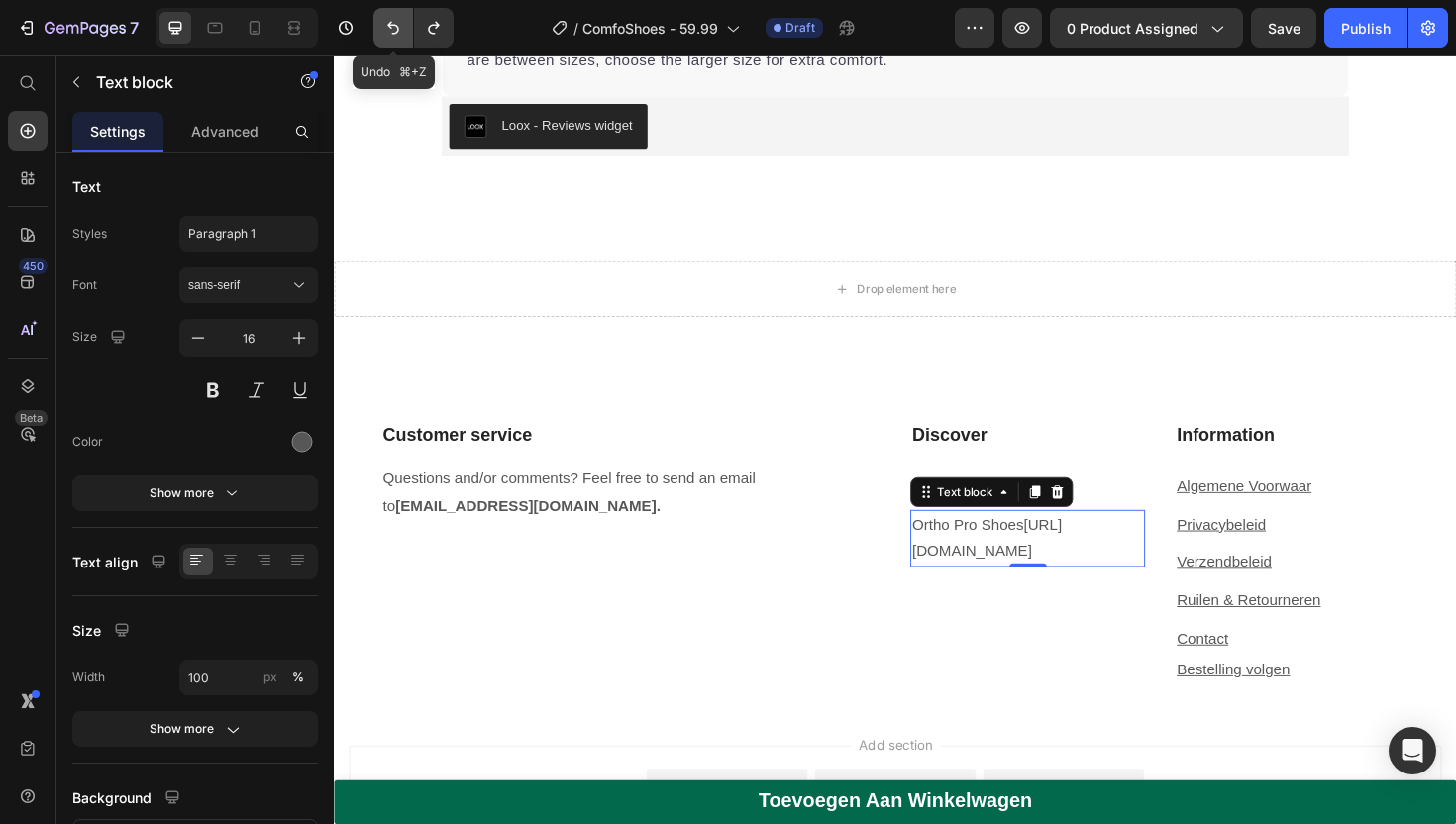 click 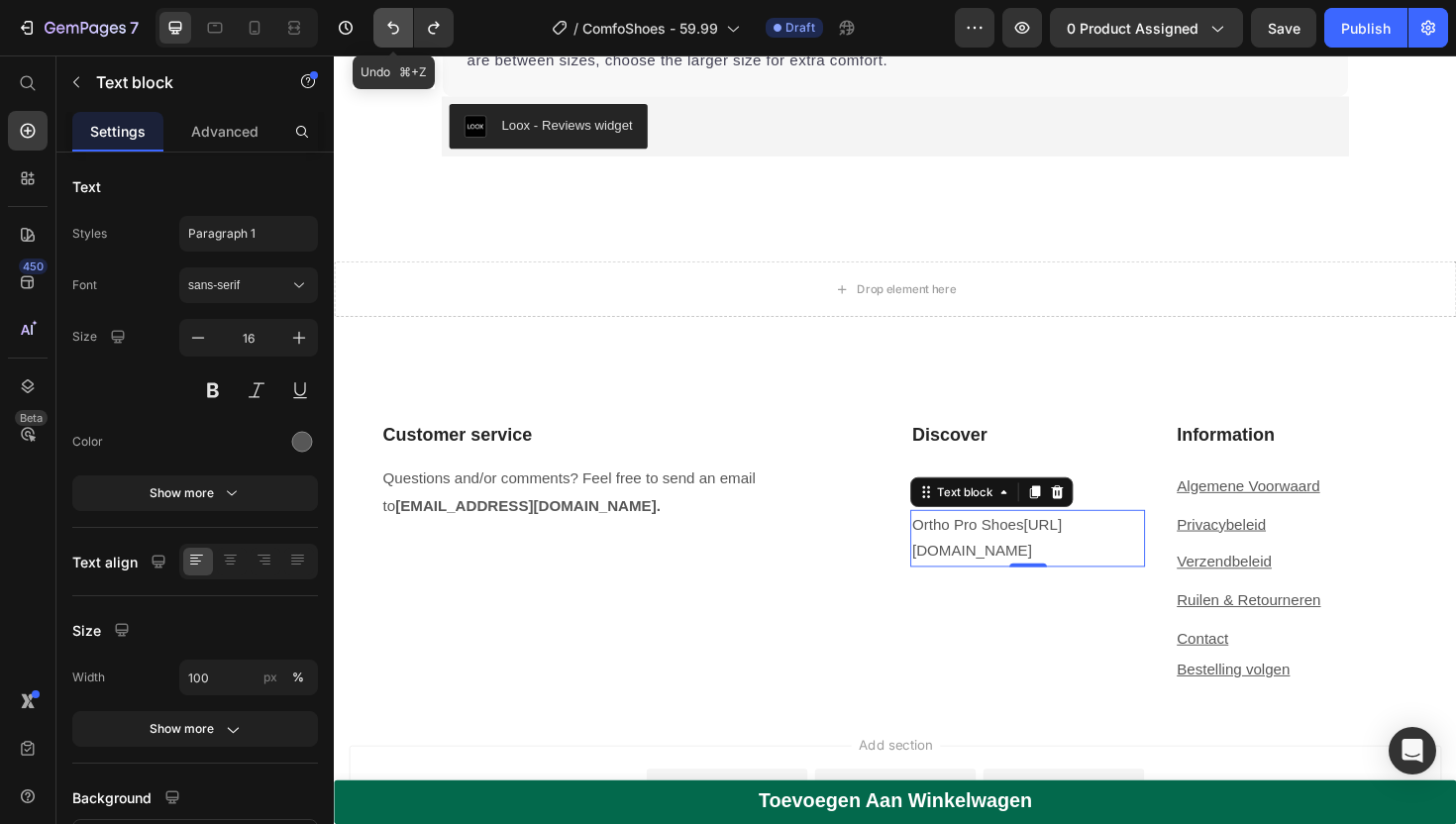 click 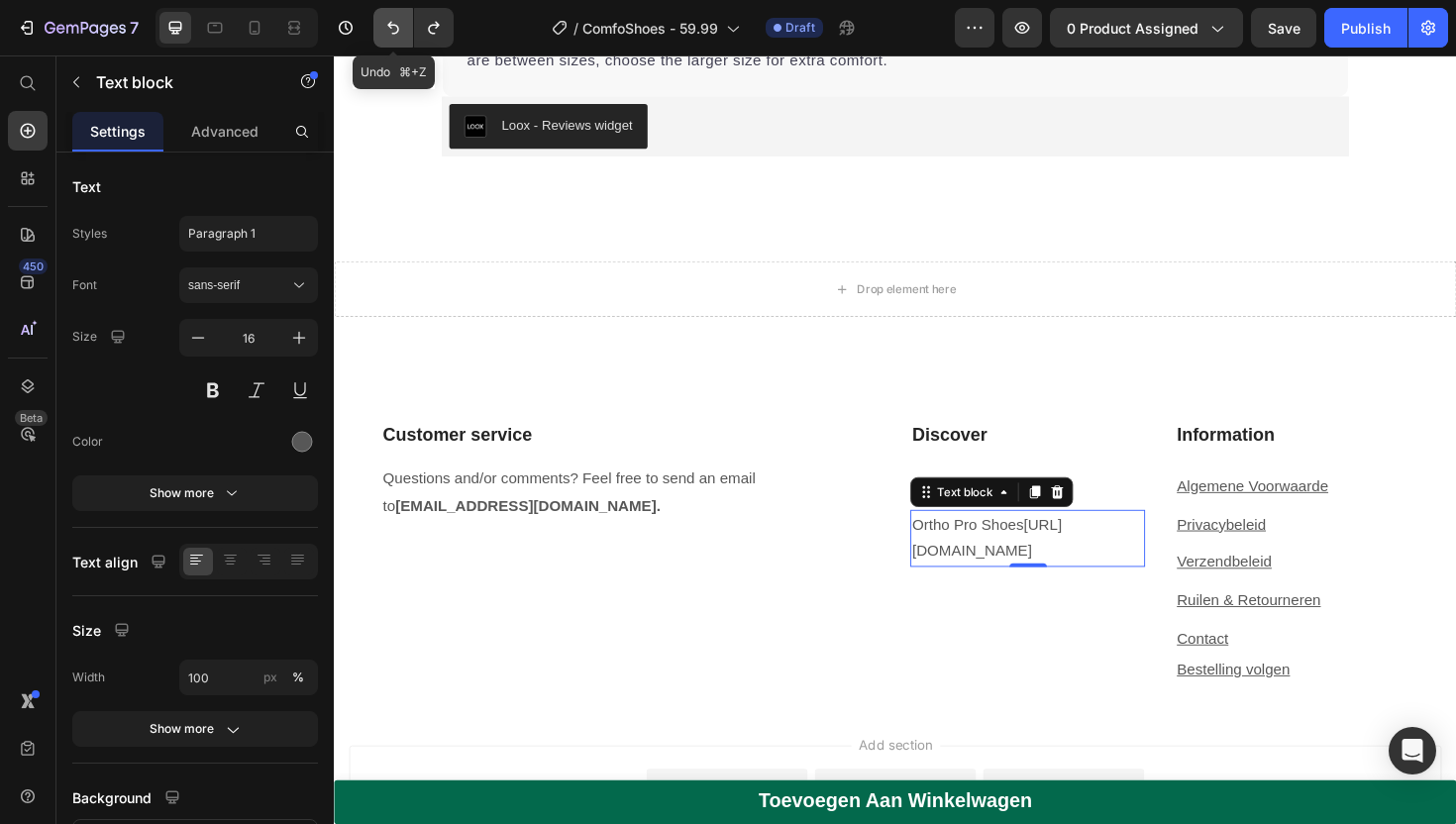 click 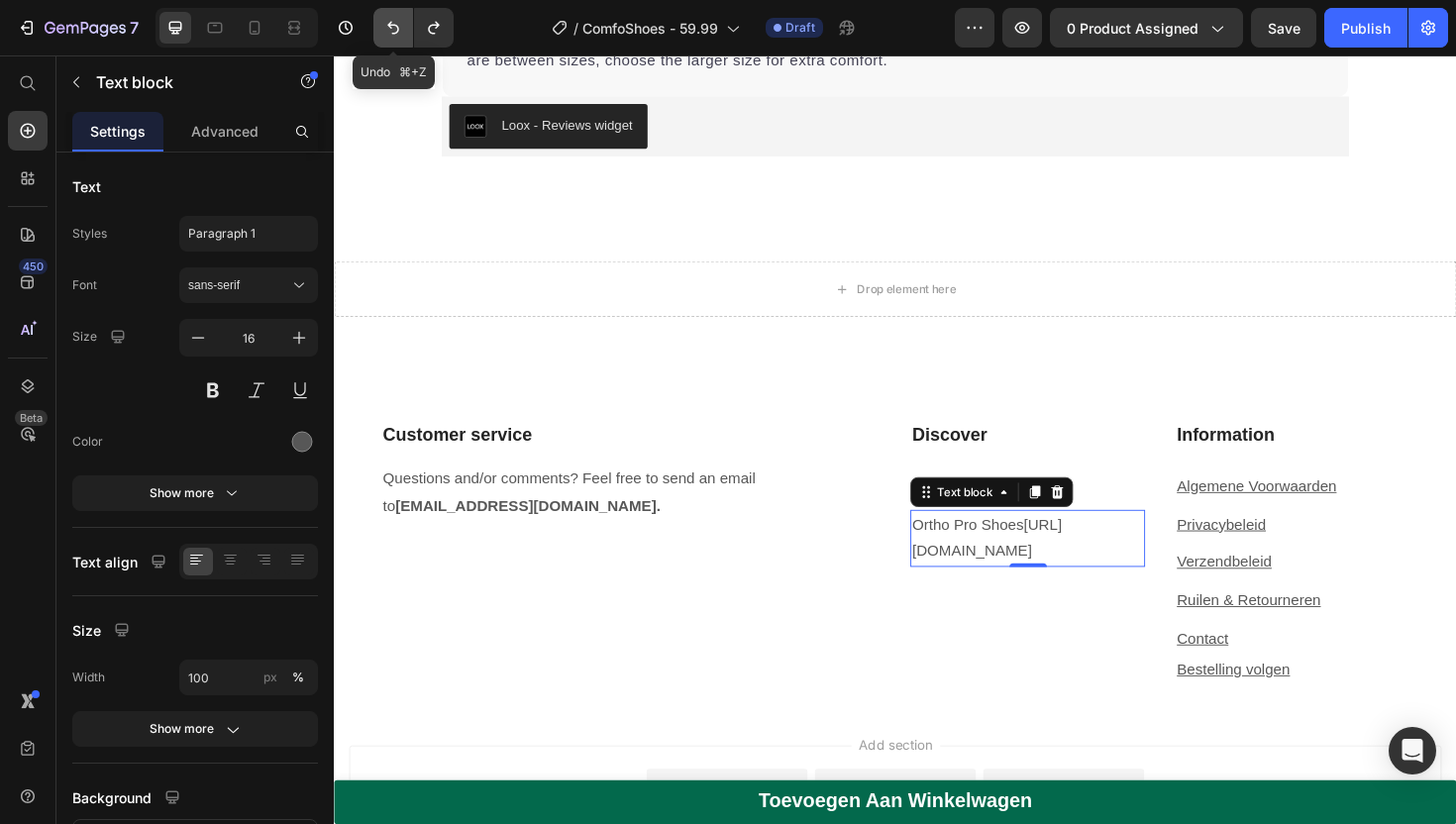 click 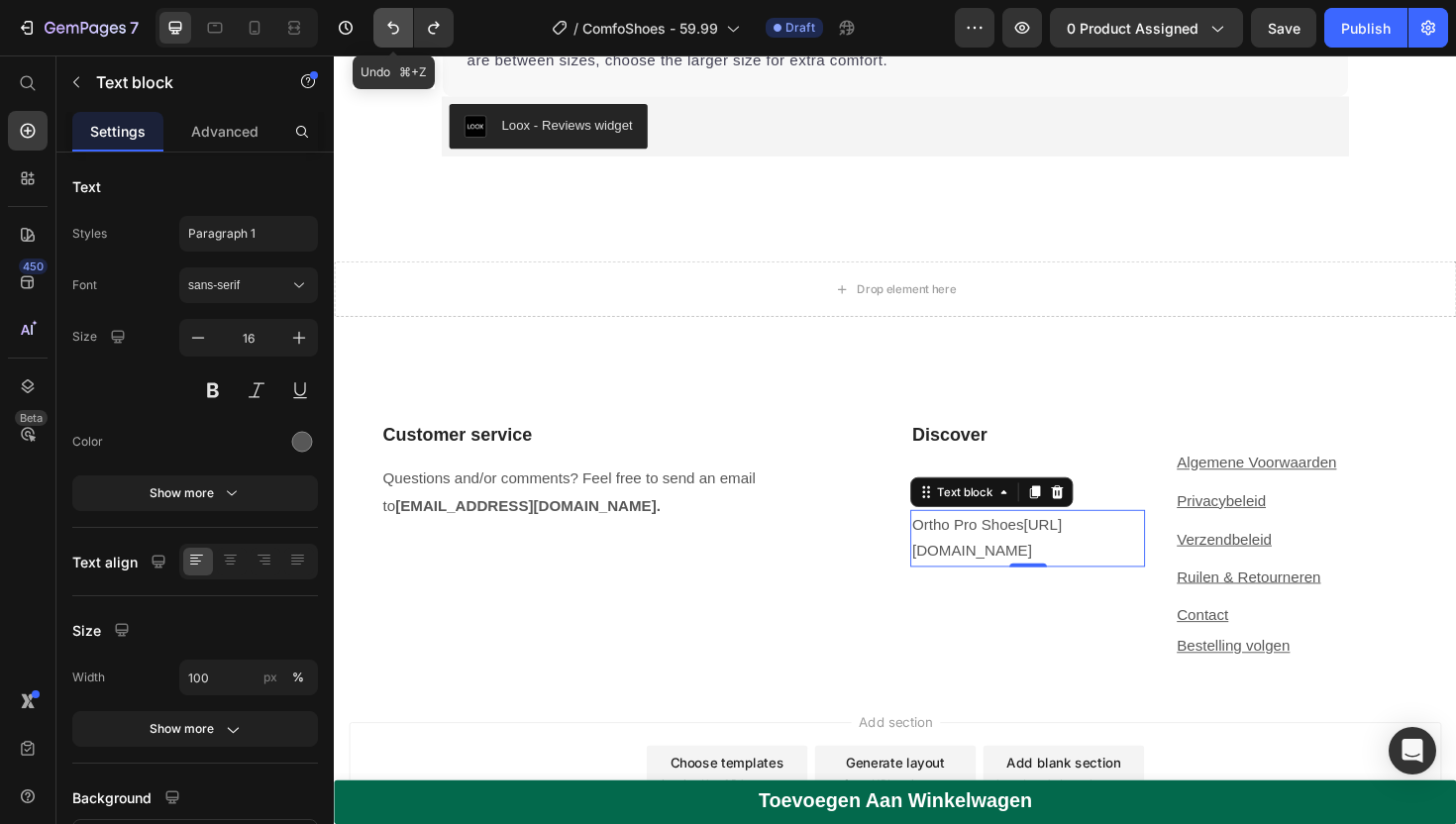 click 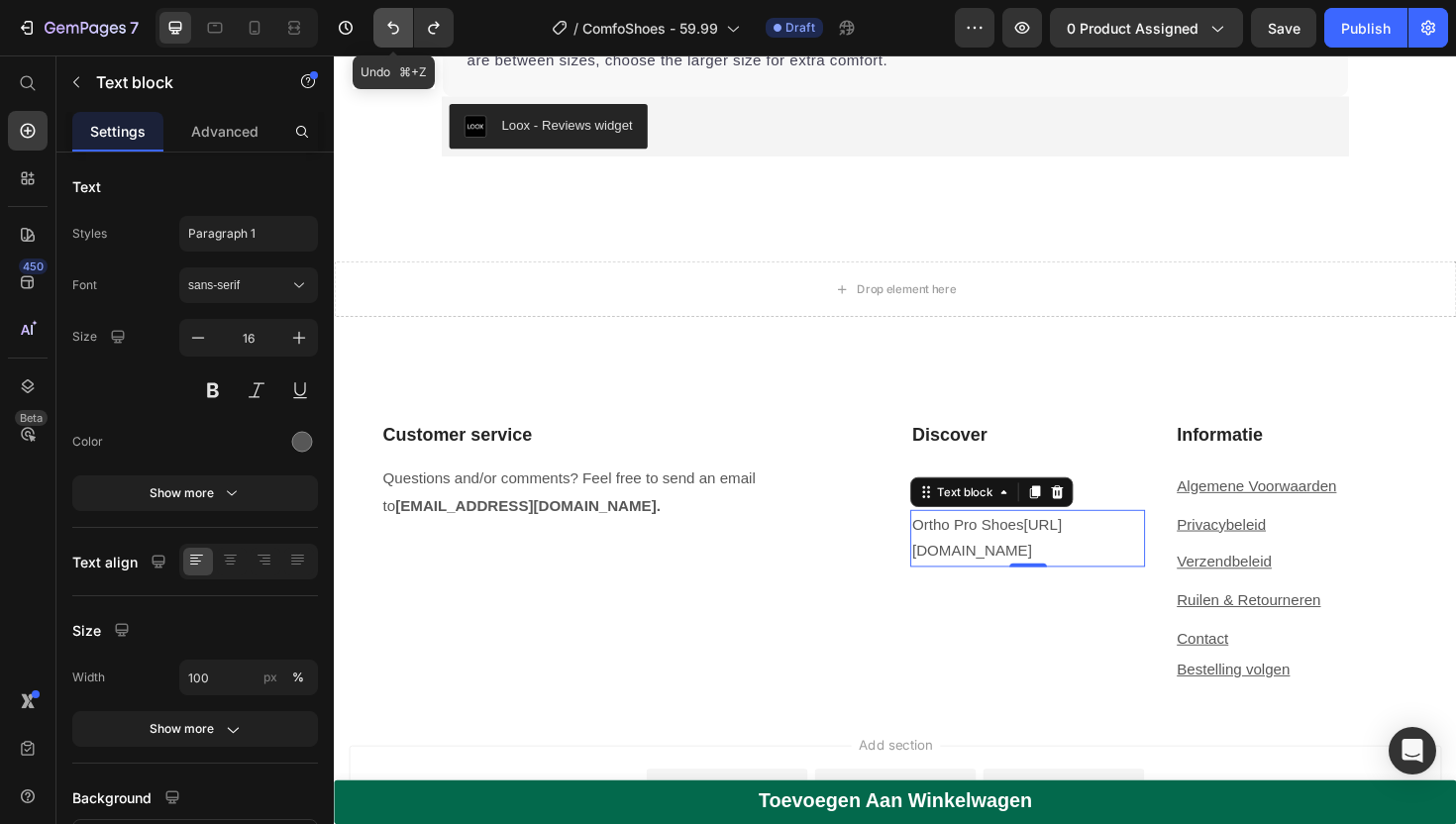 click 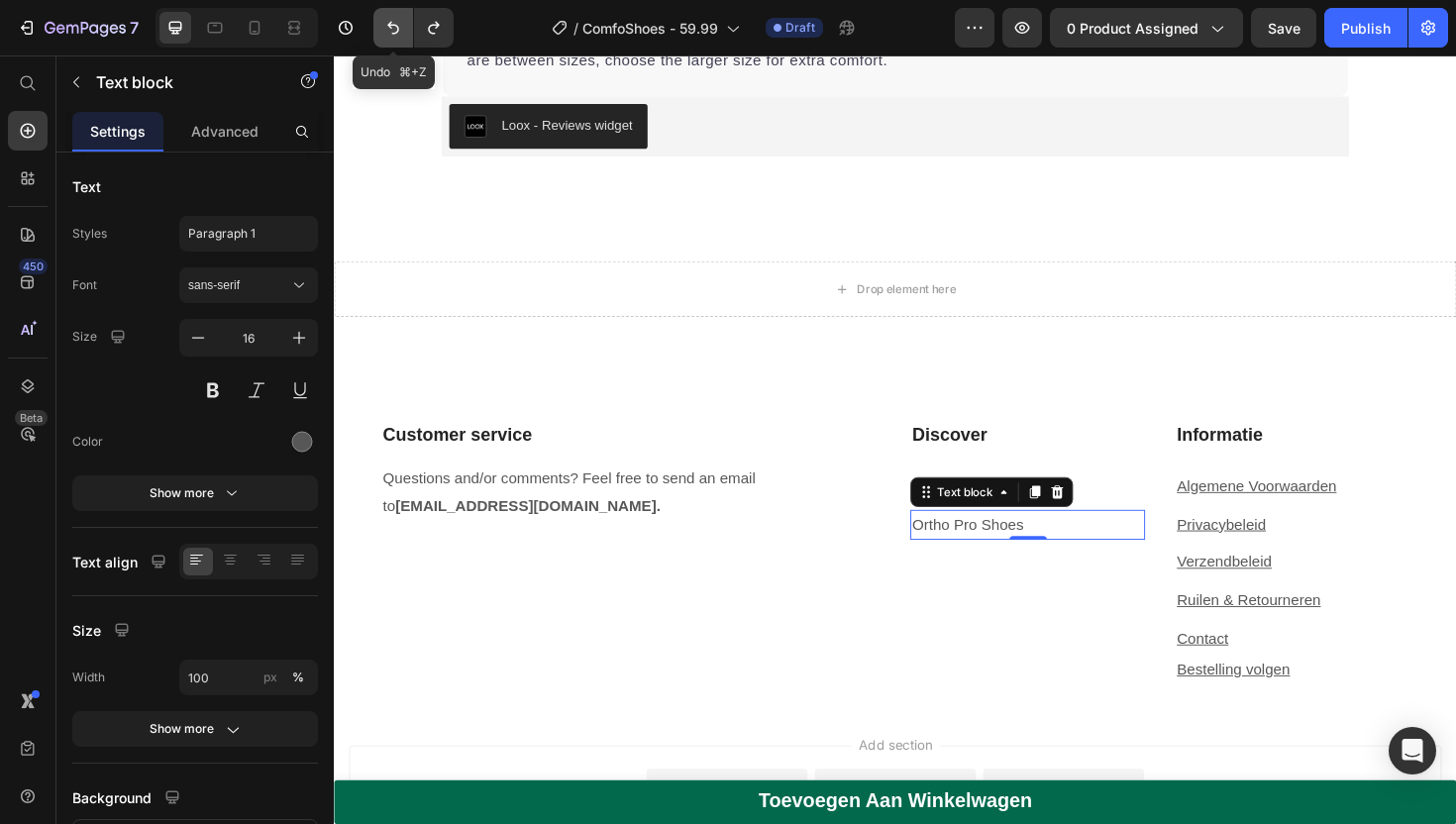 click 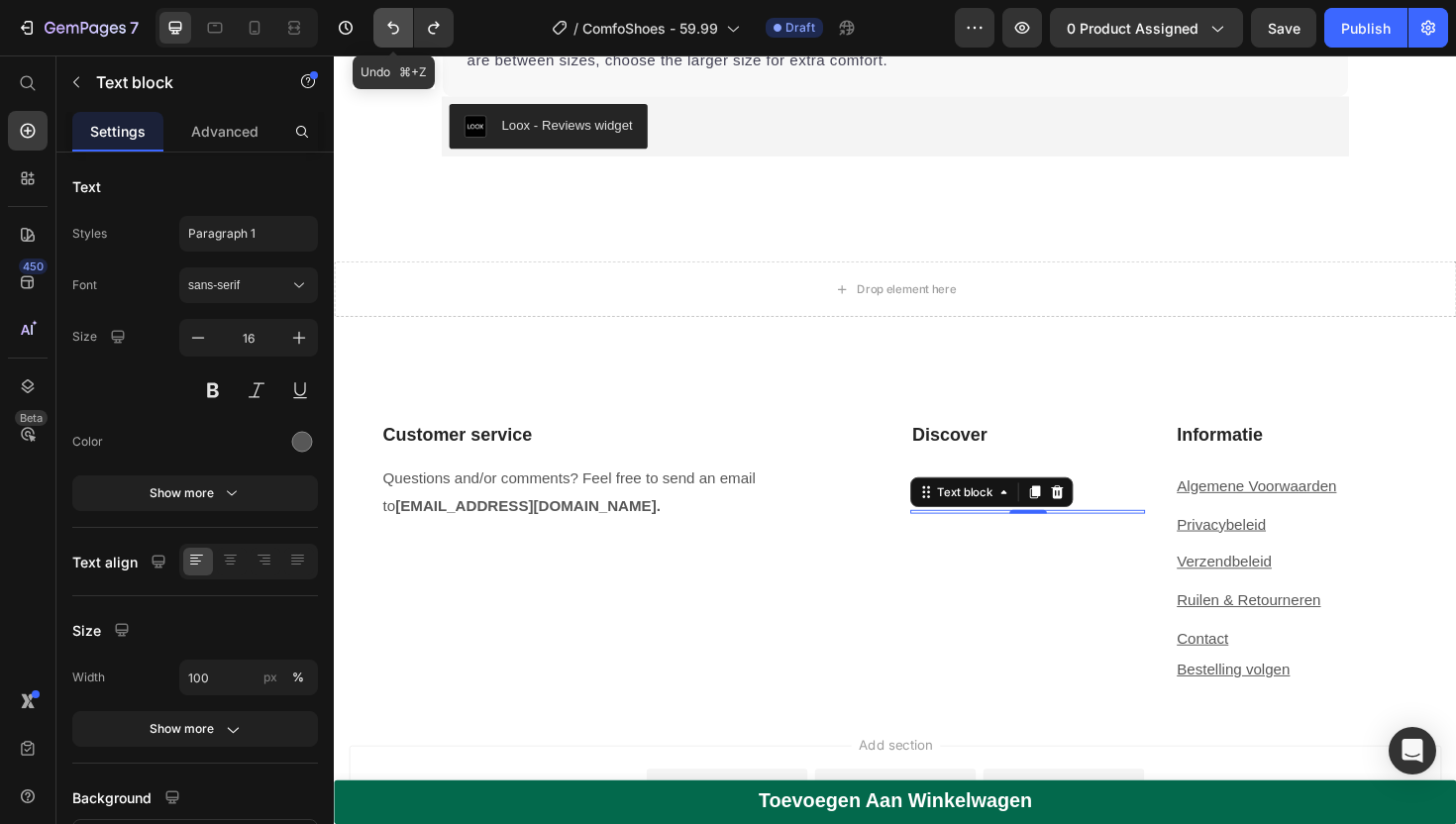 click 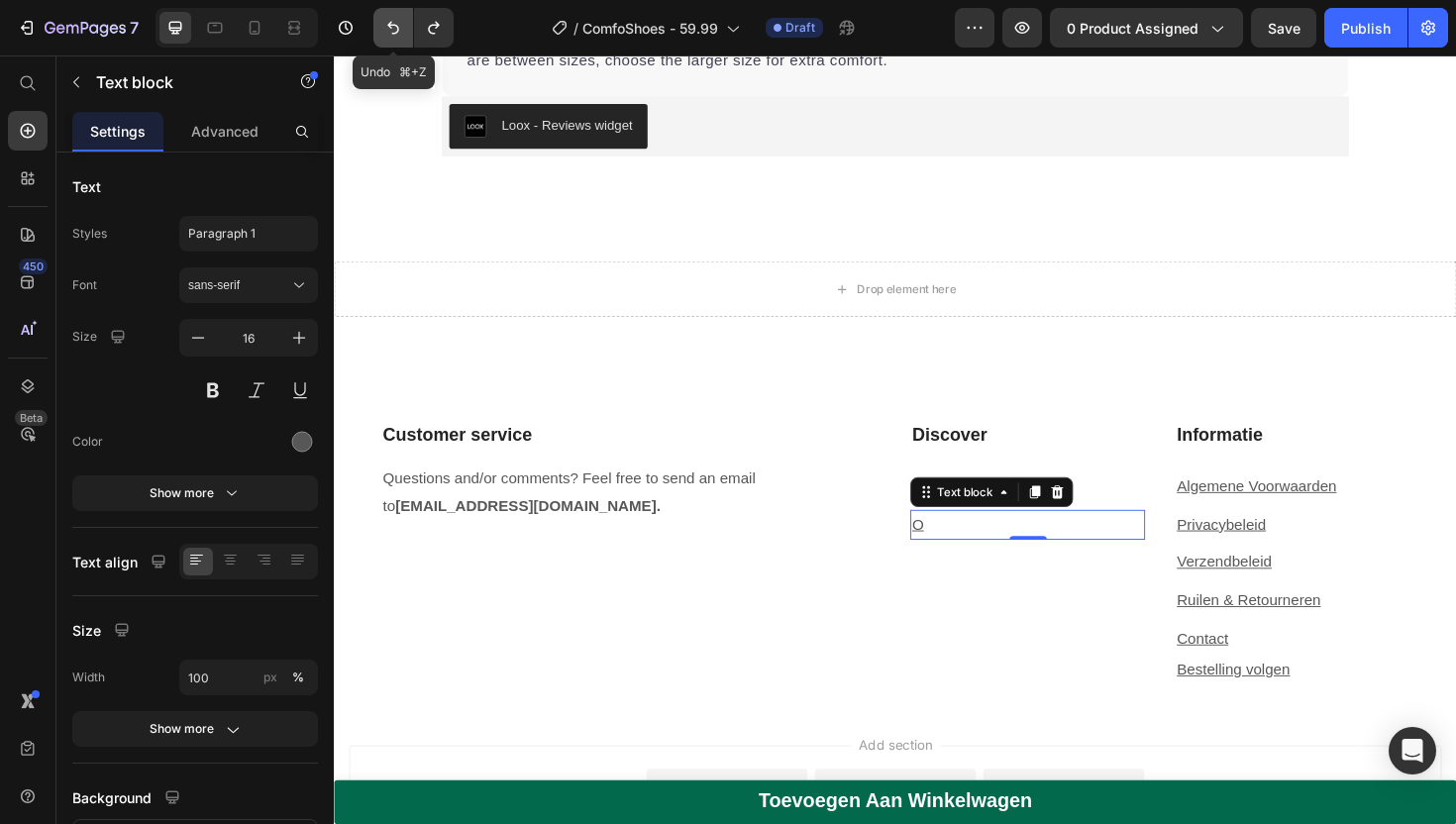 click 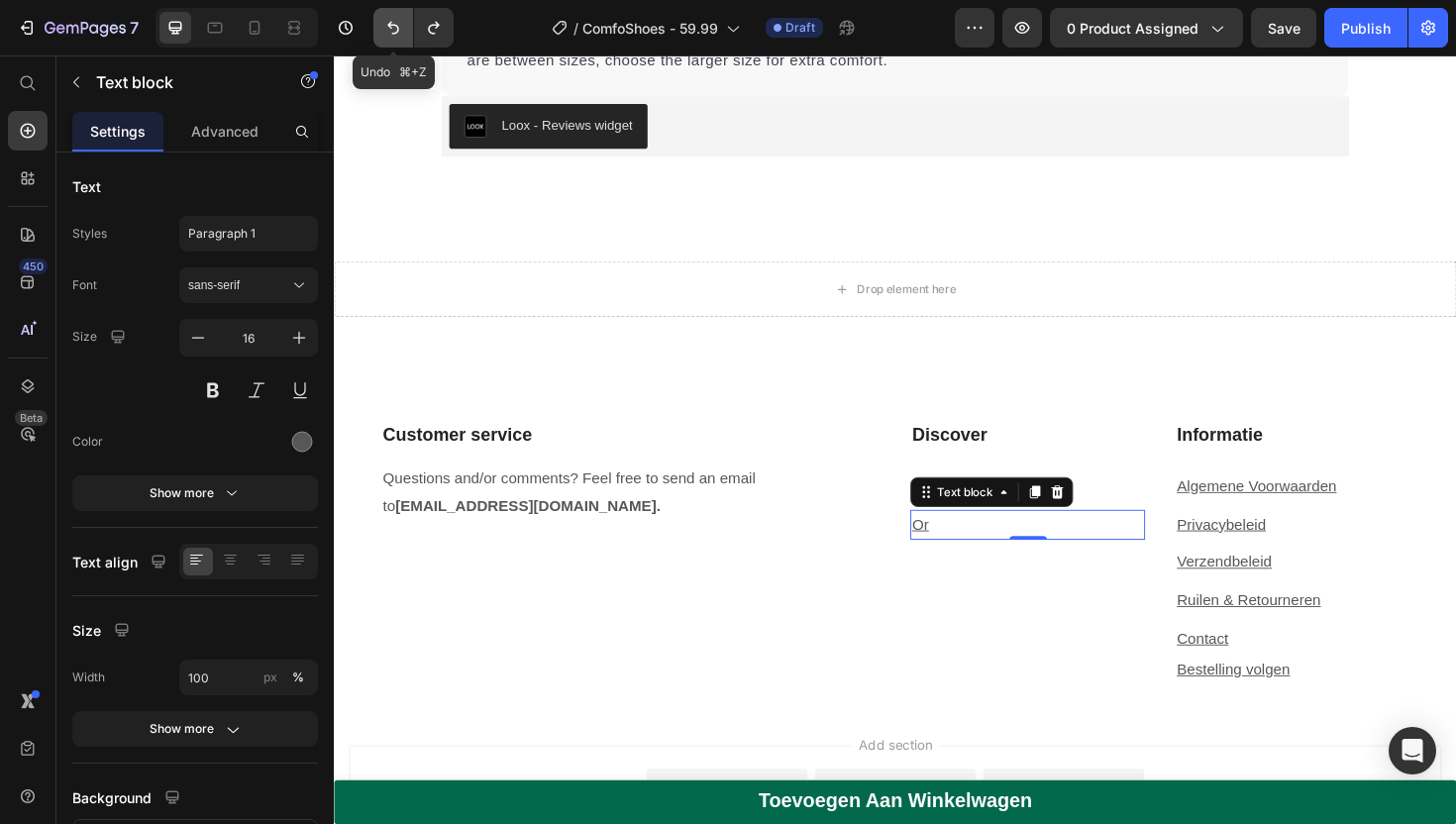 click 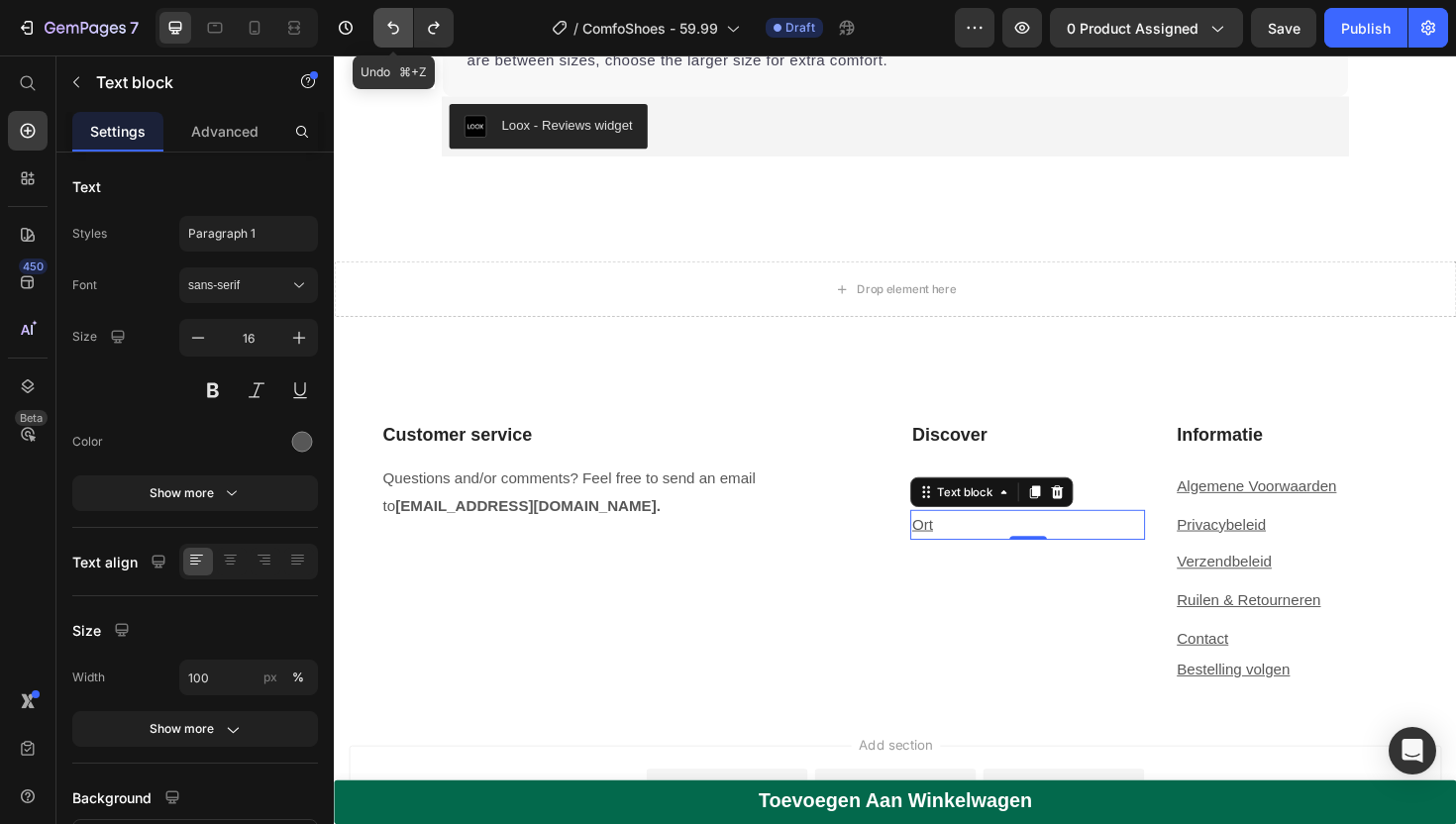 click 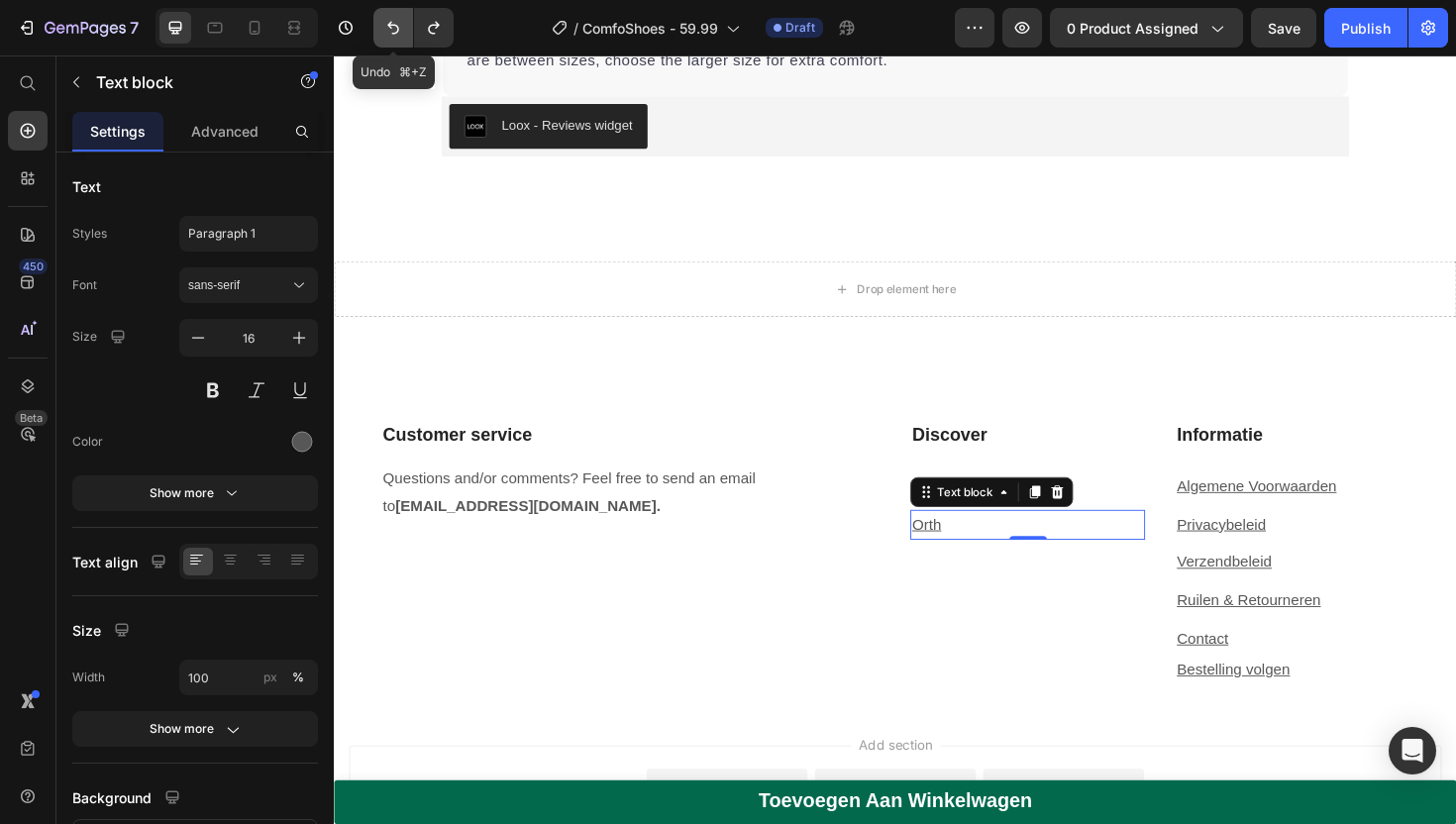 click 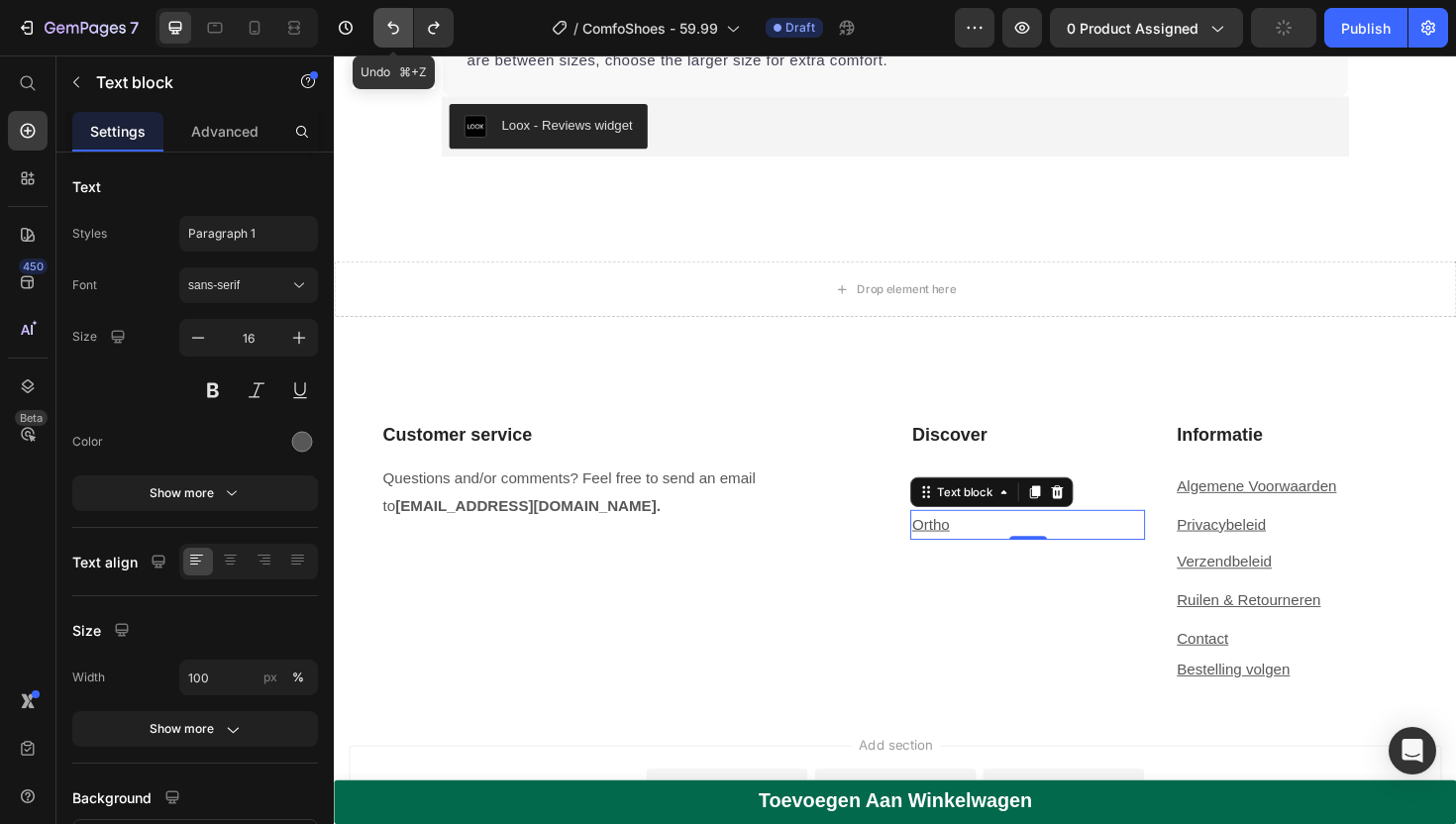 click 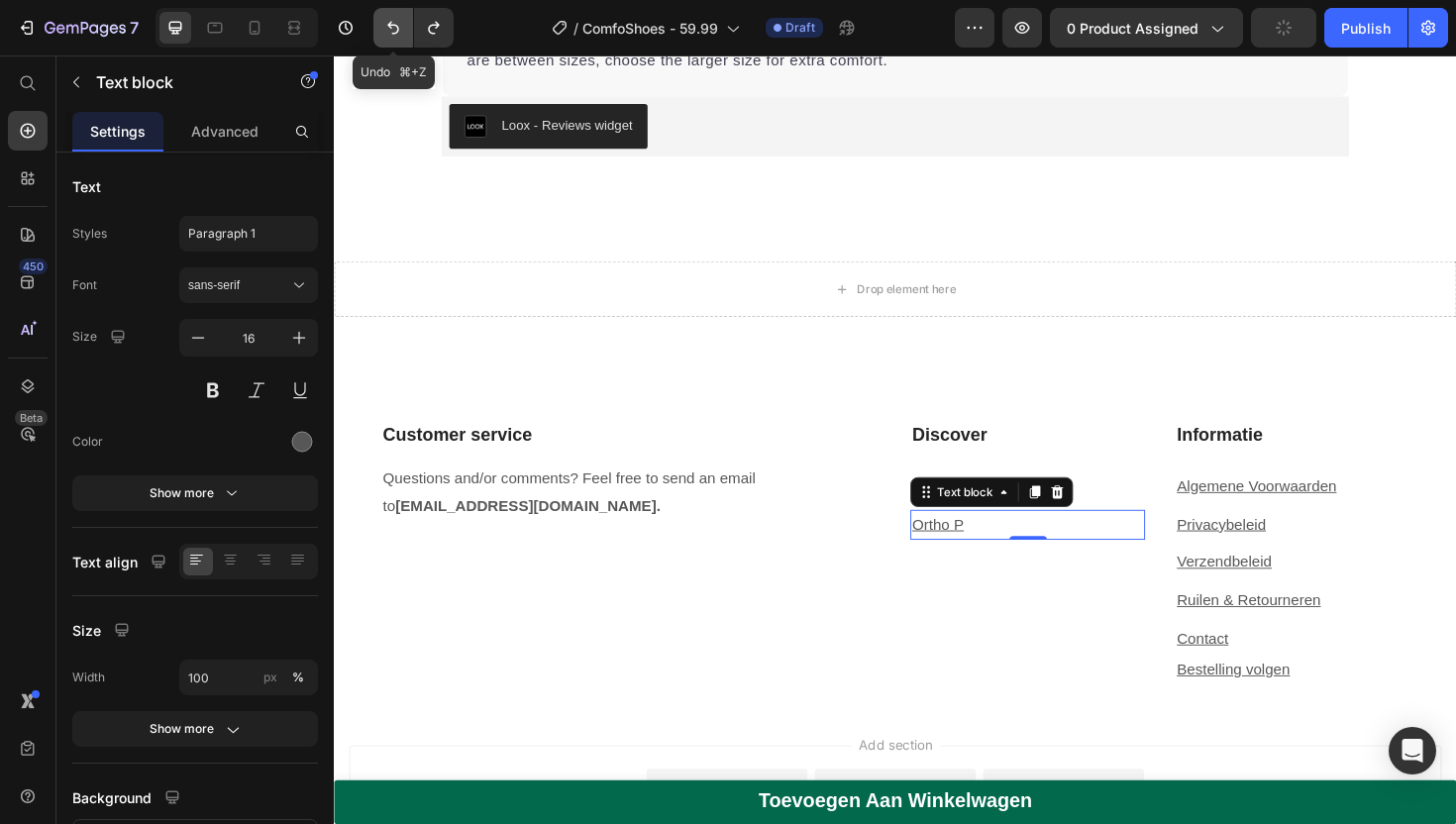 click 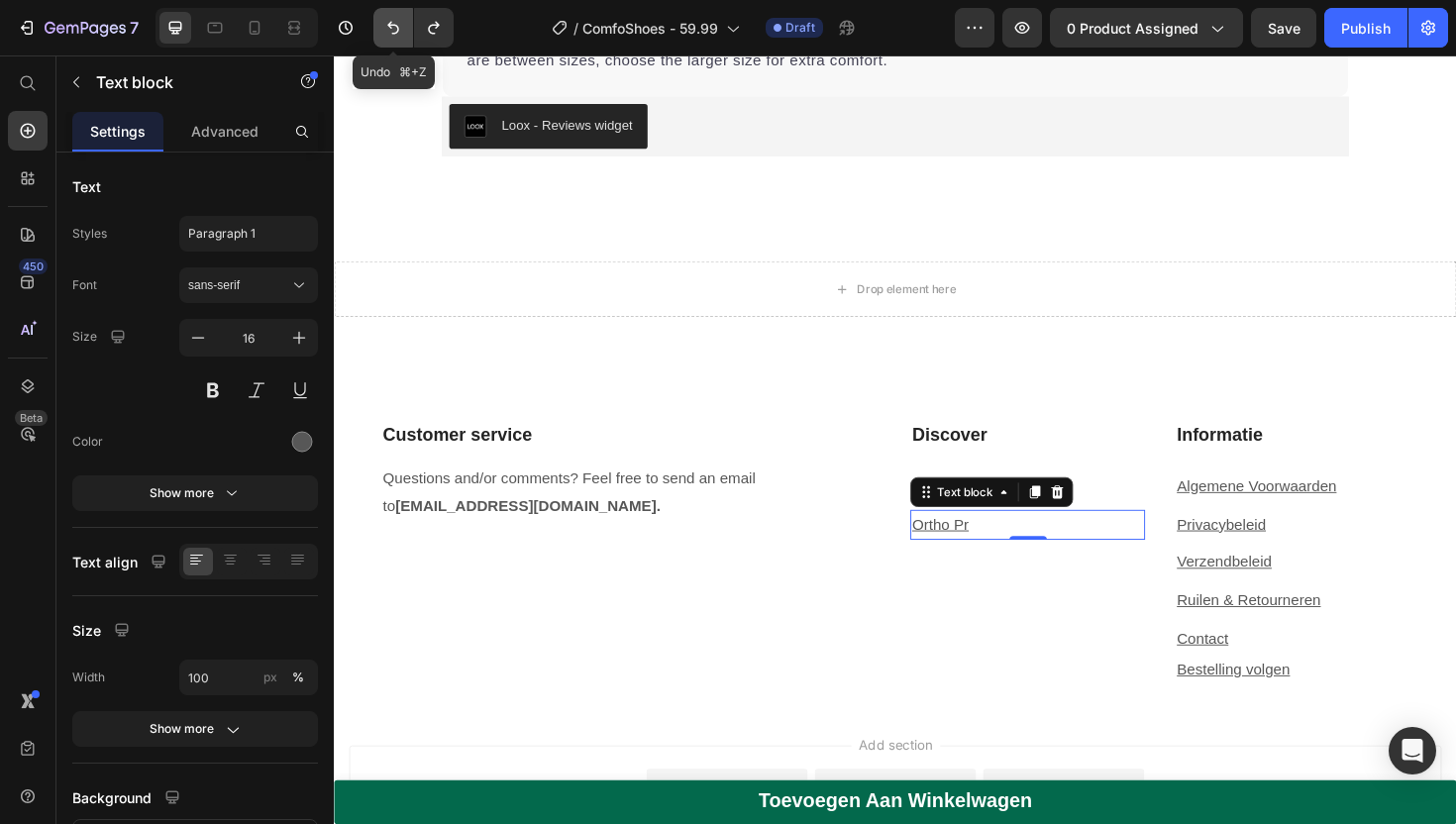 click 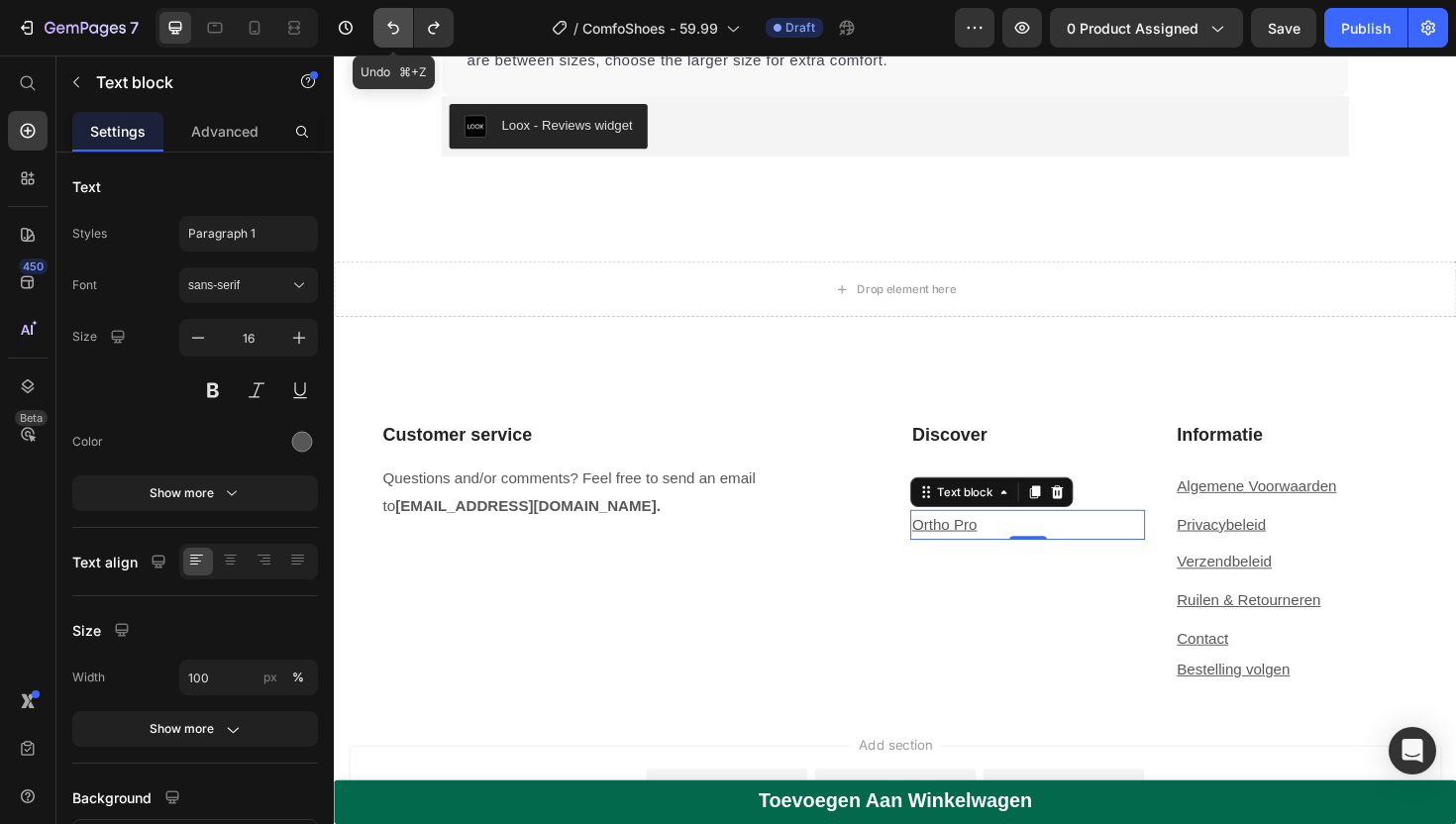 click 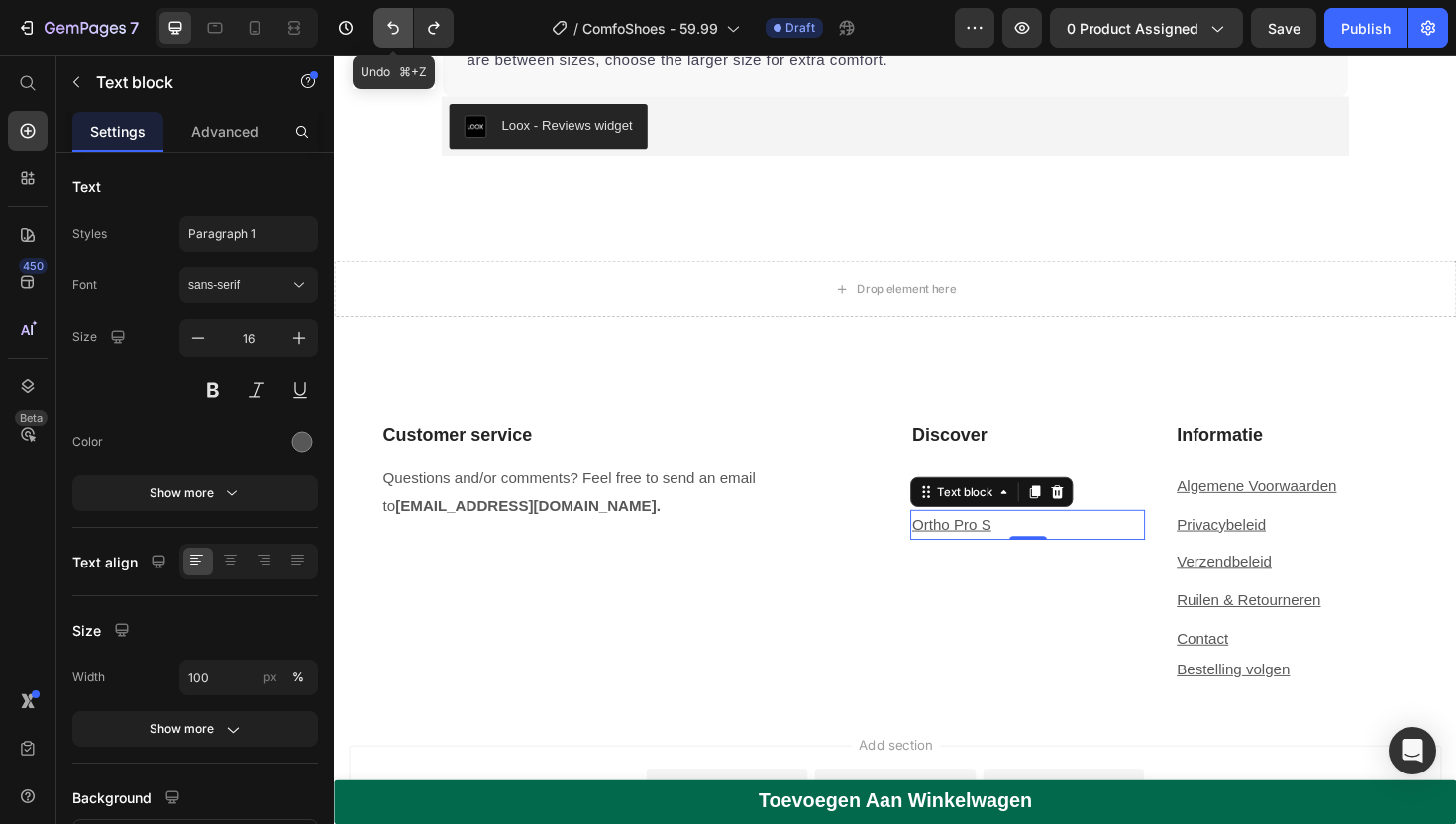 click 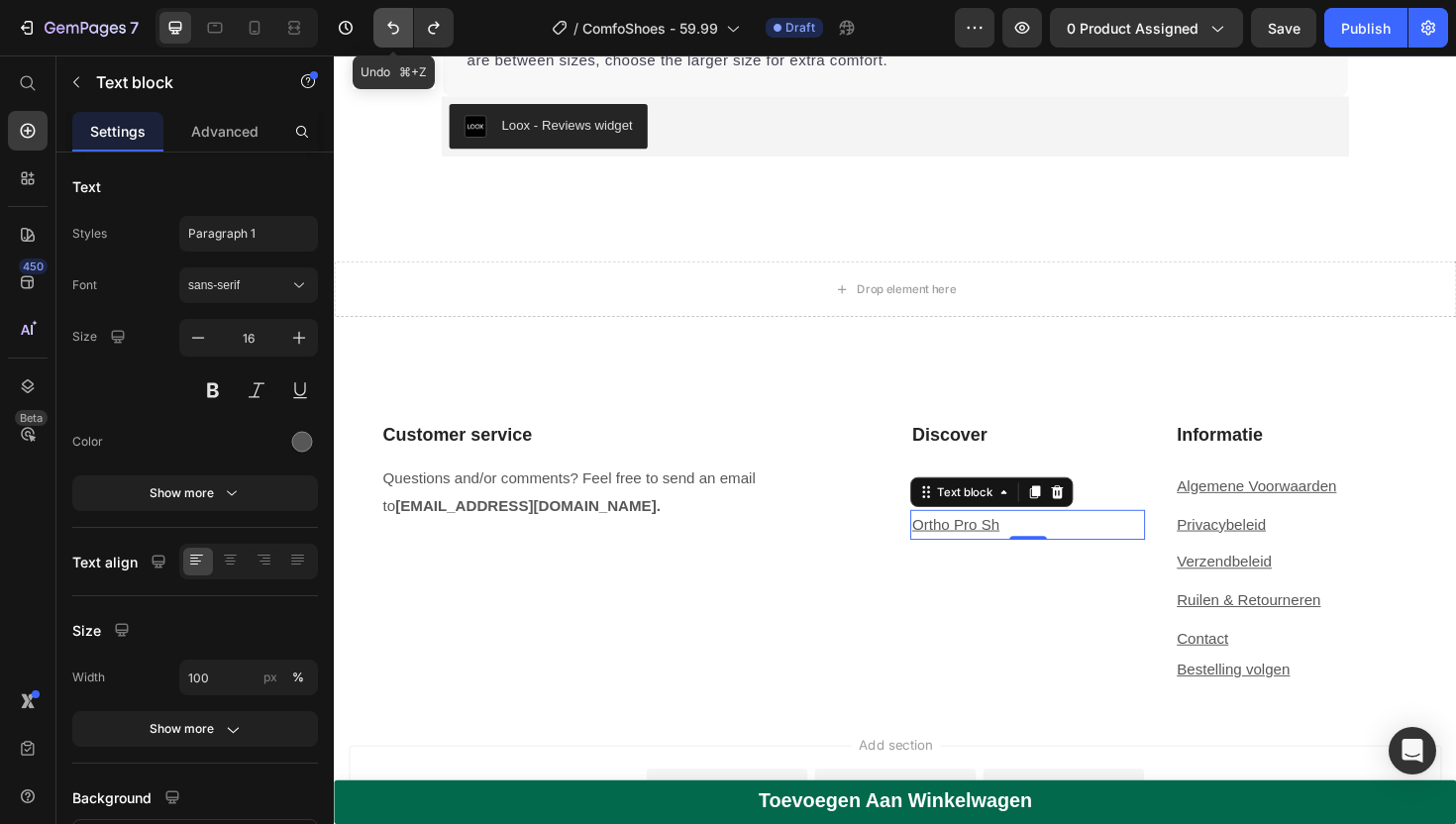 click 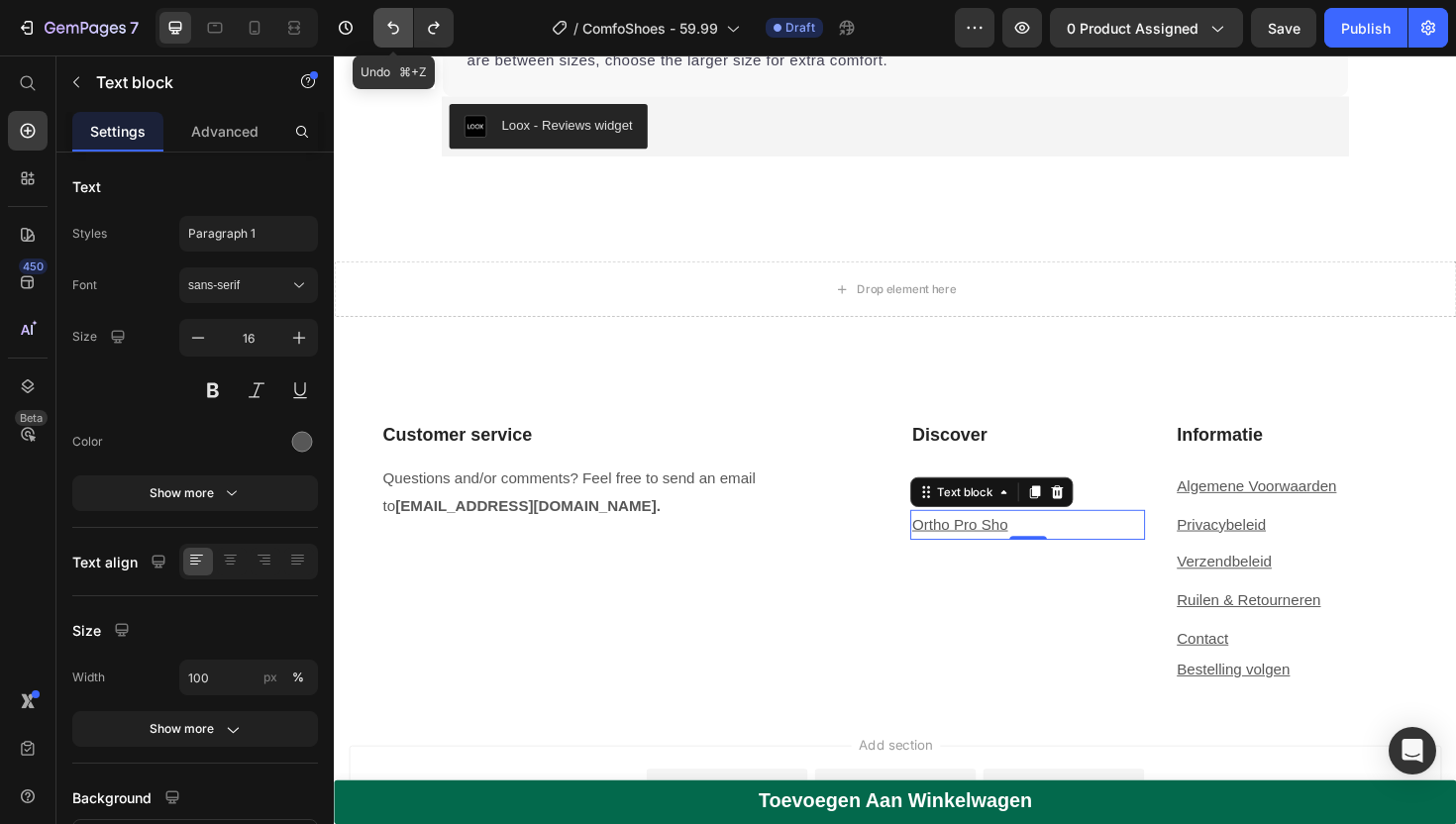 click 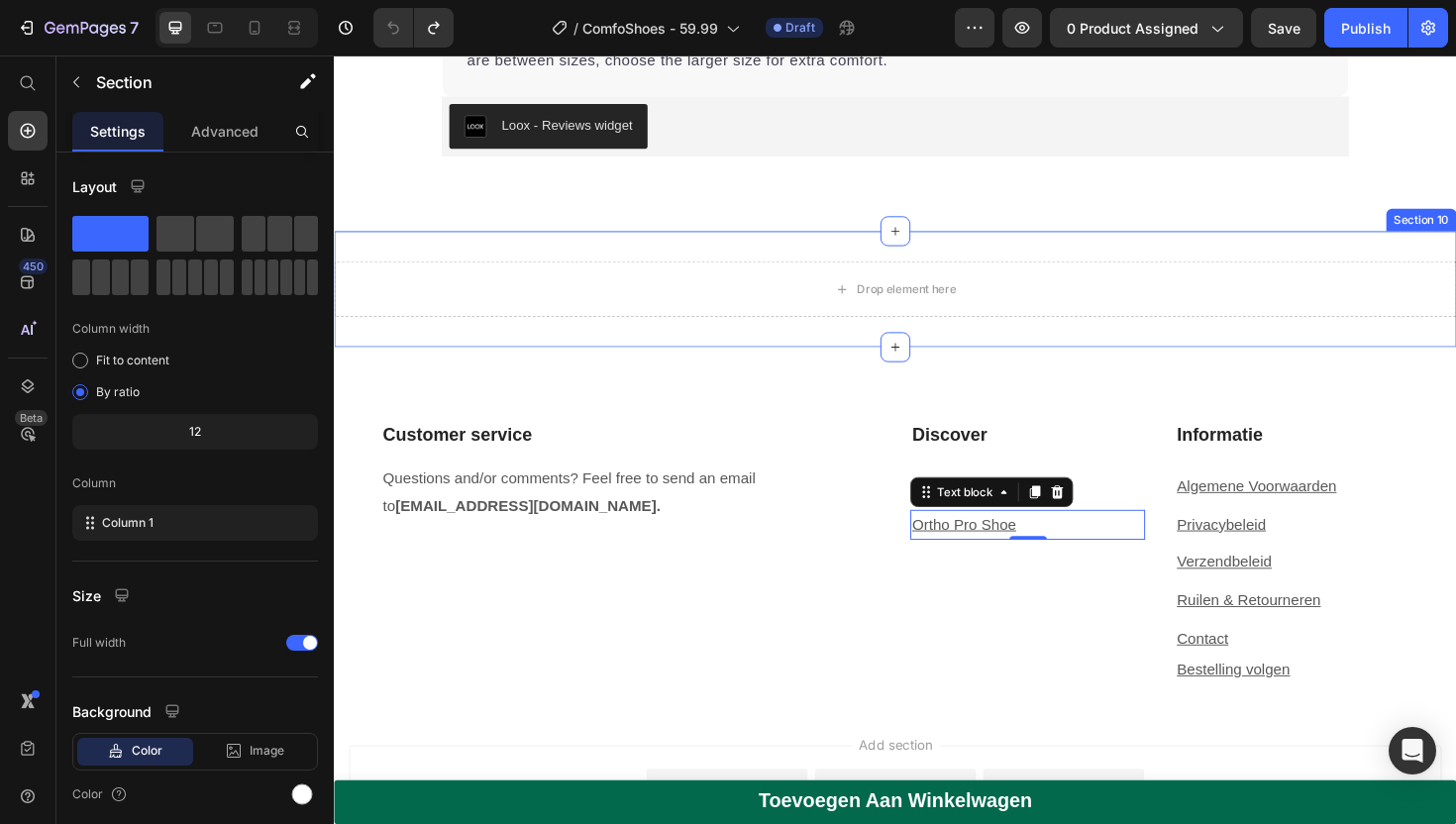 click on "Customer service Heading Questions and/or comments? Feel free to send an email to  [EMAIL_ADDRESS][DOMAIN_NAME]. Text block Discover Heading Home Text block Ortho Pro Shoe Text block   0 Informatie Heading Algemene Voorwaarden Text block Privacybeleid Text block Verzendbeleid Text block Ruilen & Retourneren Text block Contact Text block Bestelling volgen  Text block Row Row Section 11" at bounding box center [928, 555] 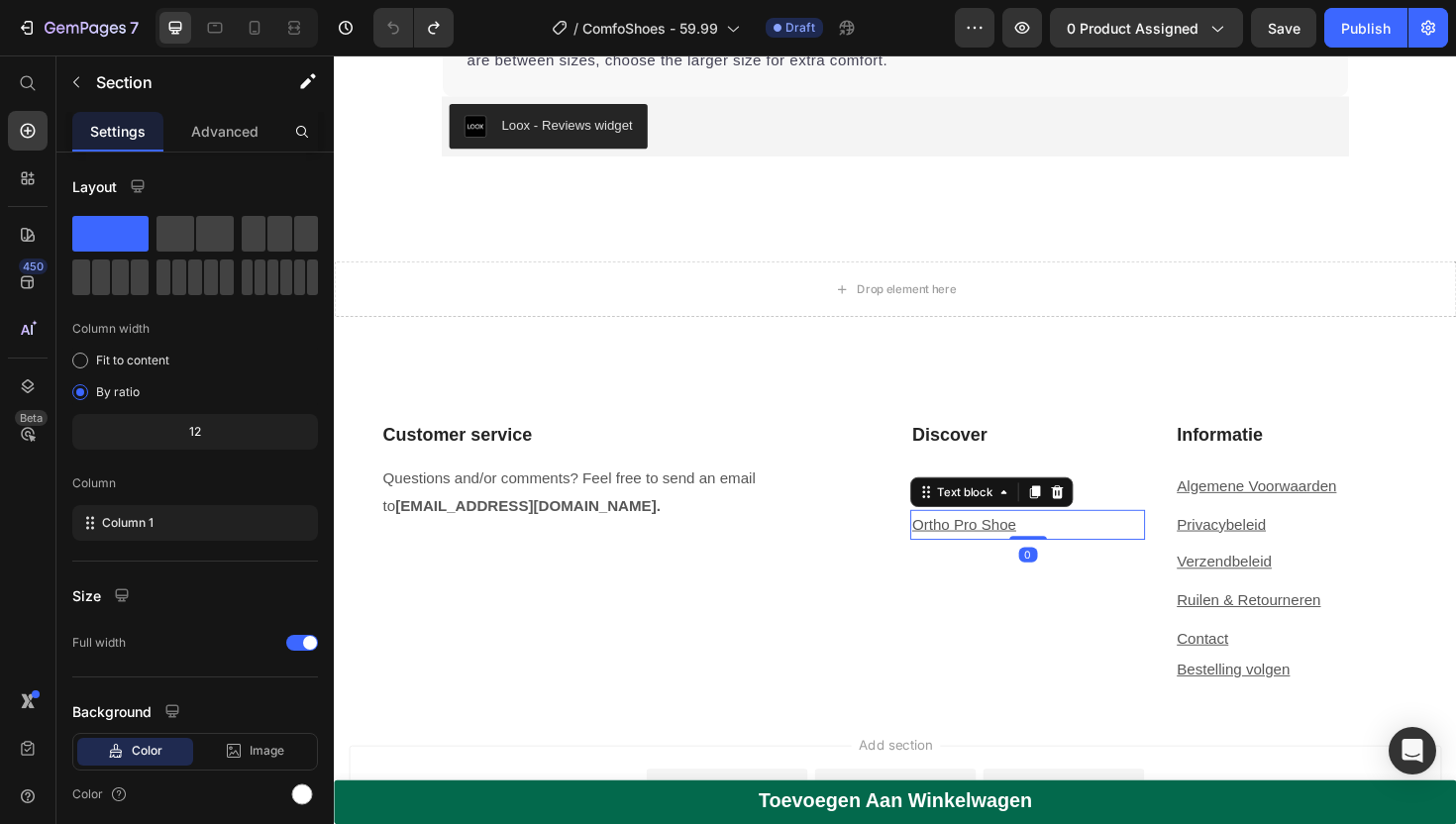 click on "Ortho Pro Shoe" at bounding box center (1068, 553) 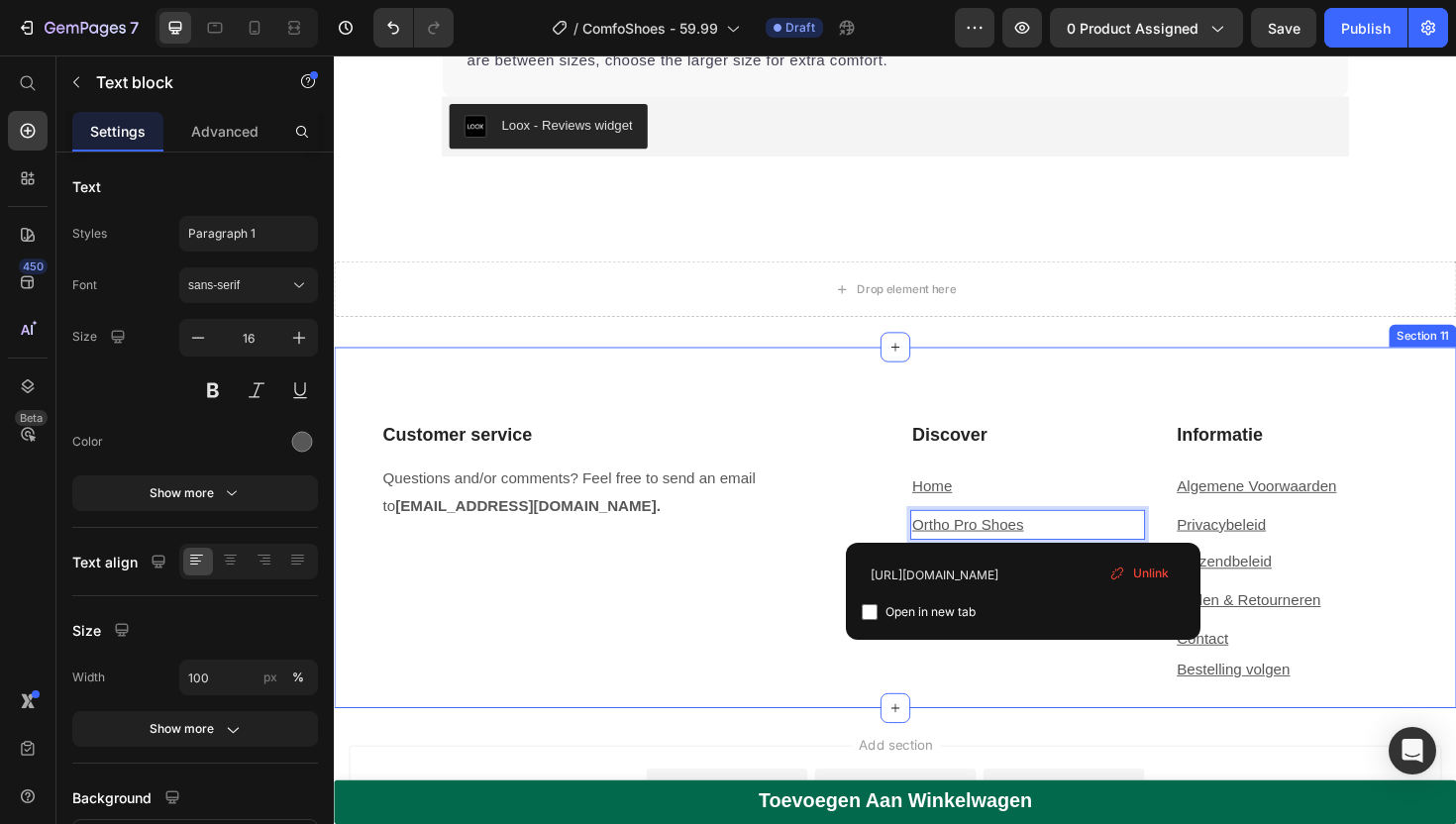 click on "Customer service Heading Questions and/or comments? Feel free to send an email to  [EMAIL_ADDRESS][DOMAIN_NAME]. Text block Discover Heading Home Text block Ortho Pro Shoes Text block   0 Informatie Heading Algemene Voorwaarden Text block Privacybeleid Text block Verzendbeleid Text block Ruilen & Retourneren Text block Contact Text block Bestelling volgen  Text block Row Row Section 11" at bounding box center [928, 555] 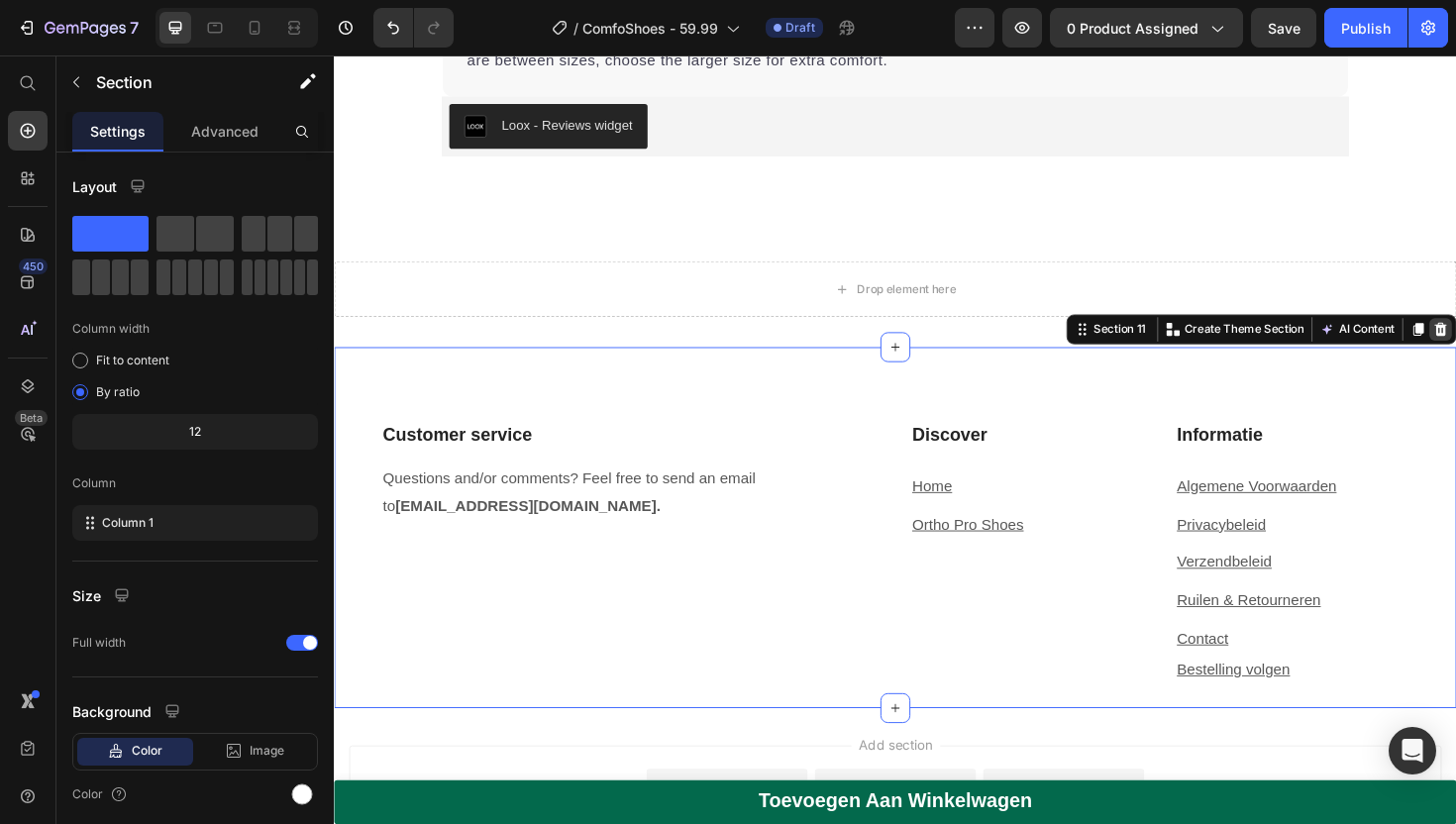 click 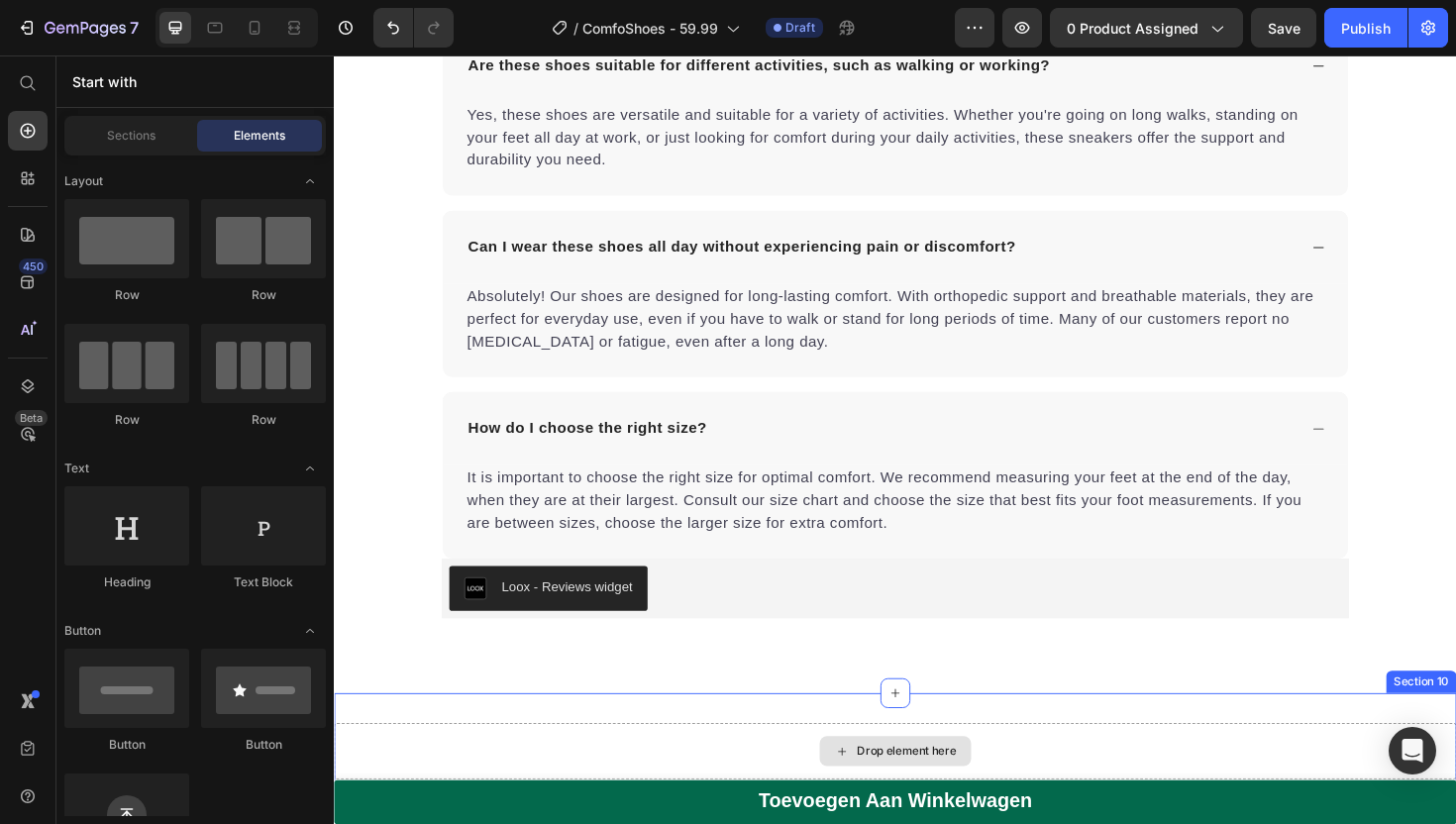 scroll, scrollTop: 5252, scrollLeft: 0, axis: vertical 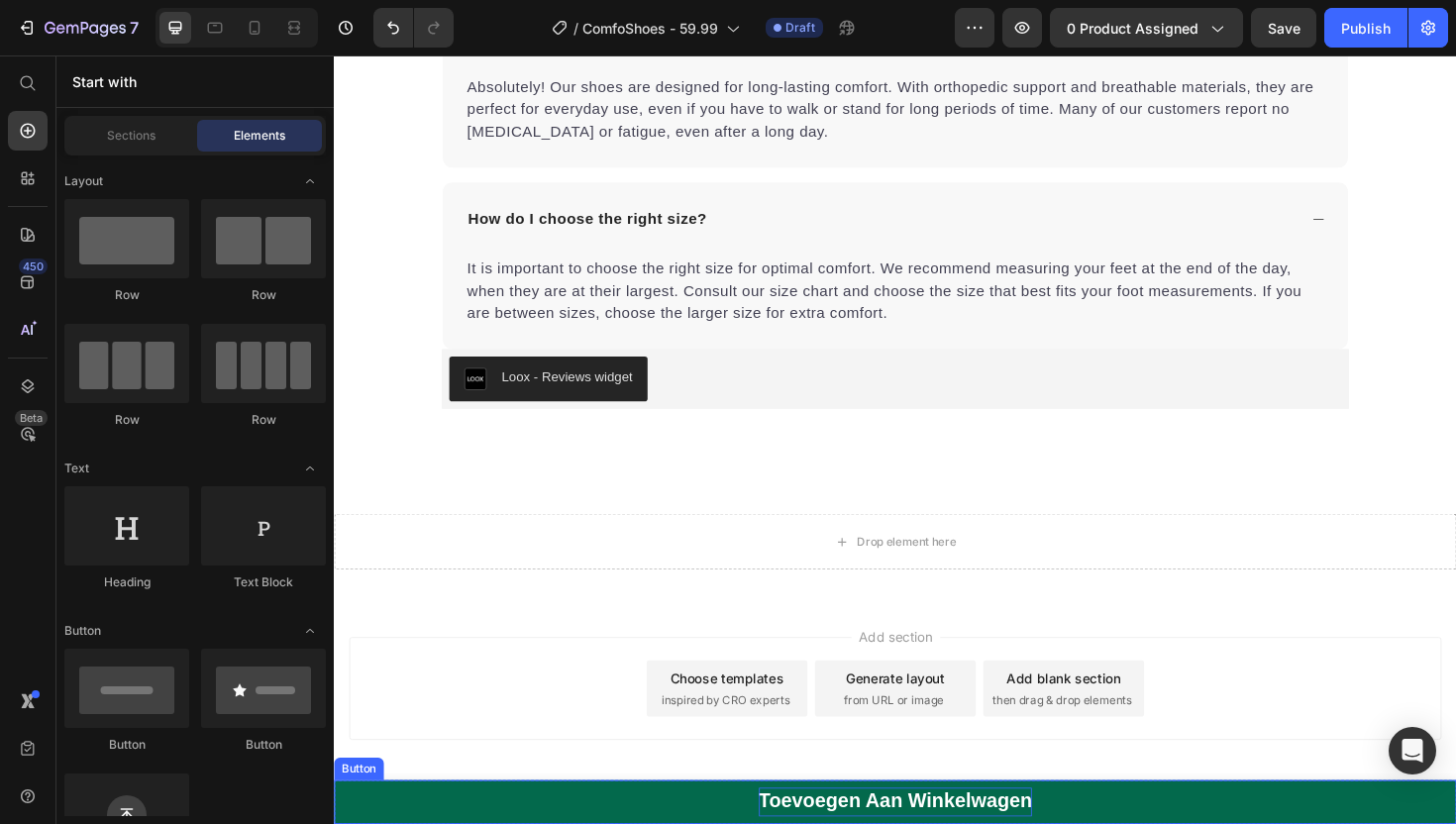 click on "Toevoegen Aan Winkelwagen" at bounding box center (928, 844) 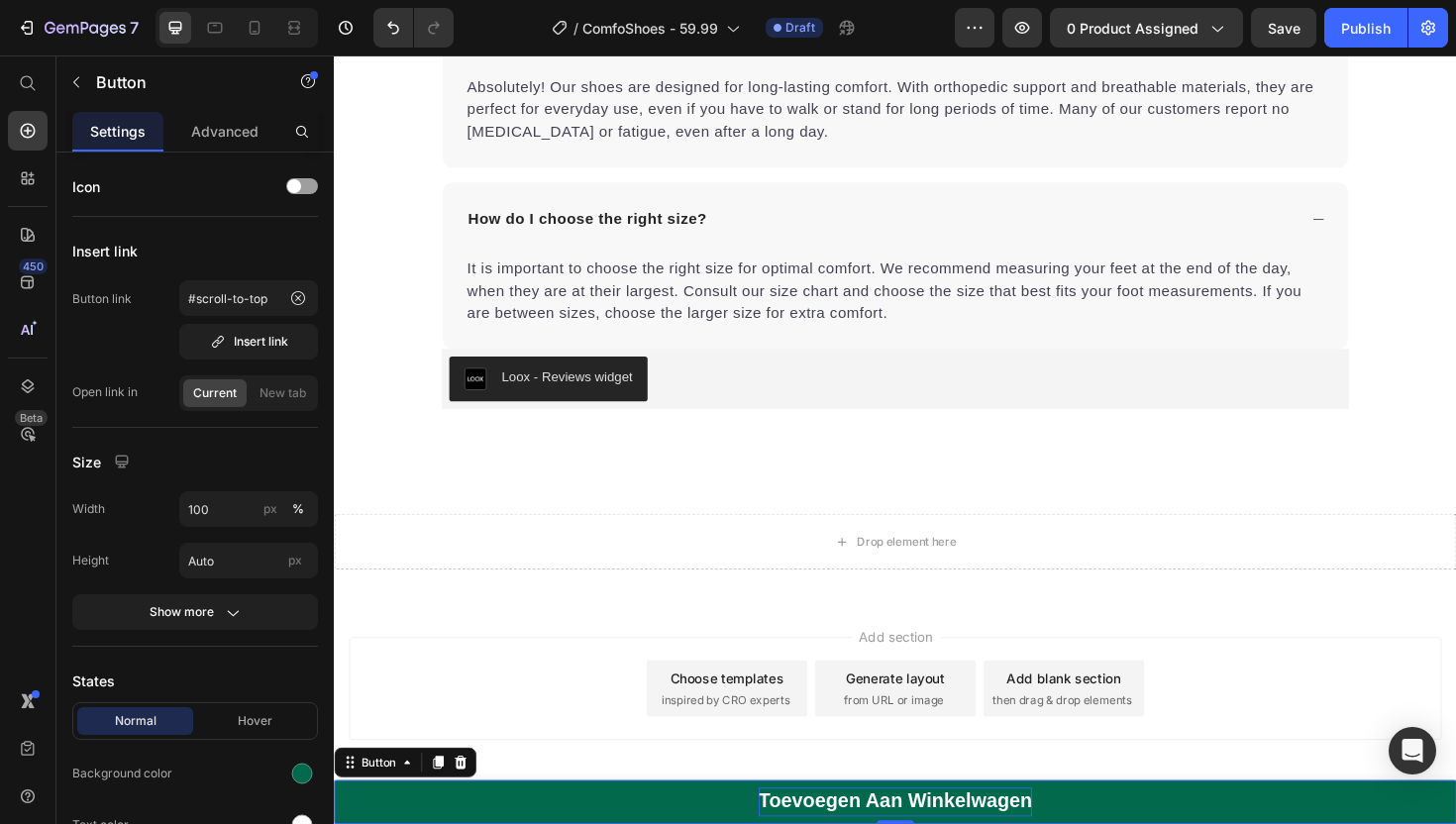 click on "Toevoegen Aan Winkelwagen" at bounding box center (928, 844) 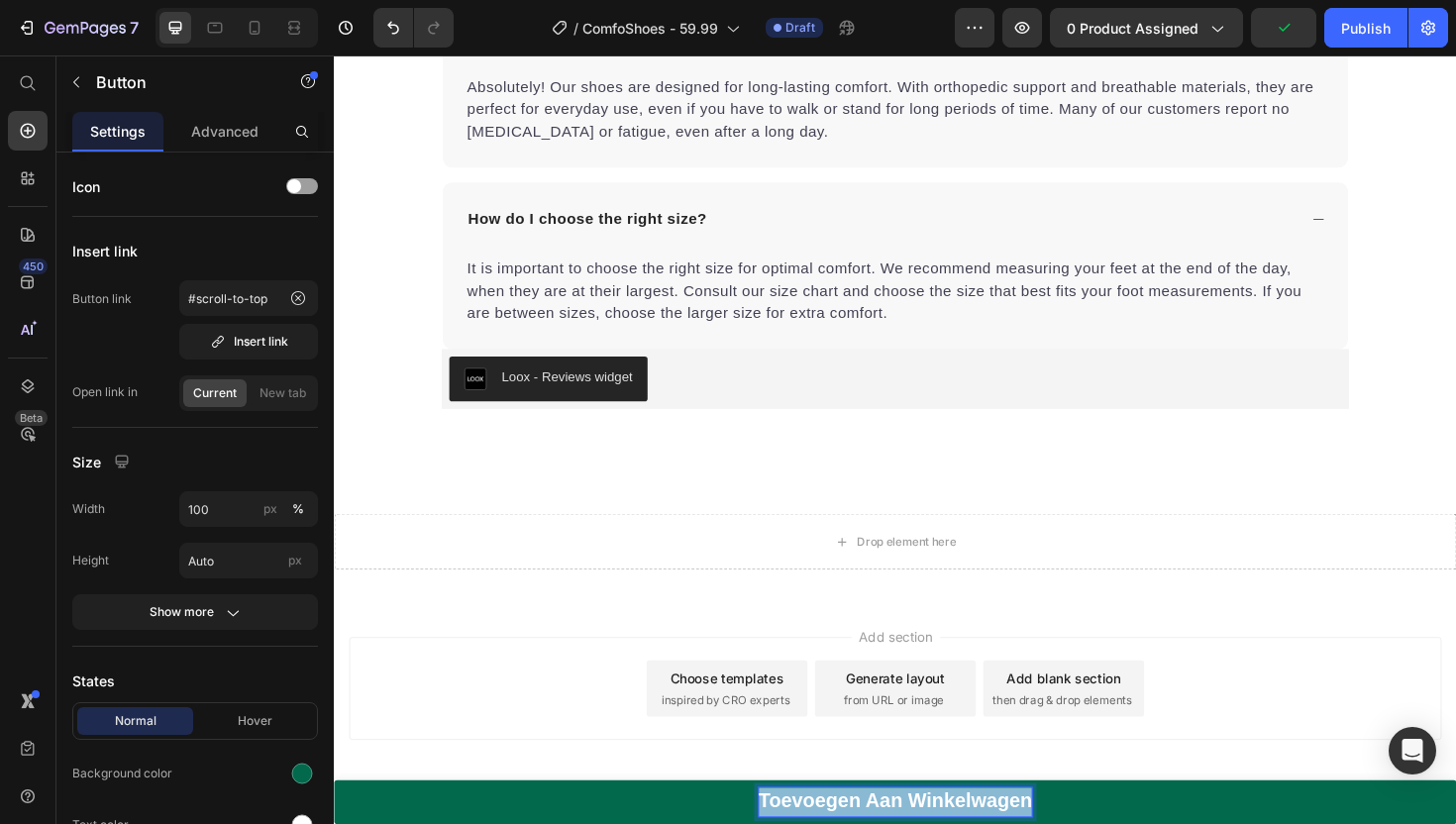 drag, startPoint x: 1072, startPoint y: 845, endPoint x: 788, endPoint y: 839, distance: 284.06337 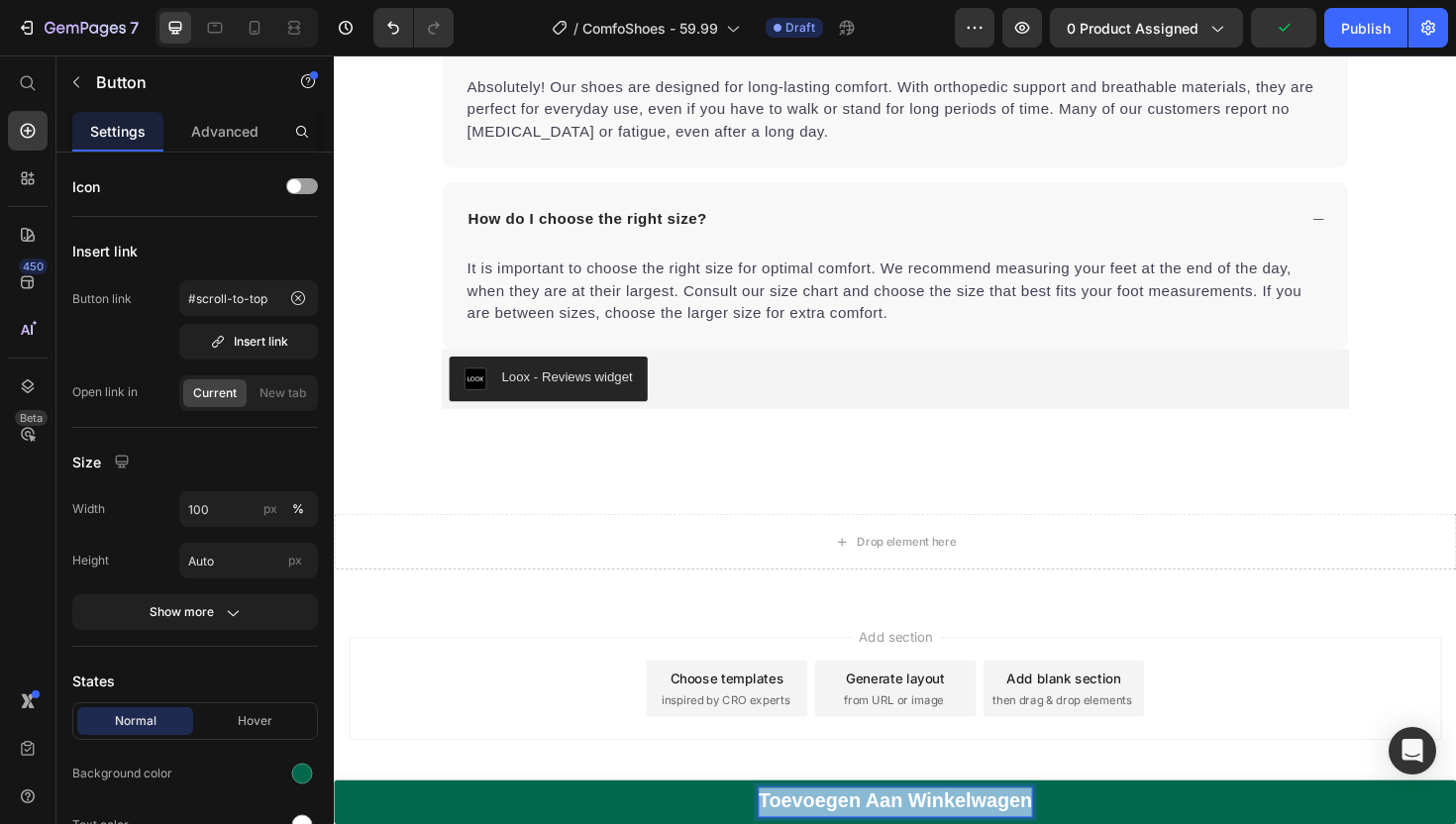 click on "Toevoegen Aan Winkelwagen" at bounding box center [928, 844] 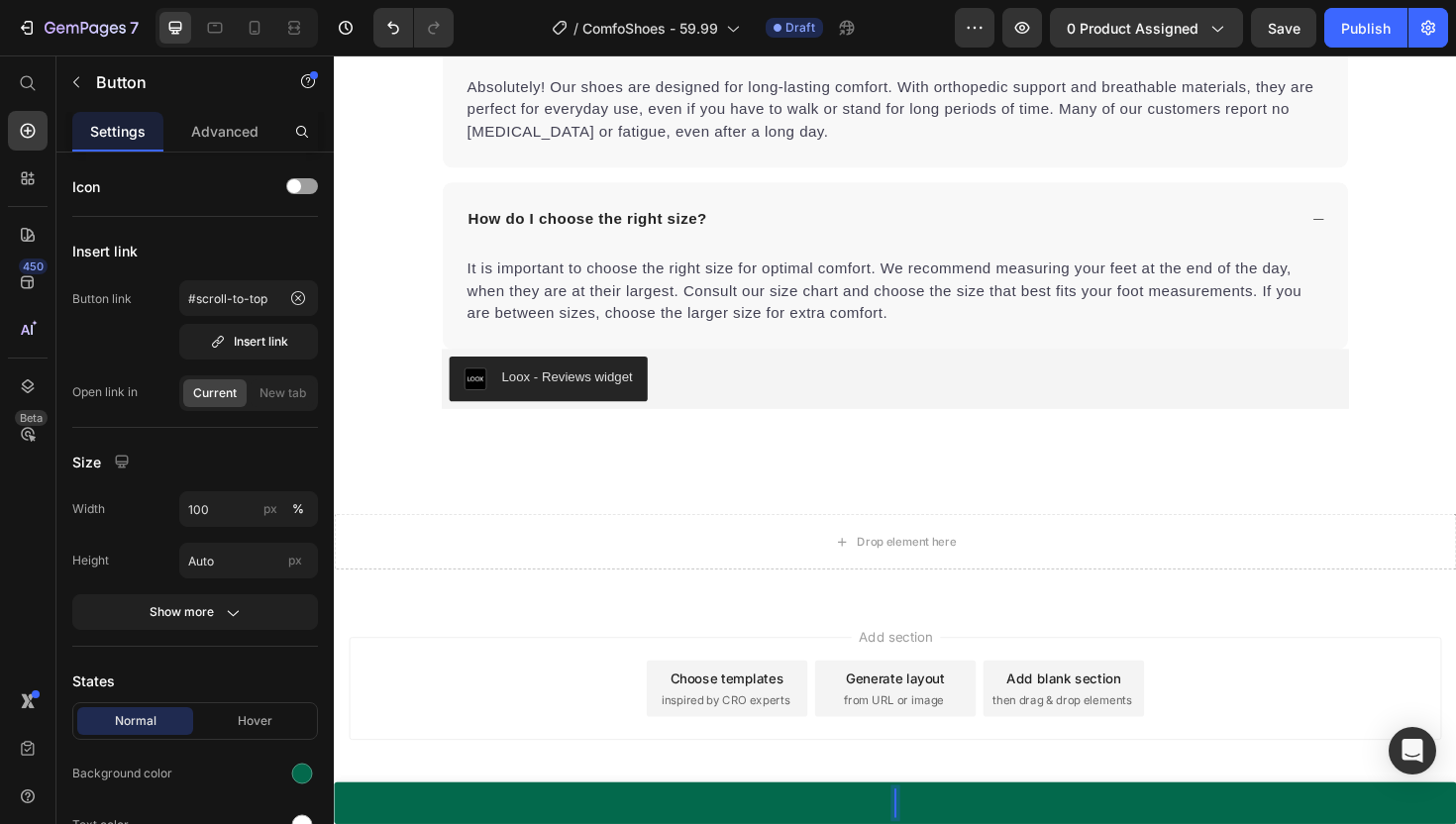 scroll, scrollTop: 109, scrollLeft: 0, axis: vertical 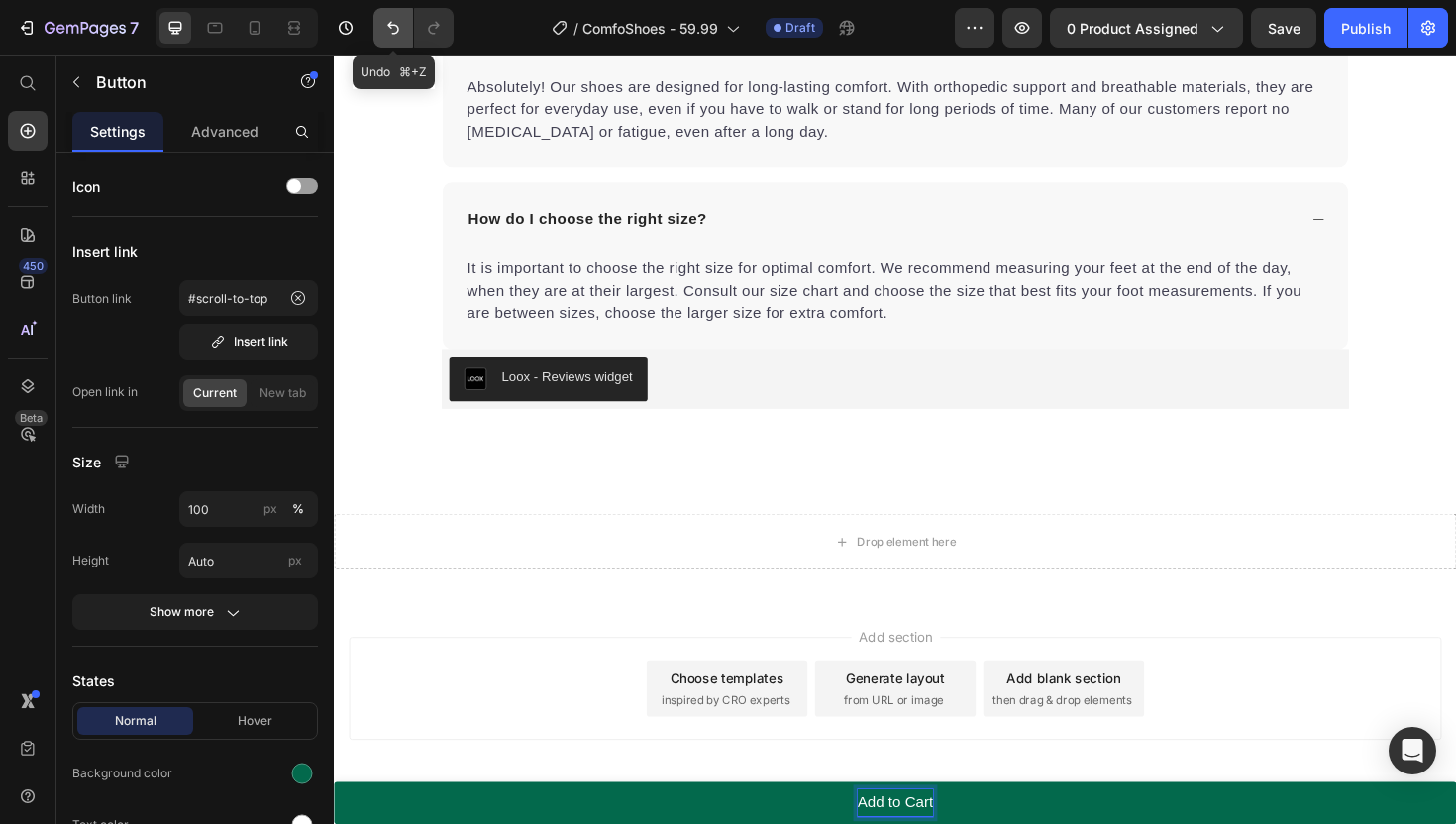 click 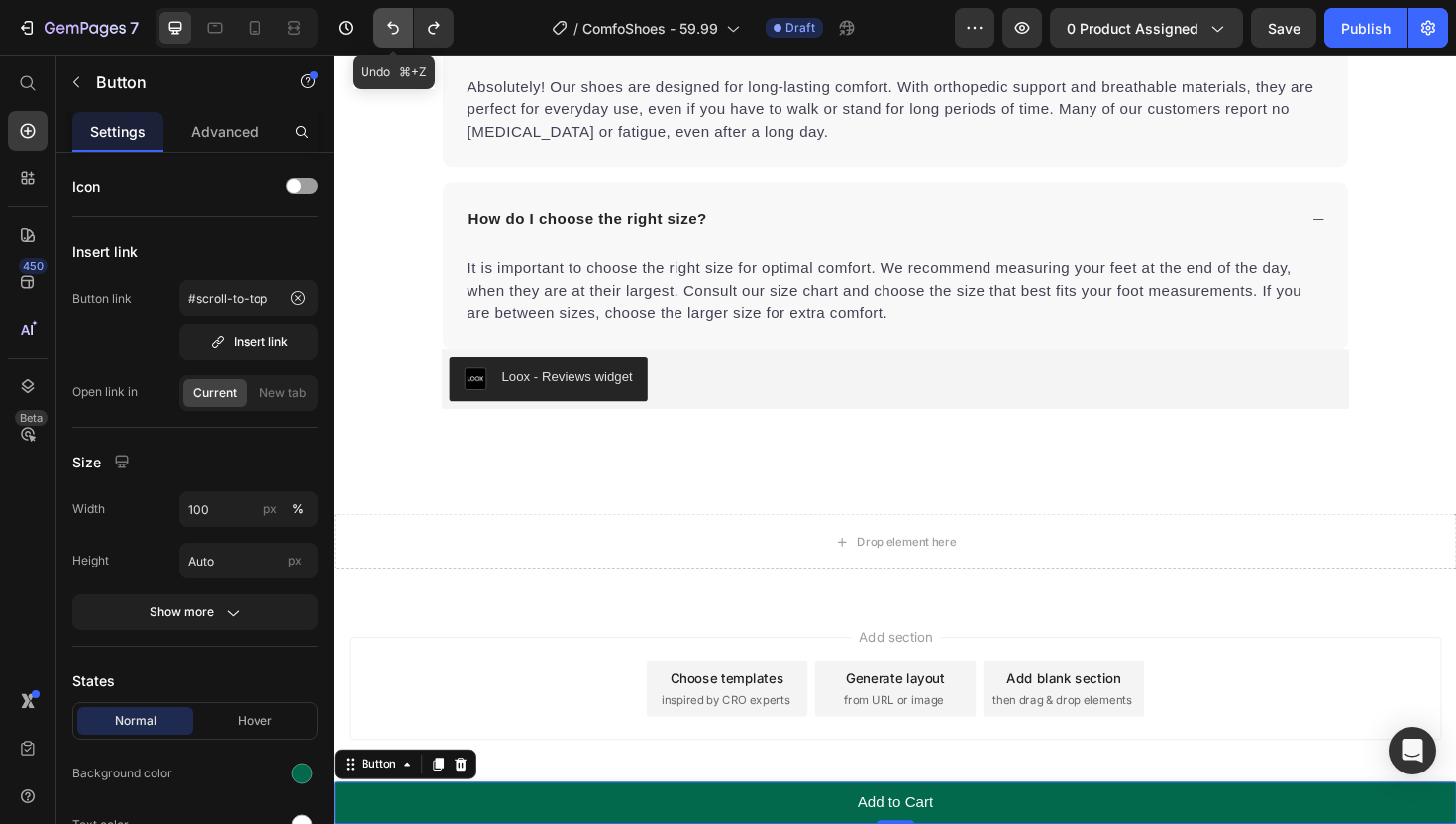 click 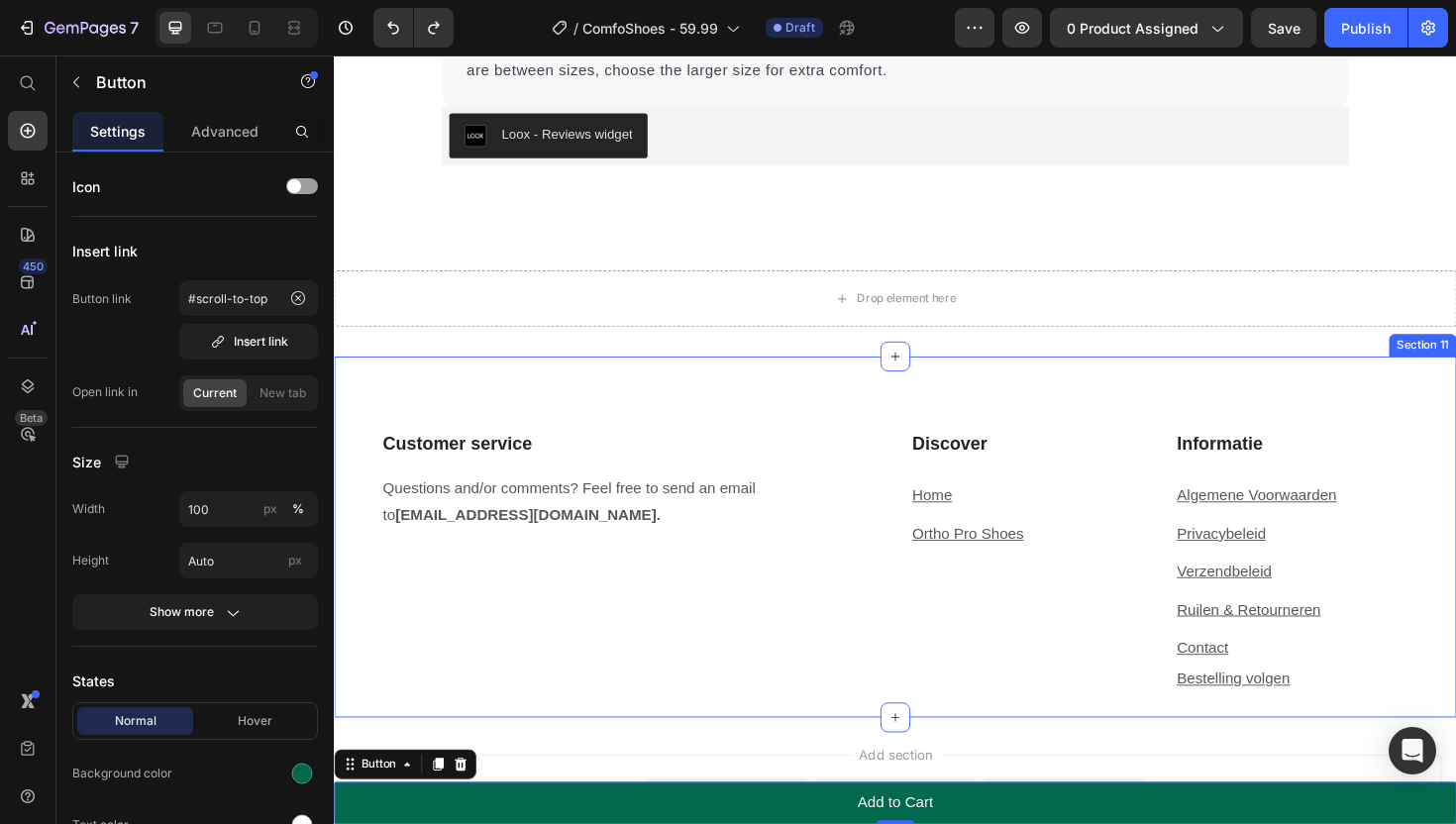 scroll, scrollTop: 5521, scrollLeft: 0, axis: vertical 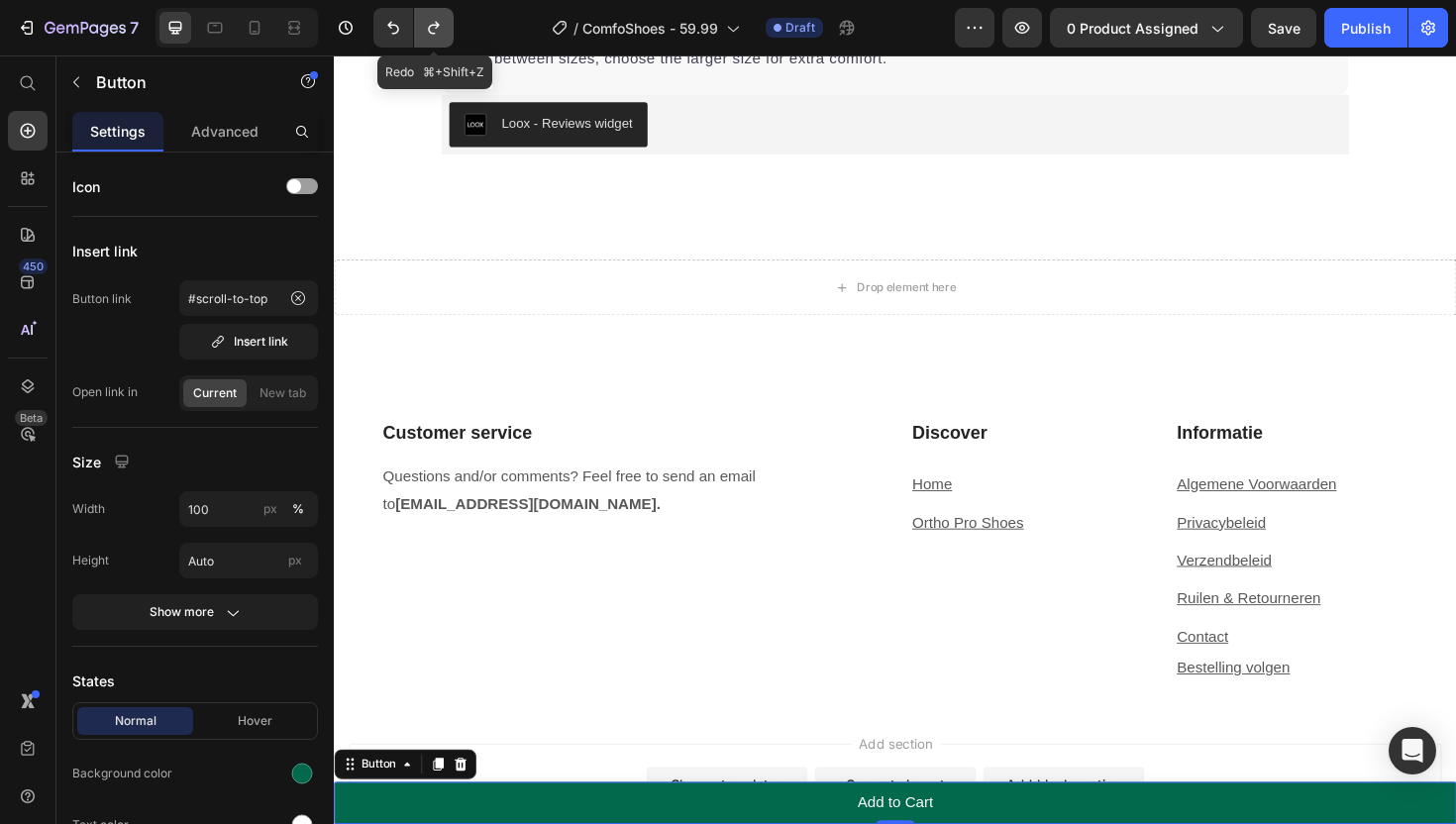 click 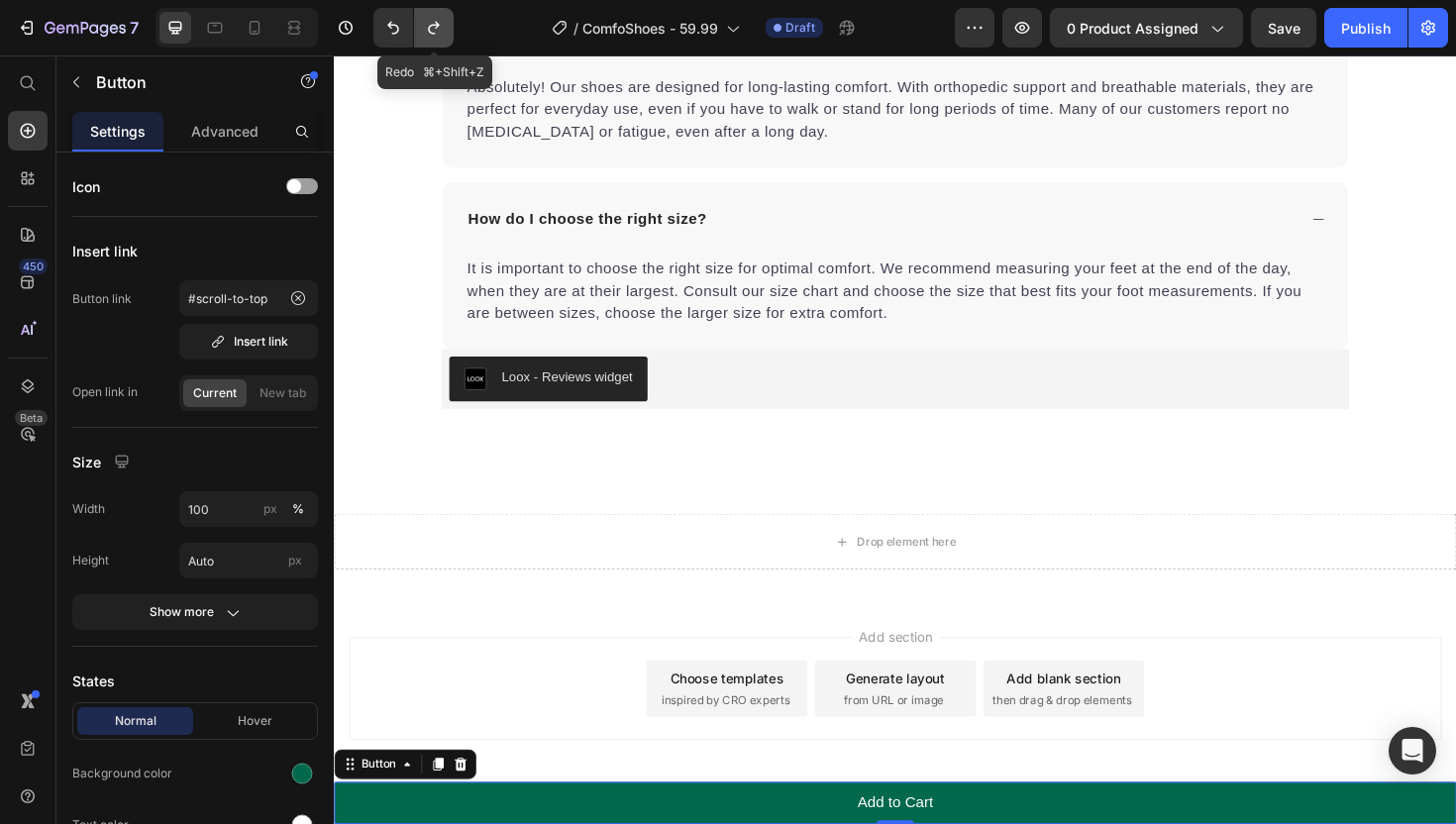 scroll, scrollTop: 5252, scrollLeft: 0, axis: vertical 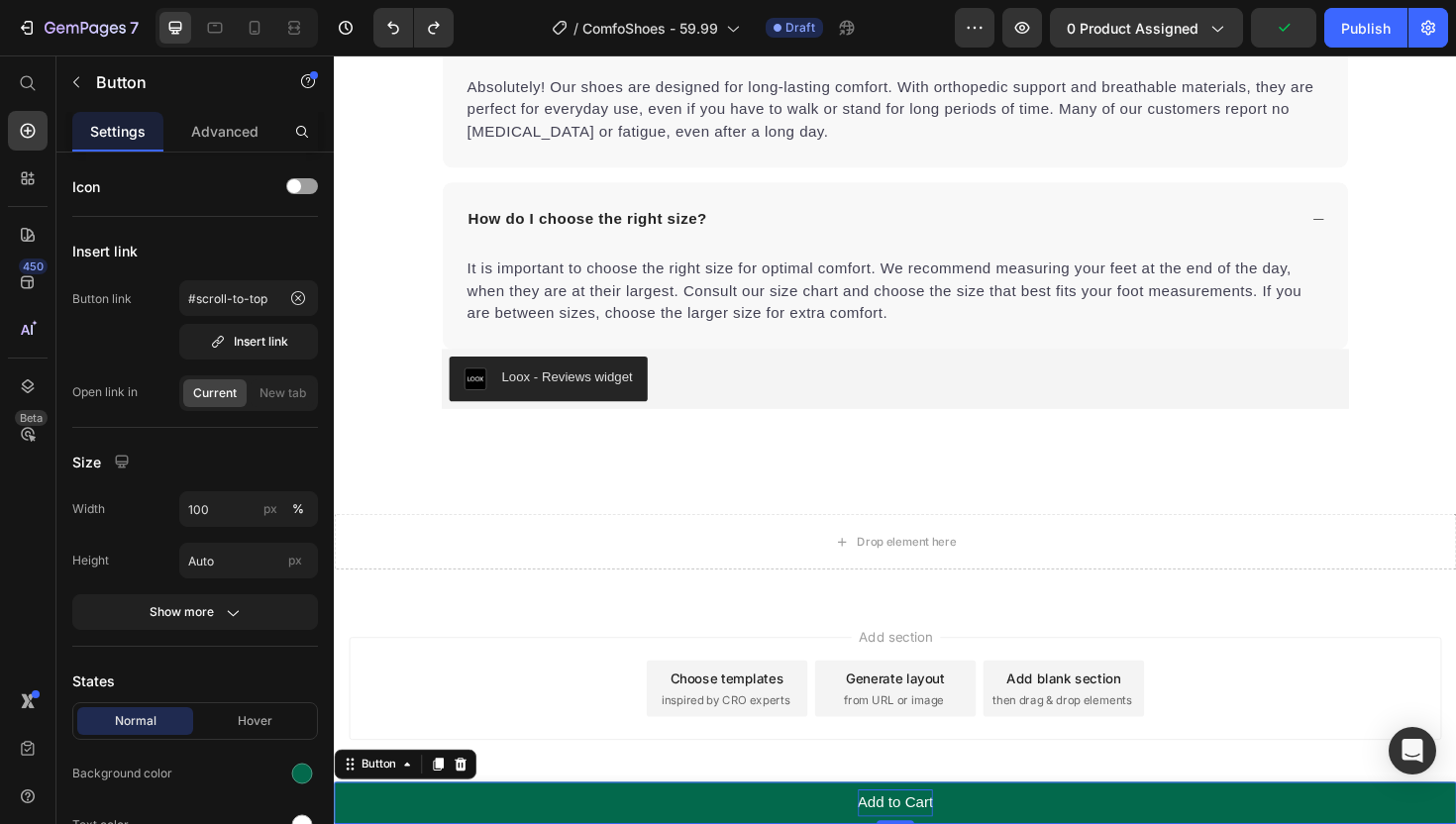 drag, startPoint x: 964, startPoint y: 849, endPoint x: 895, endPoint y: 848, distance: 69.00725 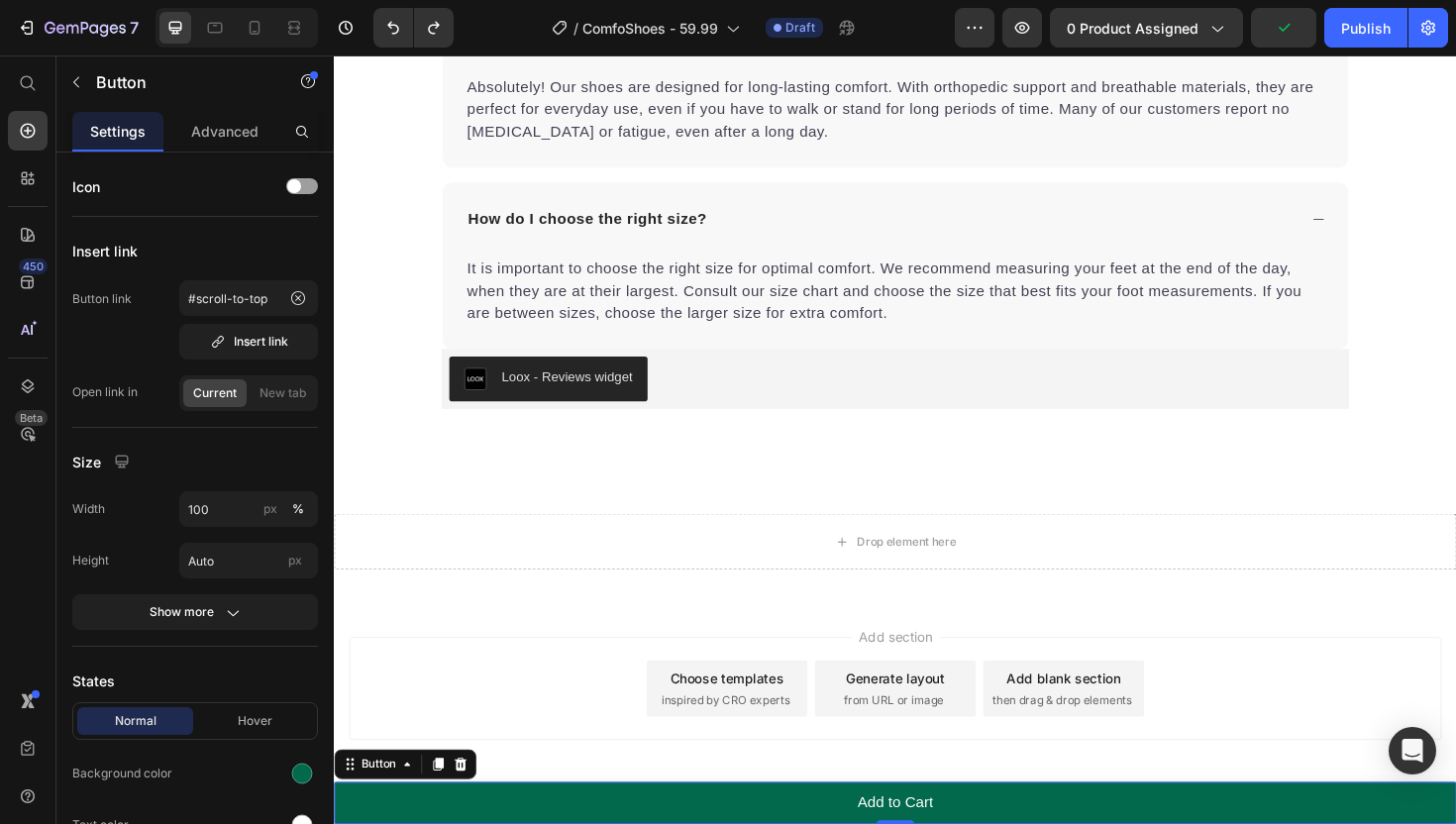 click on "Add to Cart" at bounding box center [928, 847] 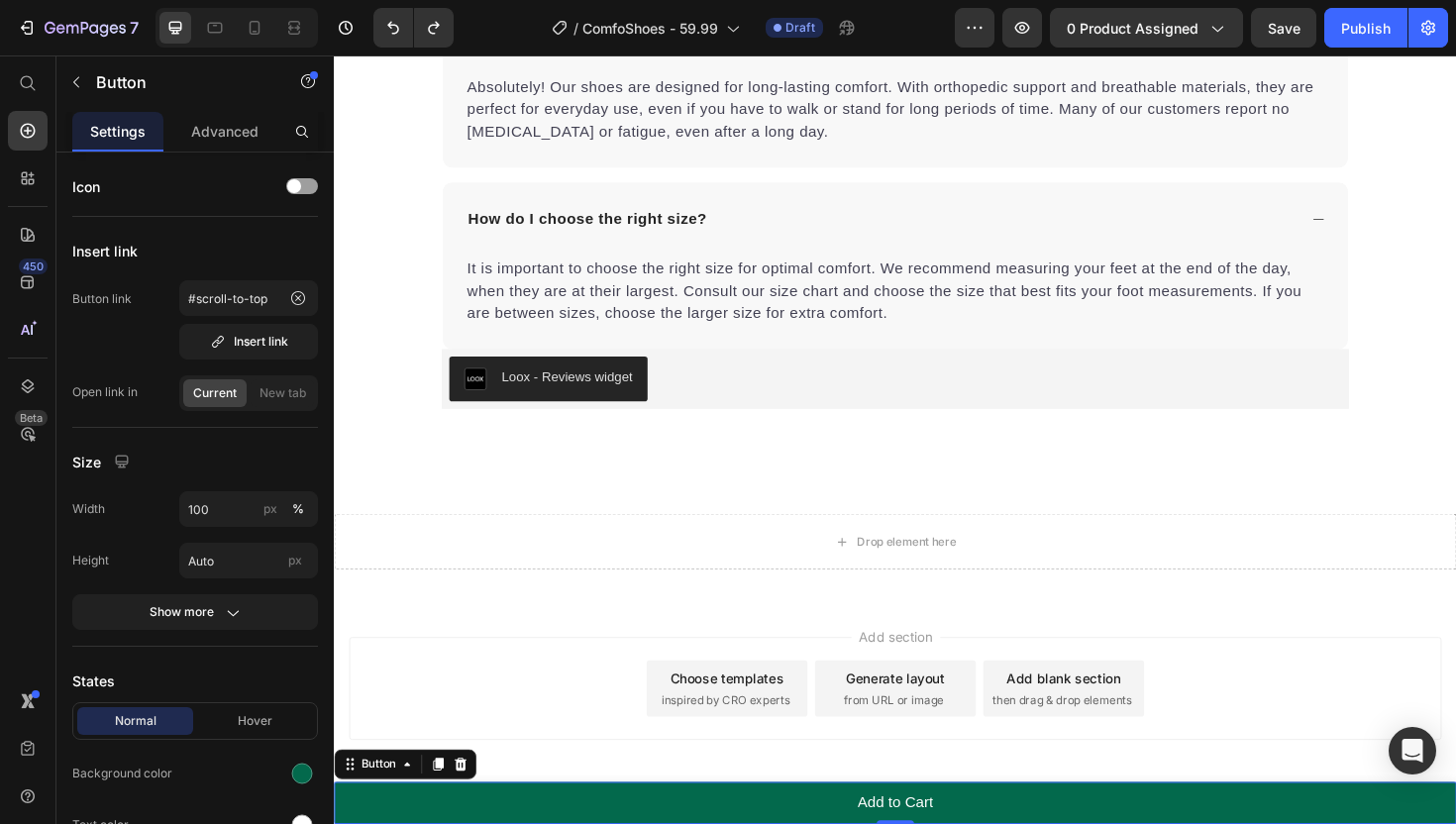 click on "Add section Choose templates inspired by CRO experts Generate layout from URL or image Add blank section then drag & drop elements" at bounding box center (928, 730) 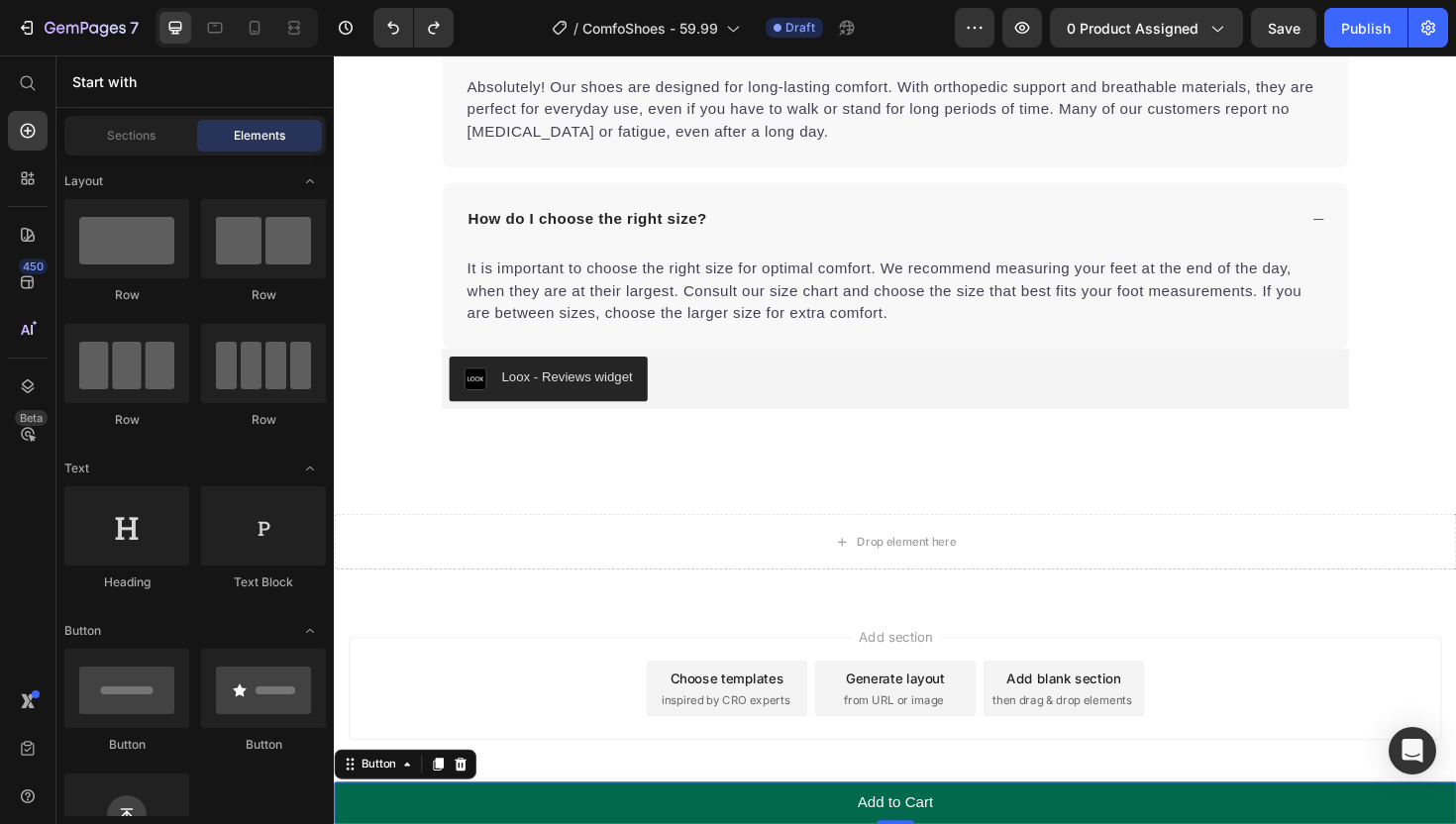 scroll, scrollTop: 0, scrollLeft: 0, axis: both 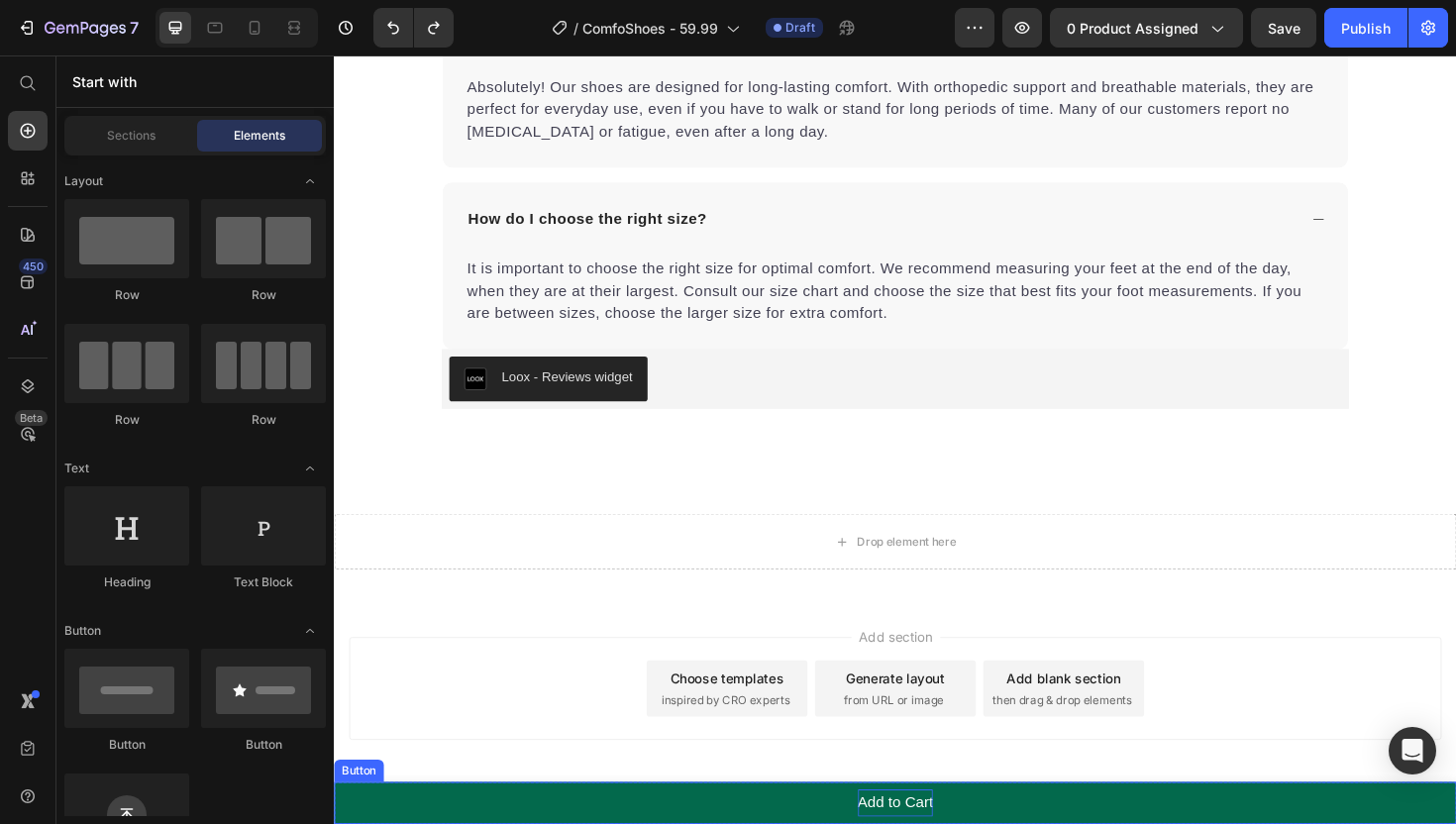 click on "Add to Cart" at bounding box center (928, 847) 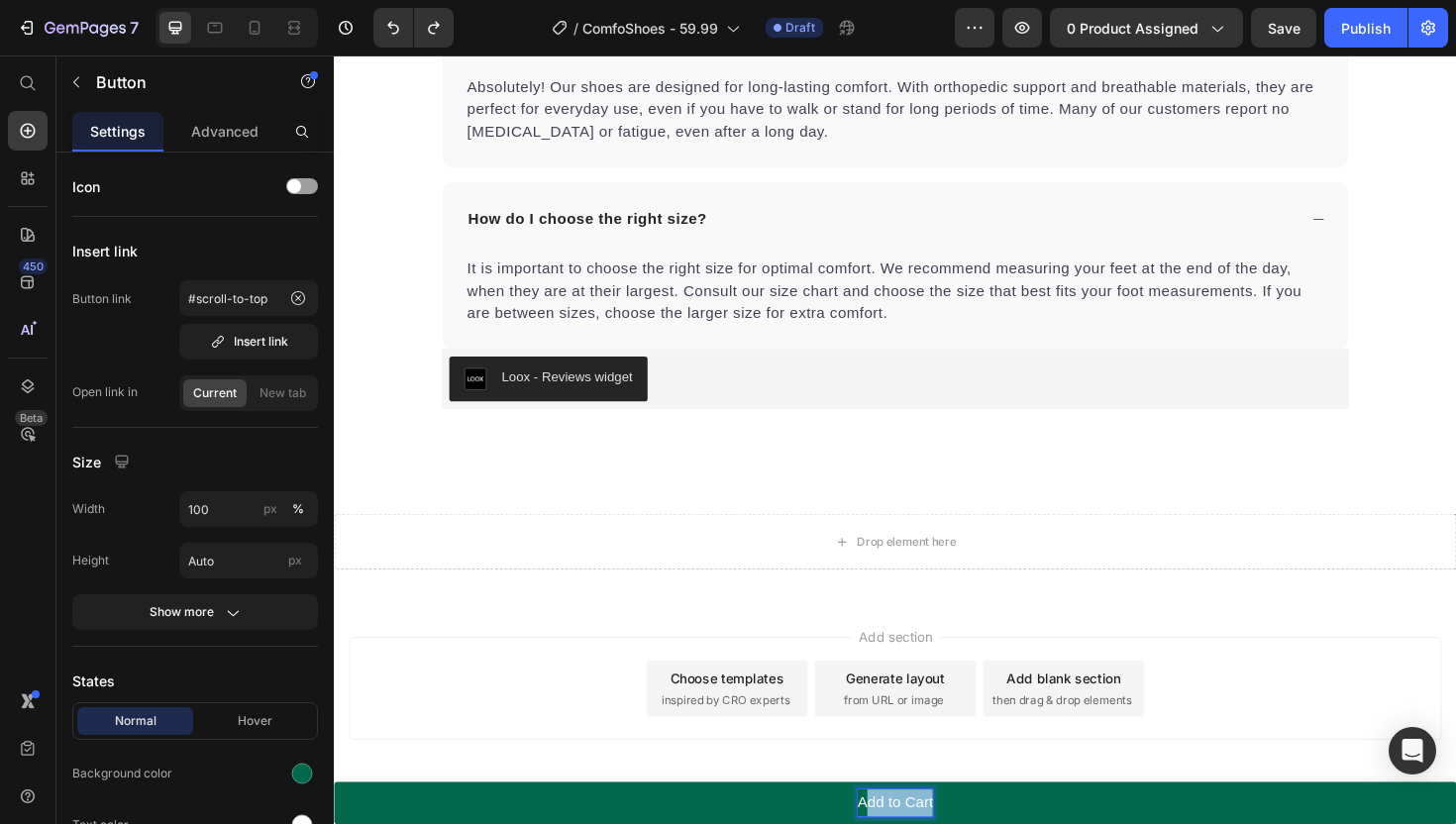 drag, startPoint x: 896, startPoint y: 847, endPoint x: 966, endPoint y: 850, distance: 70.064256 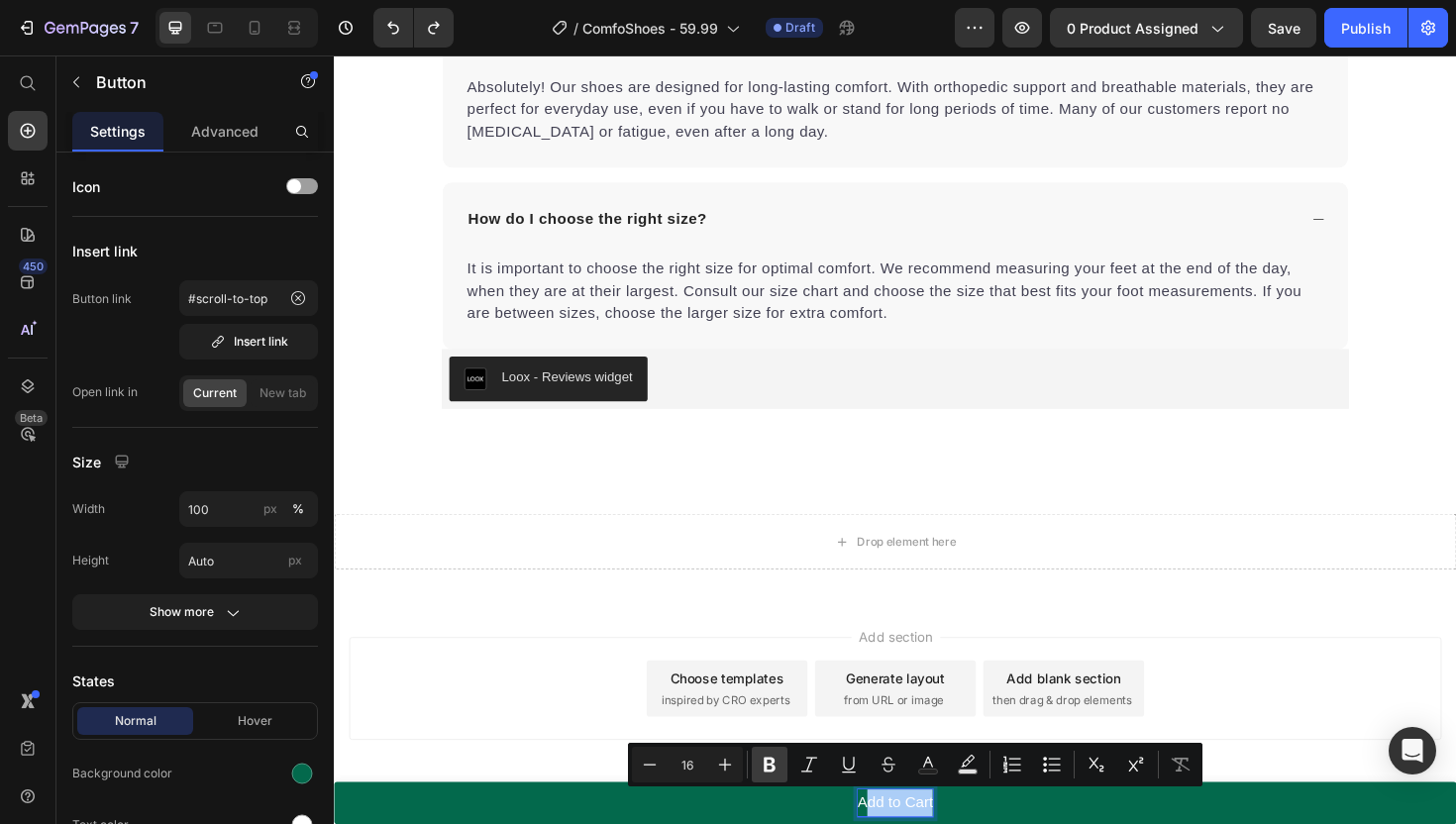 click 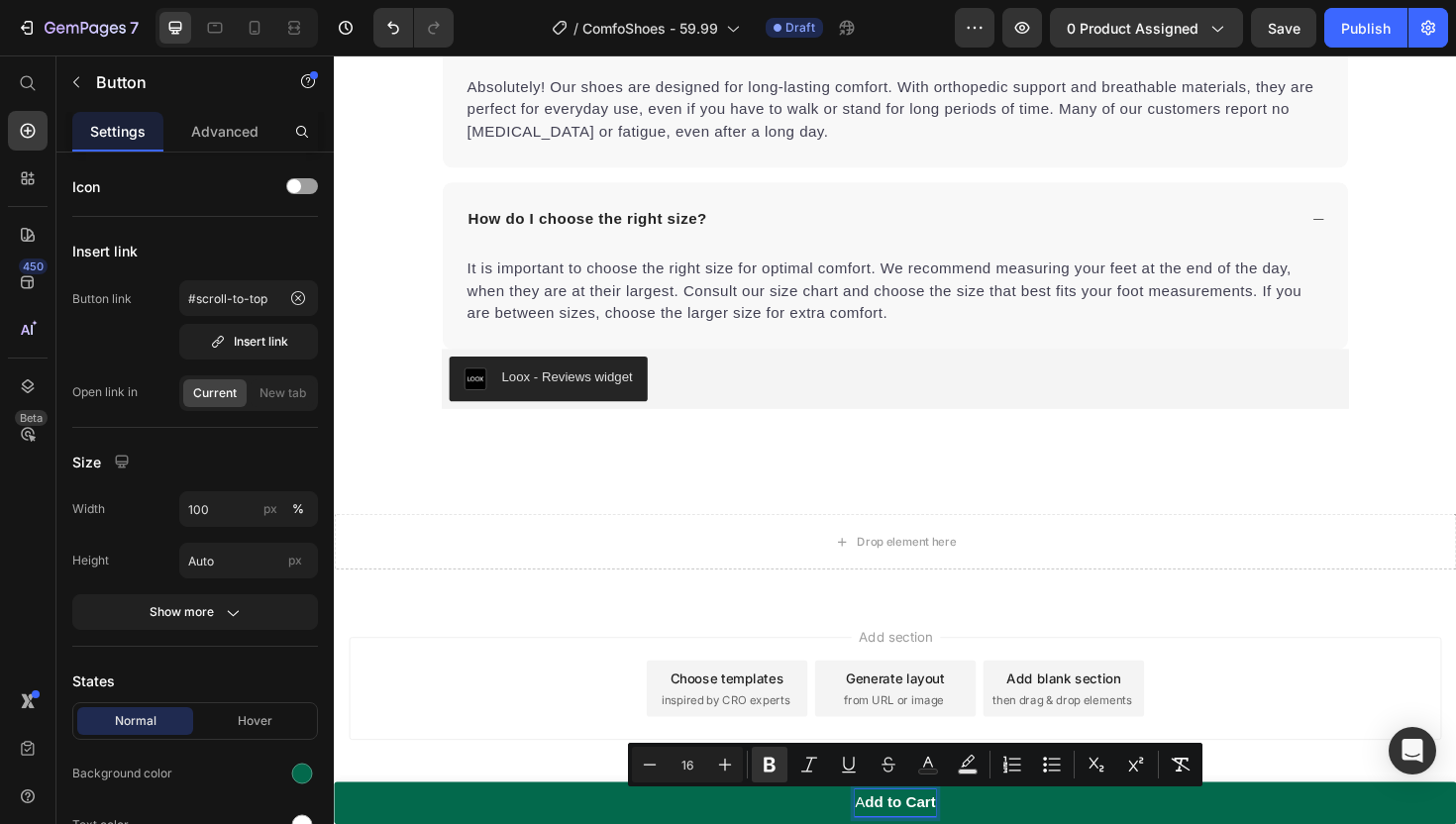 click on "A dd to Cart" at bounding box center (928, 847) 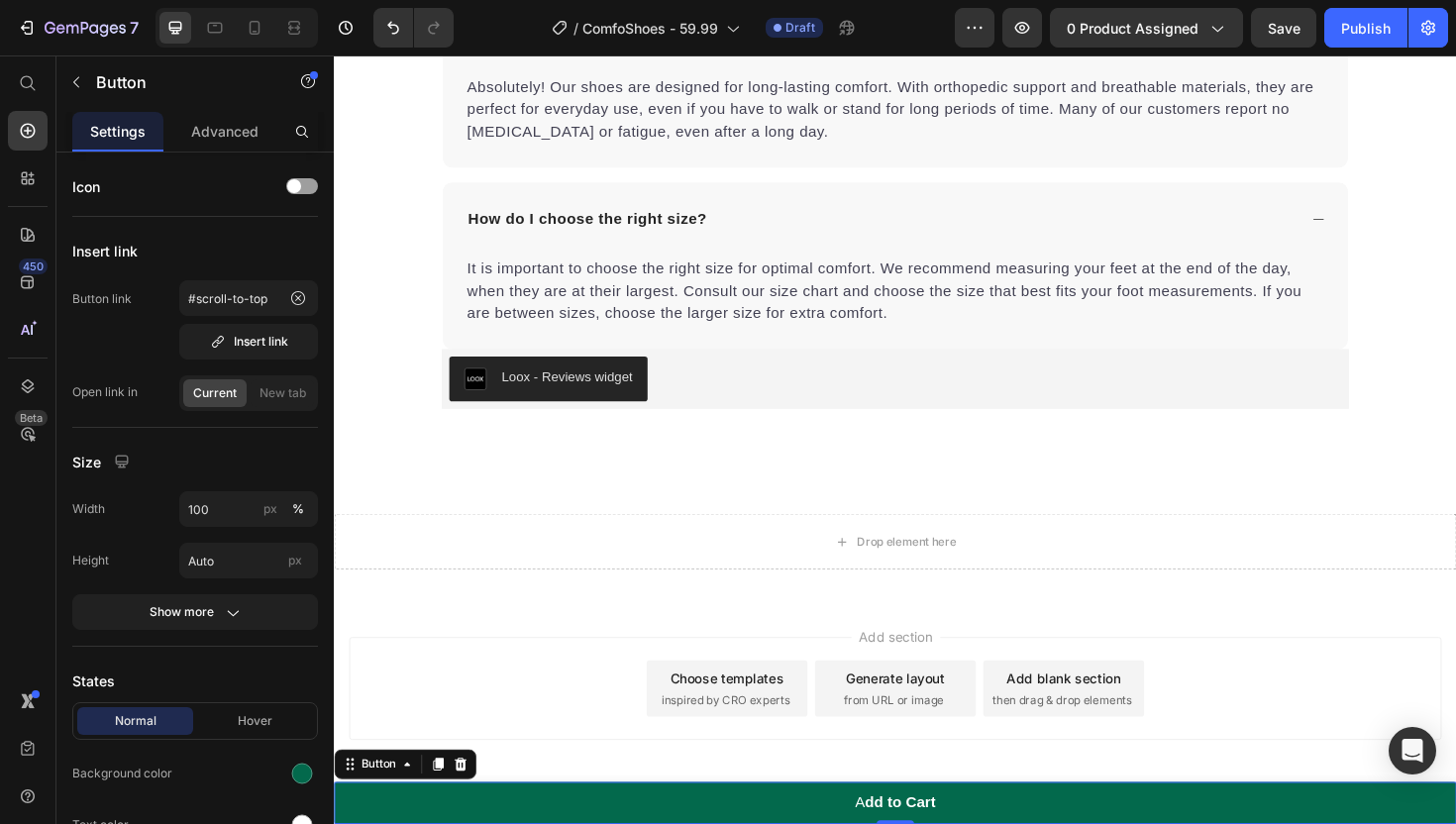 click on "A dd to Cart" at bounding box center (928, 847) 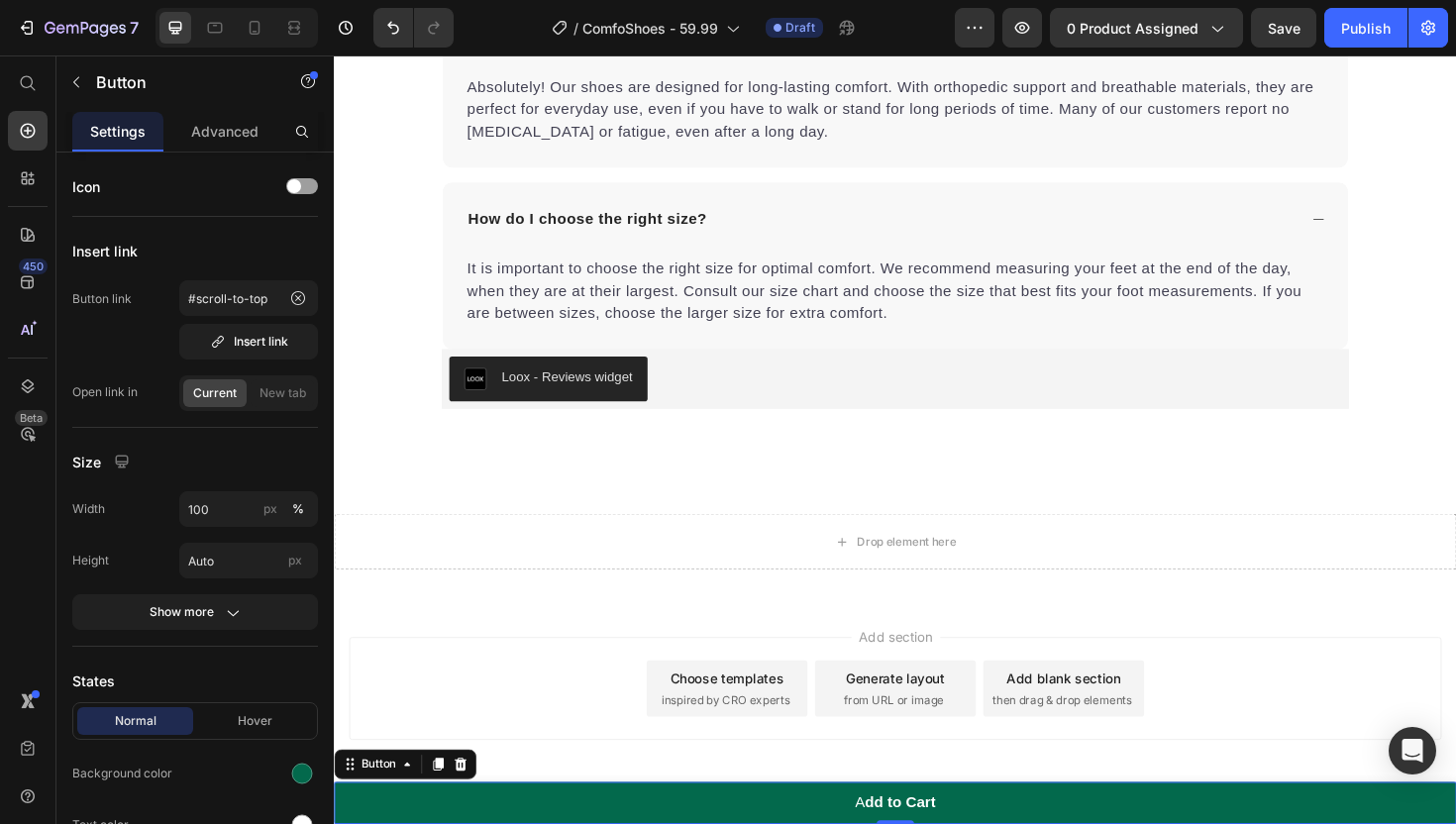 click on "A dd to Cart" at bounding box center [928, 847] 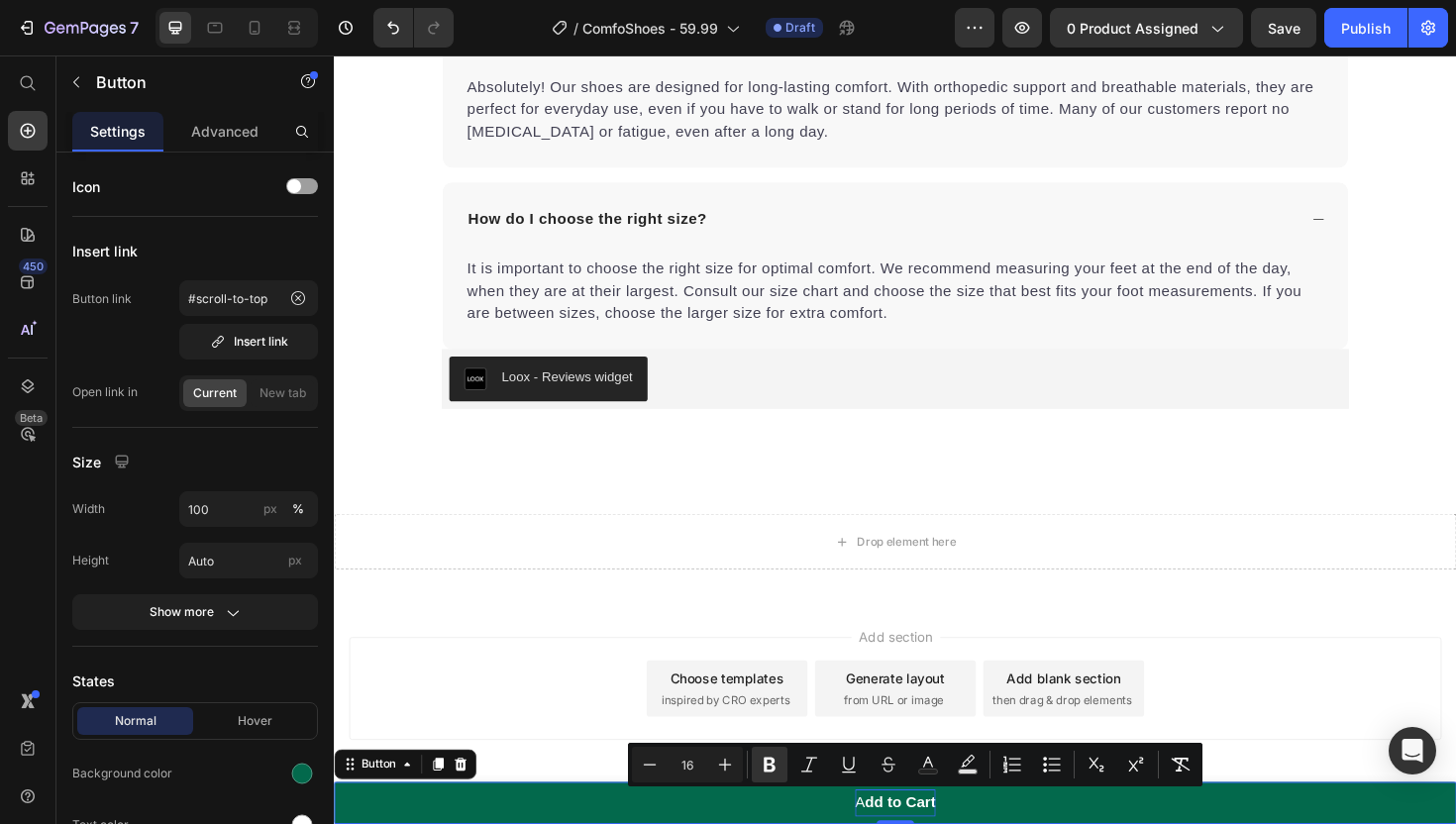 click on "dd to Cart" at bounding box center (934, 846) 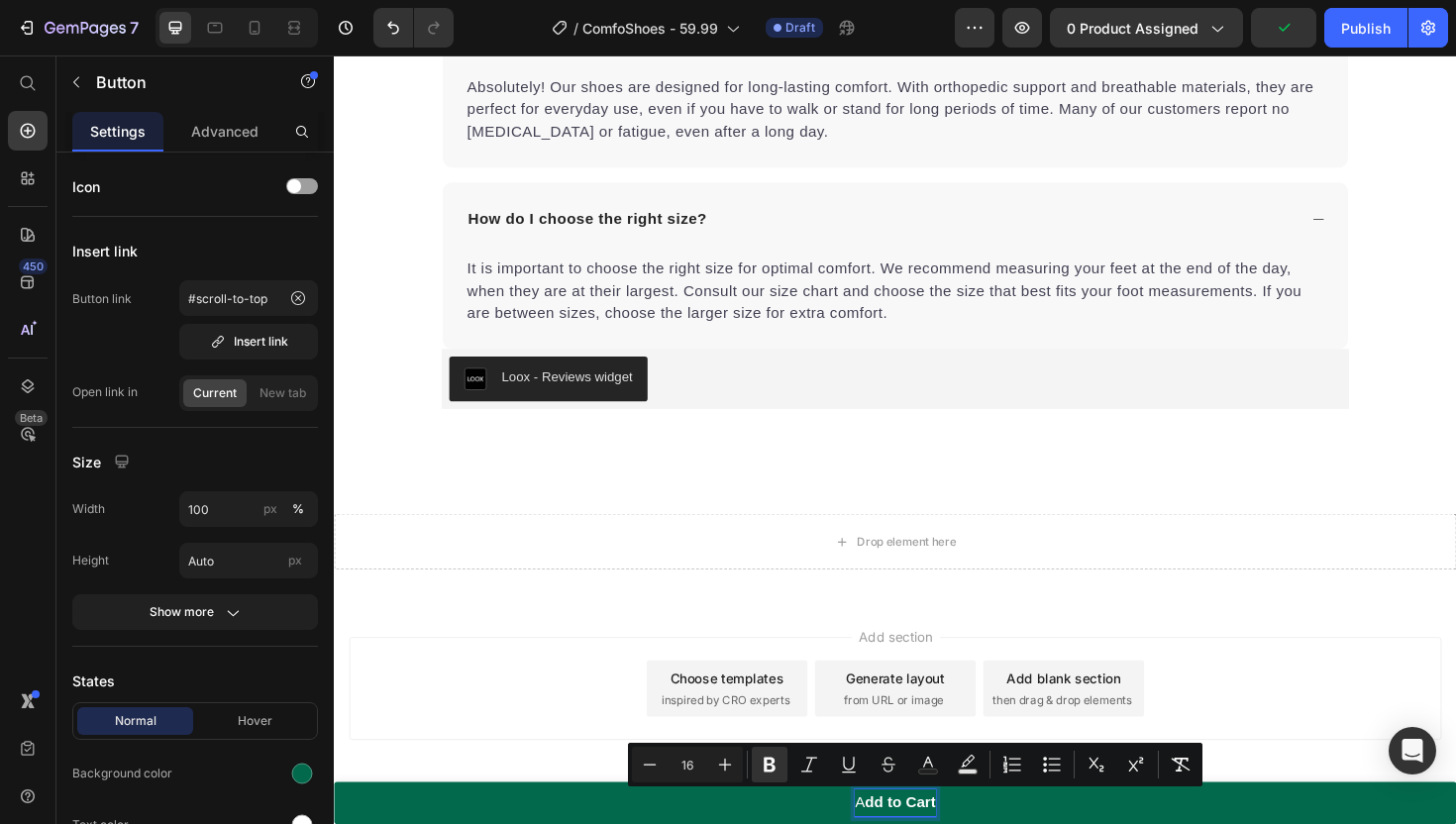 click on "A dd to Cart" at bounding box center [928, 847] 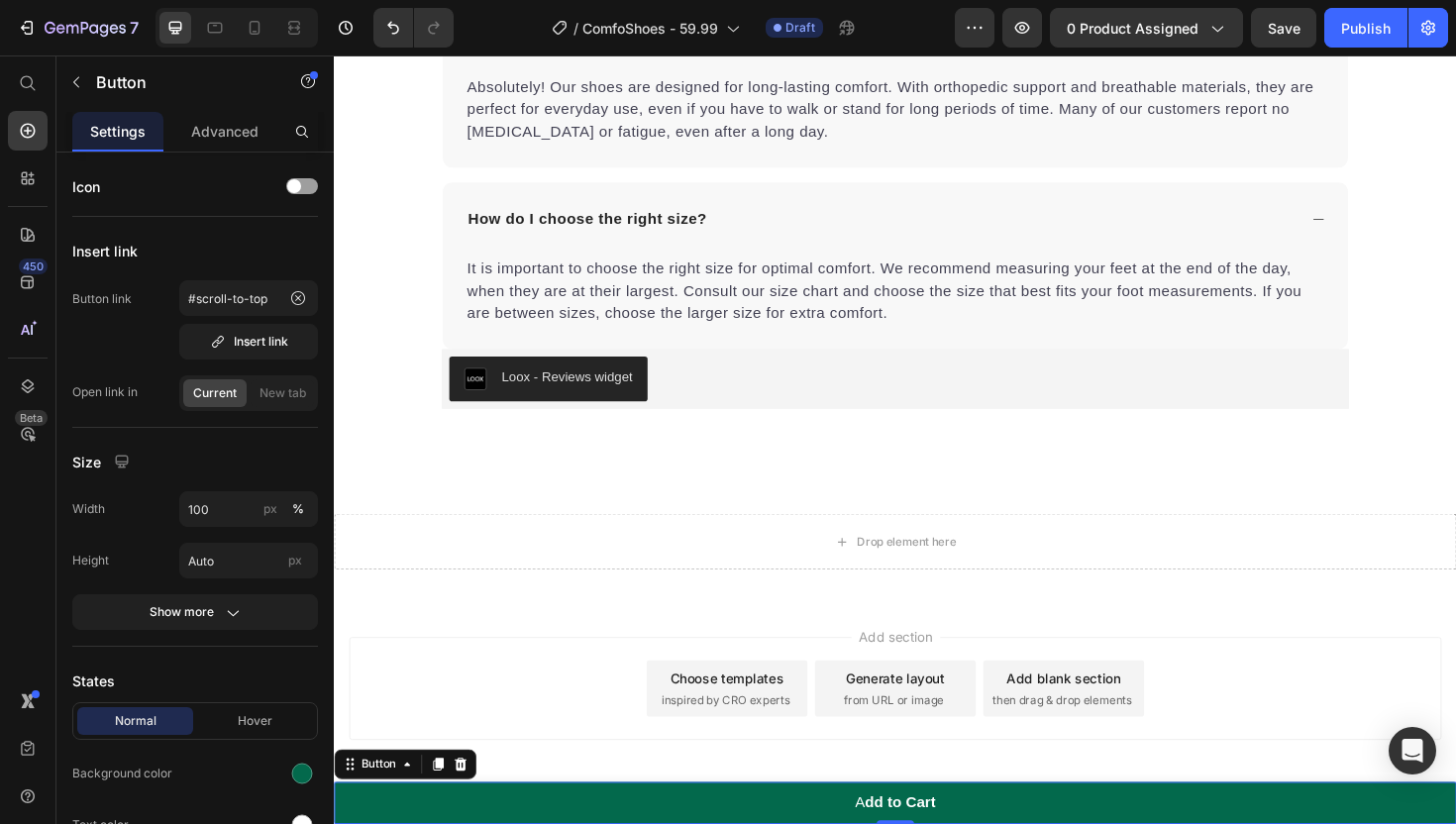 click on "Add section Choose templates inspired by CRO experts Generate layout from URL or image Add blank section then drag & drop elements" at bounding box center [928, 730] 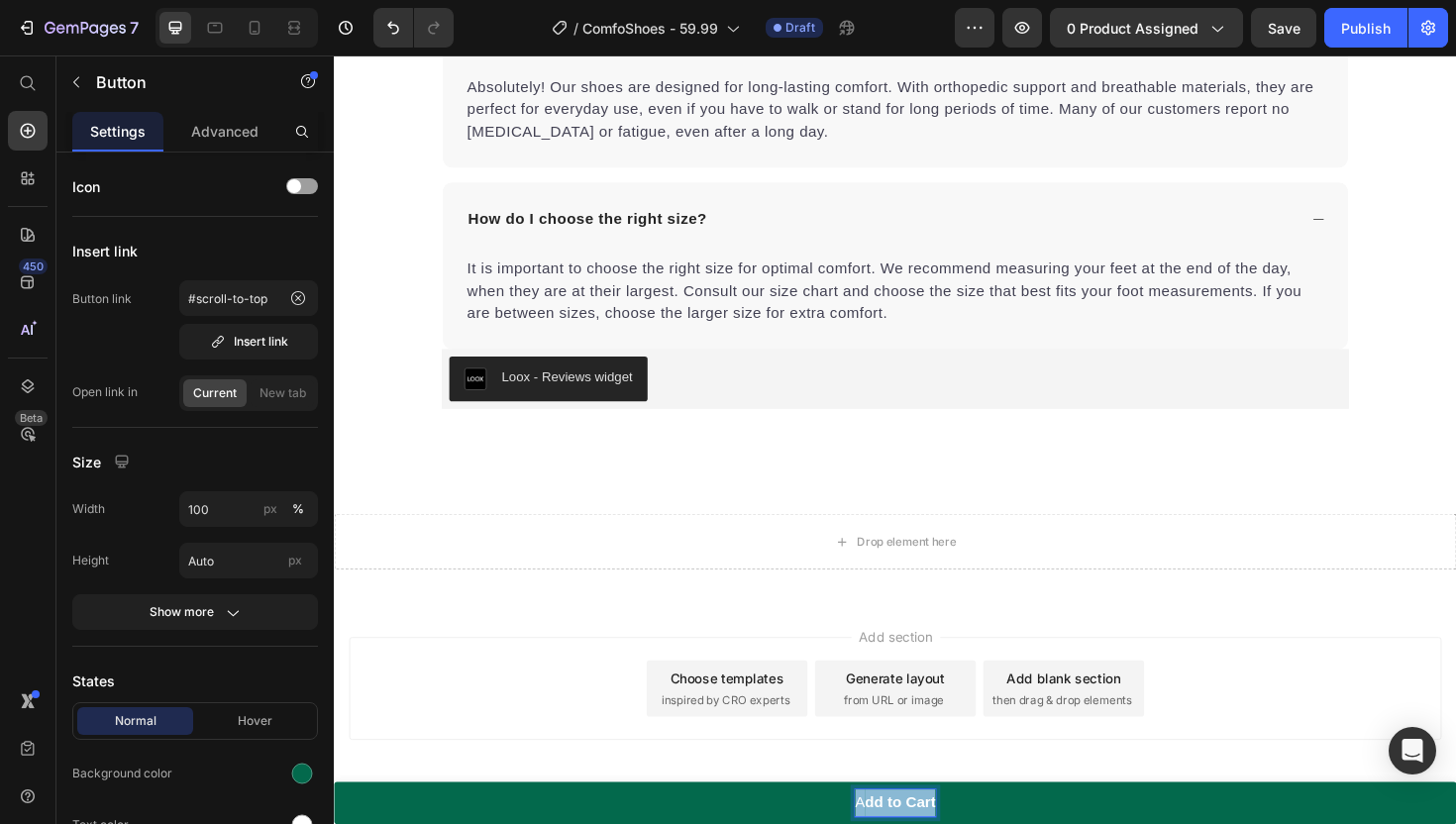 drag, startPoint x: 889, startPoint y: 850, endPoint x: 987, endPoint y: 851, distance: 98.005102 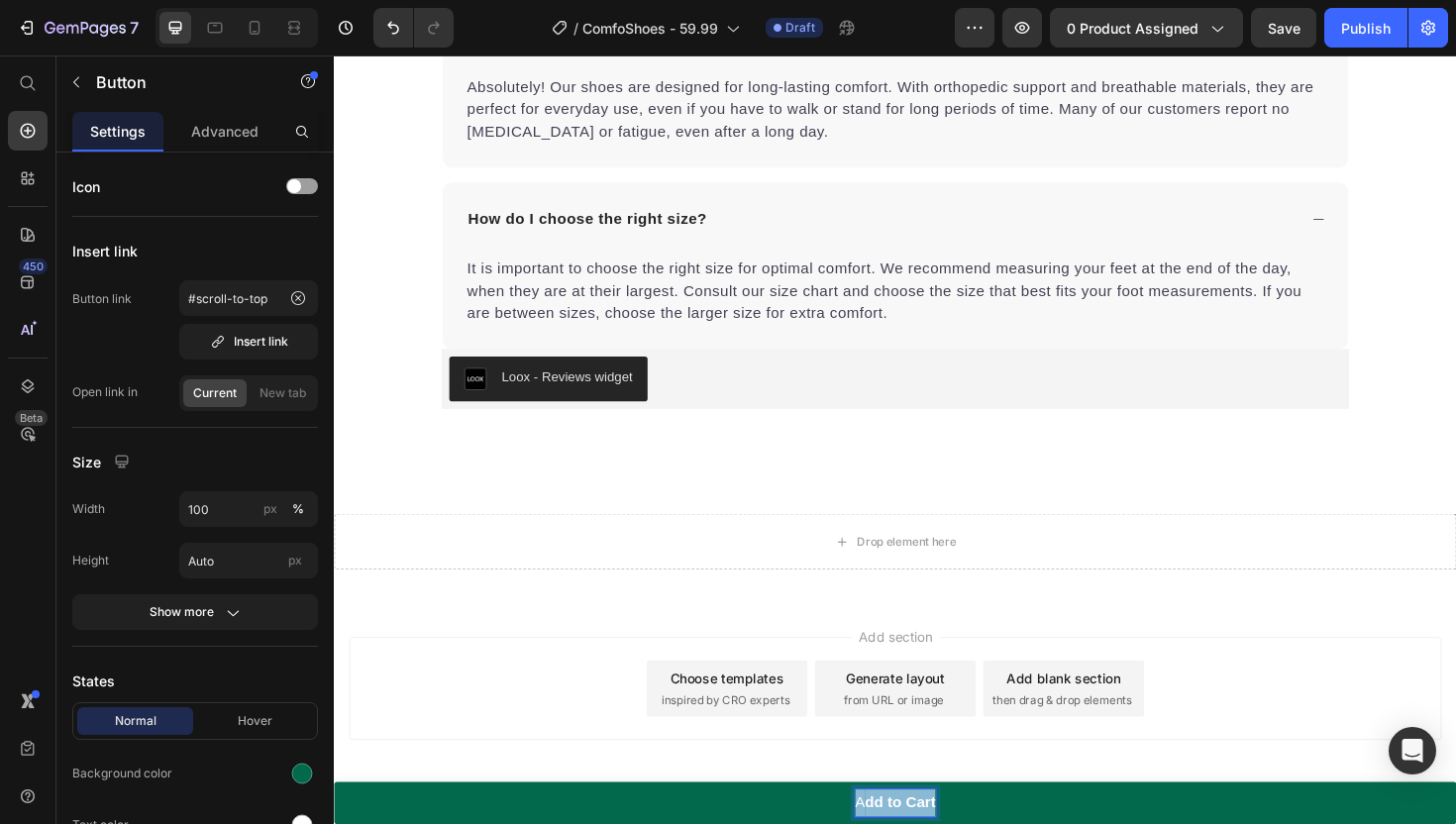 click on "A dd to Cart" at bounding box center (928, 847) 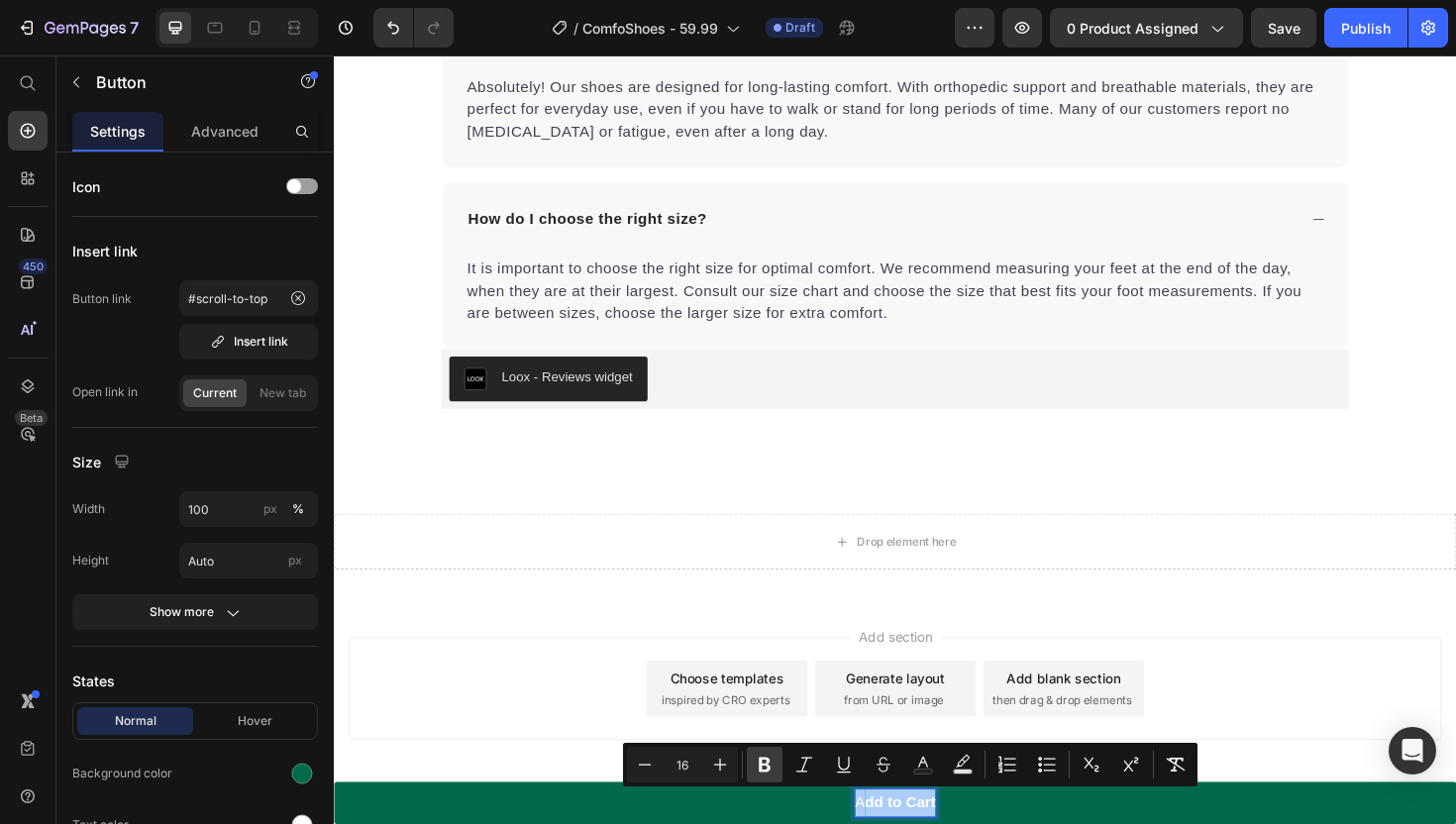 click 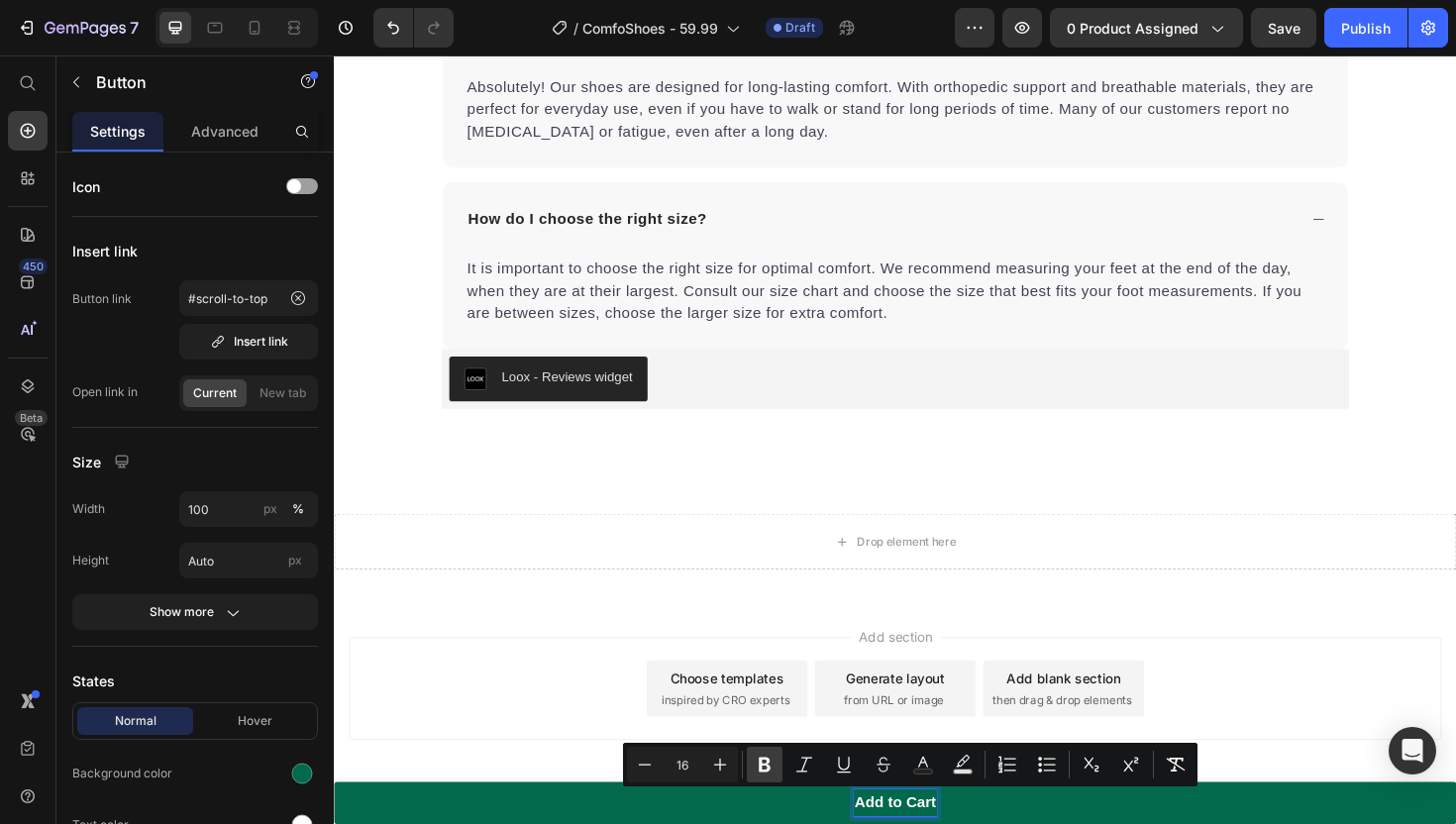 click 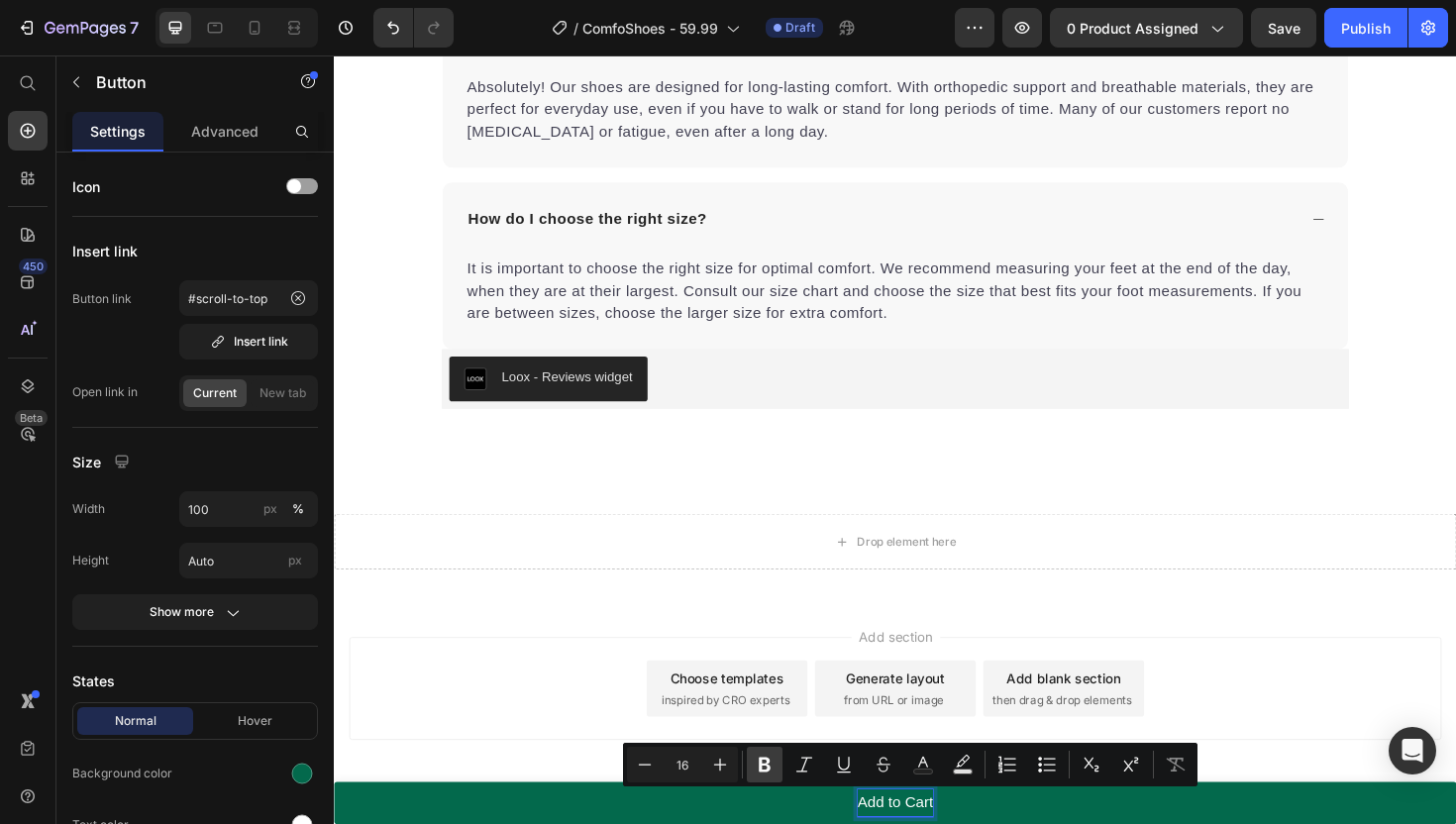 click 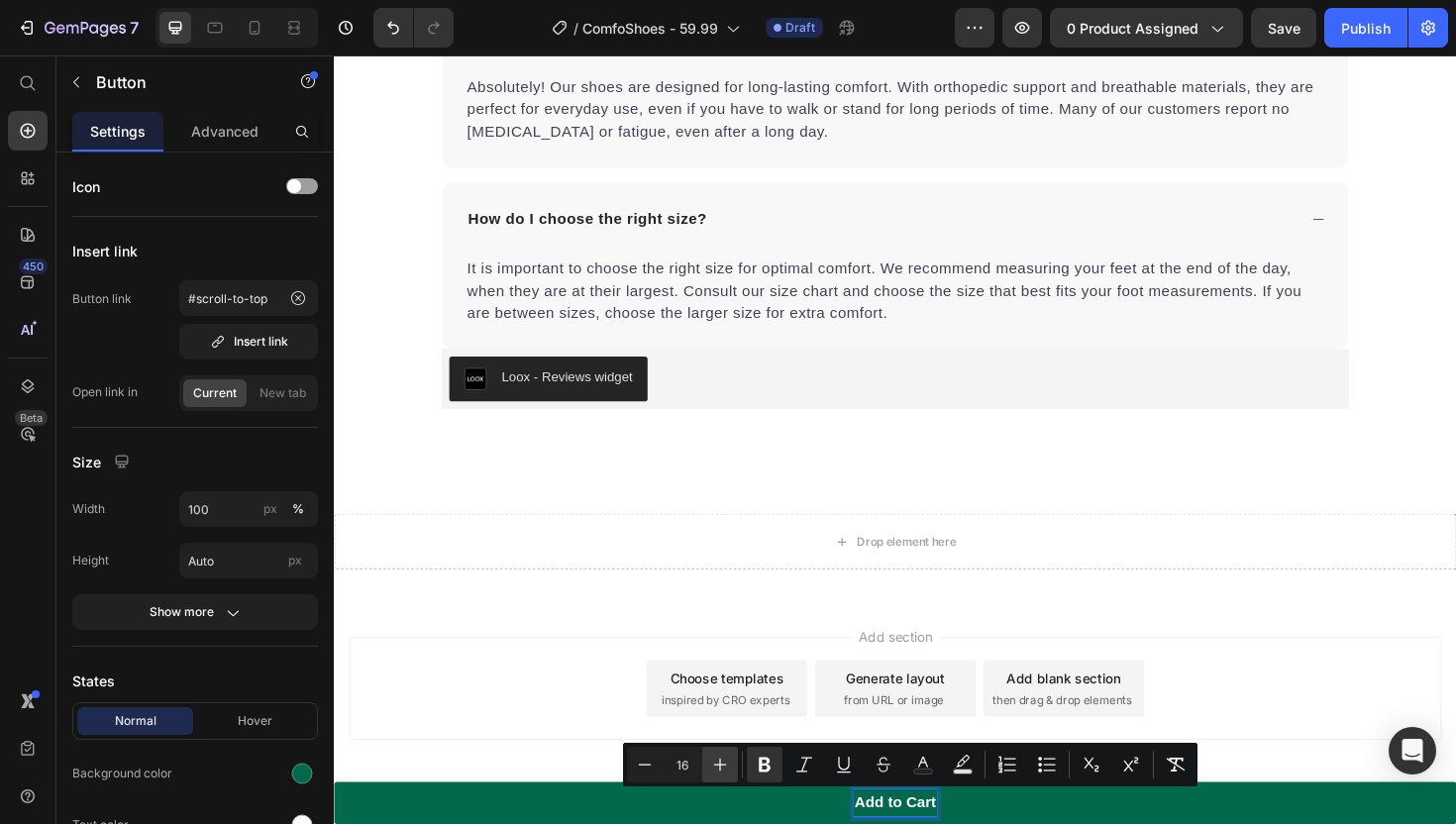 click 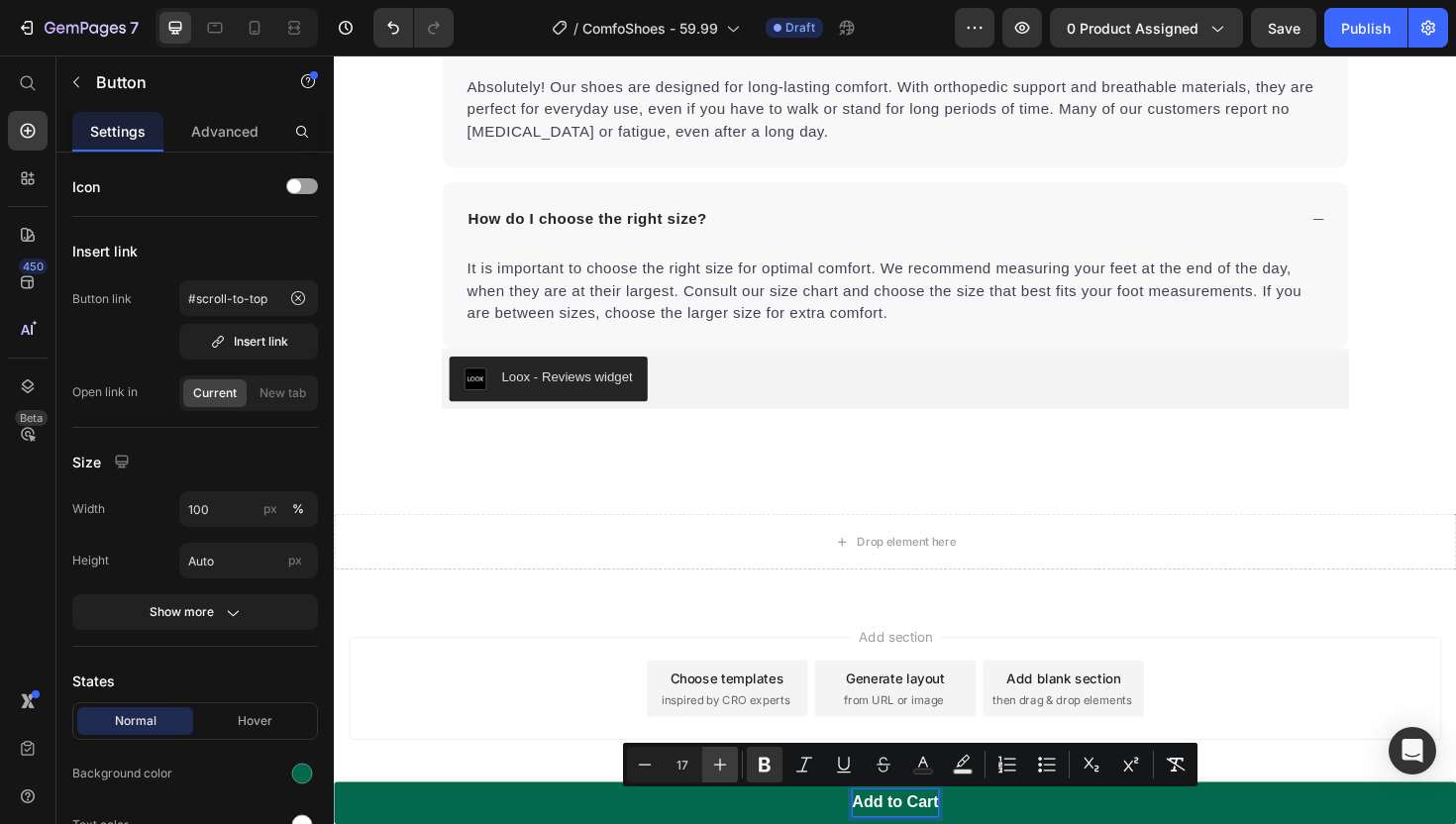 click 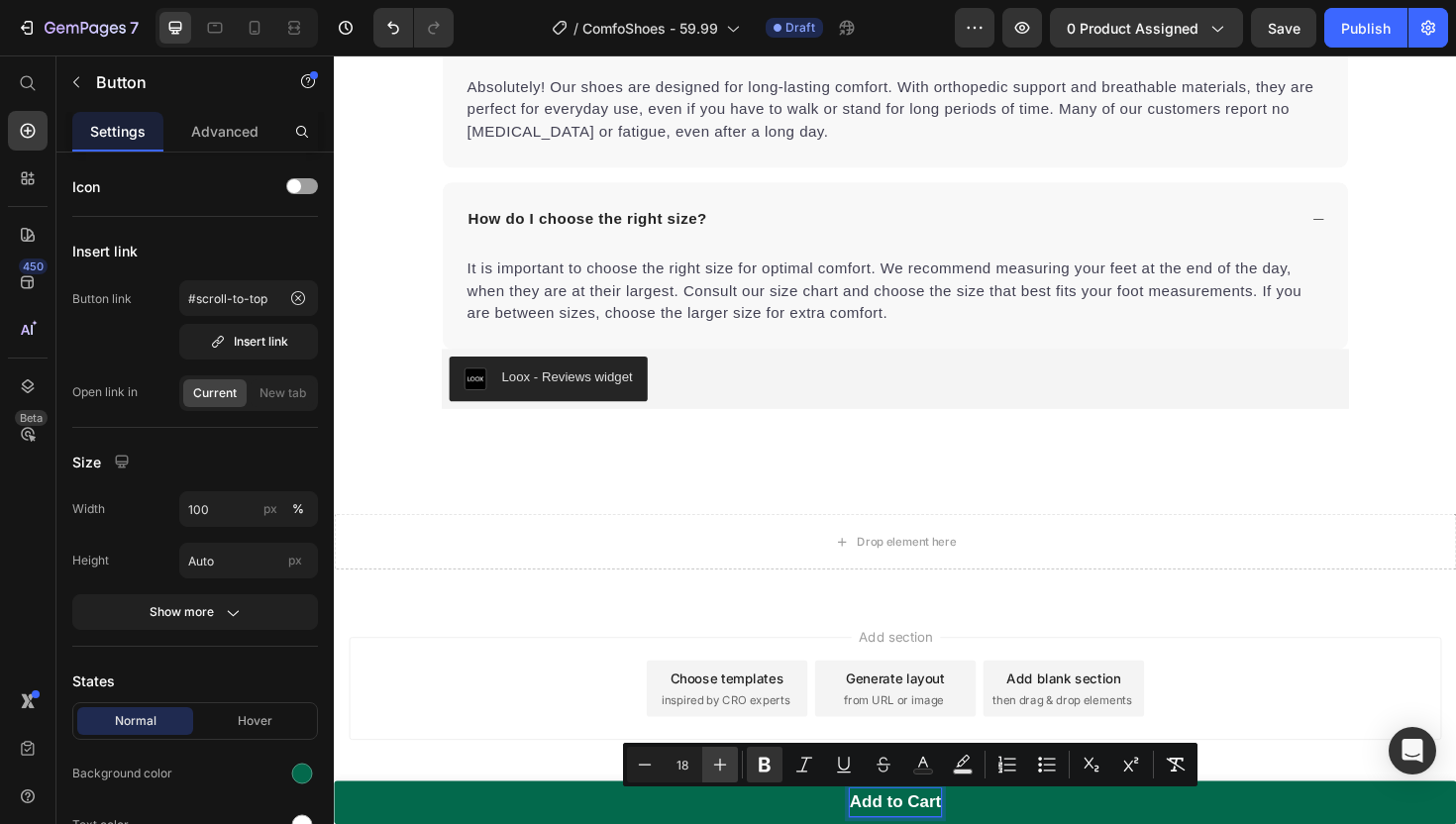 click 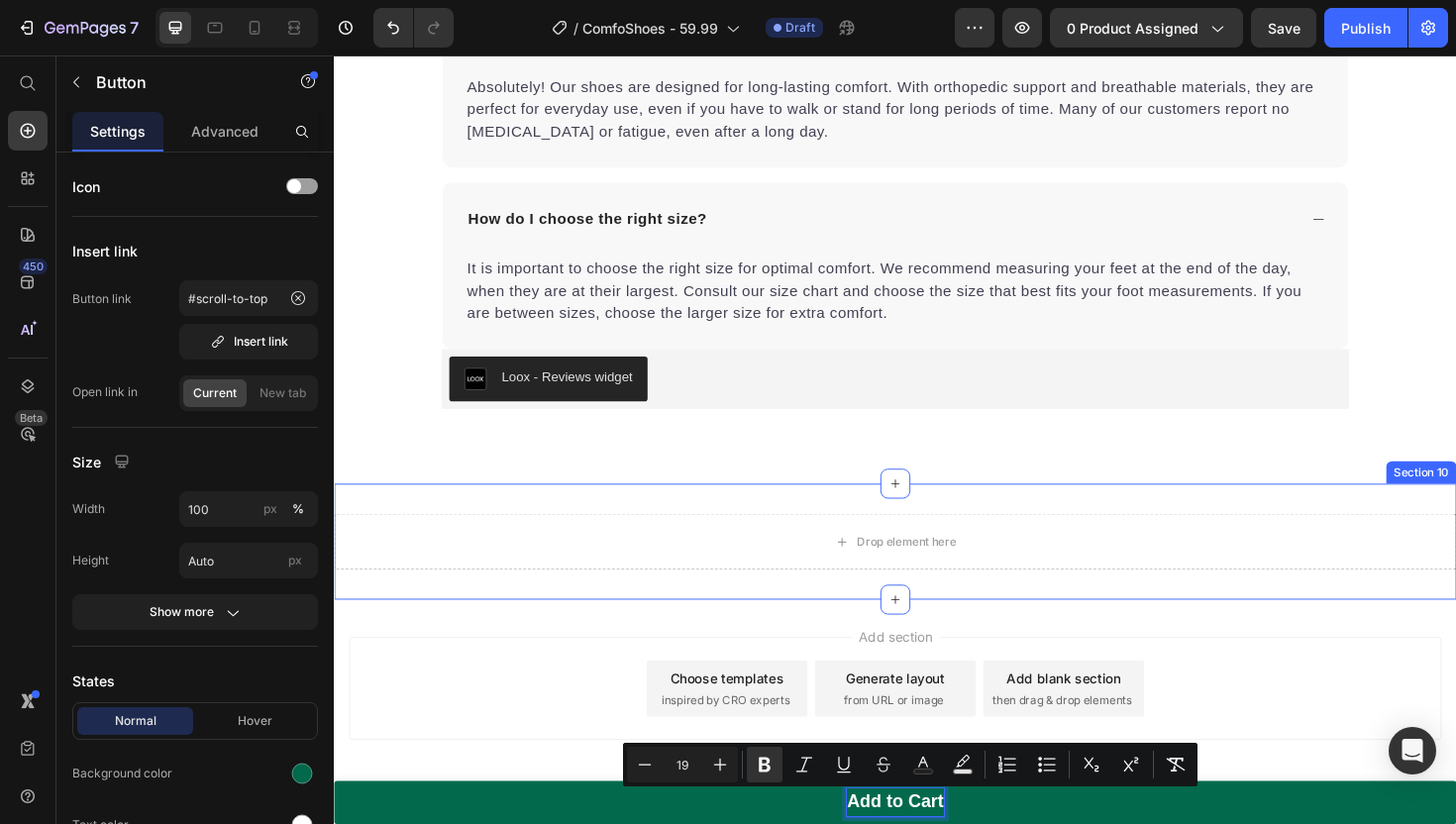click on "Drop element here Section 10" at bounding box center [928, 570] 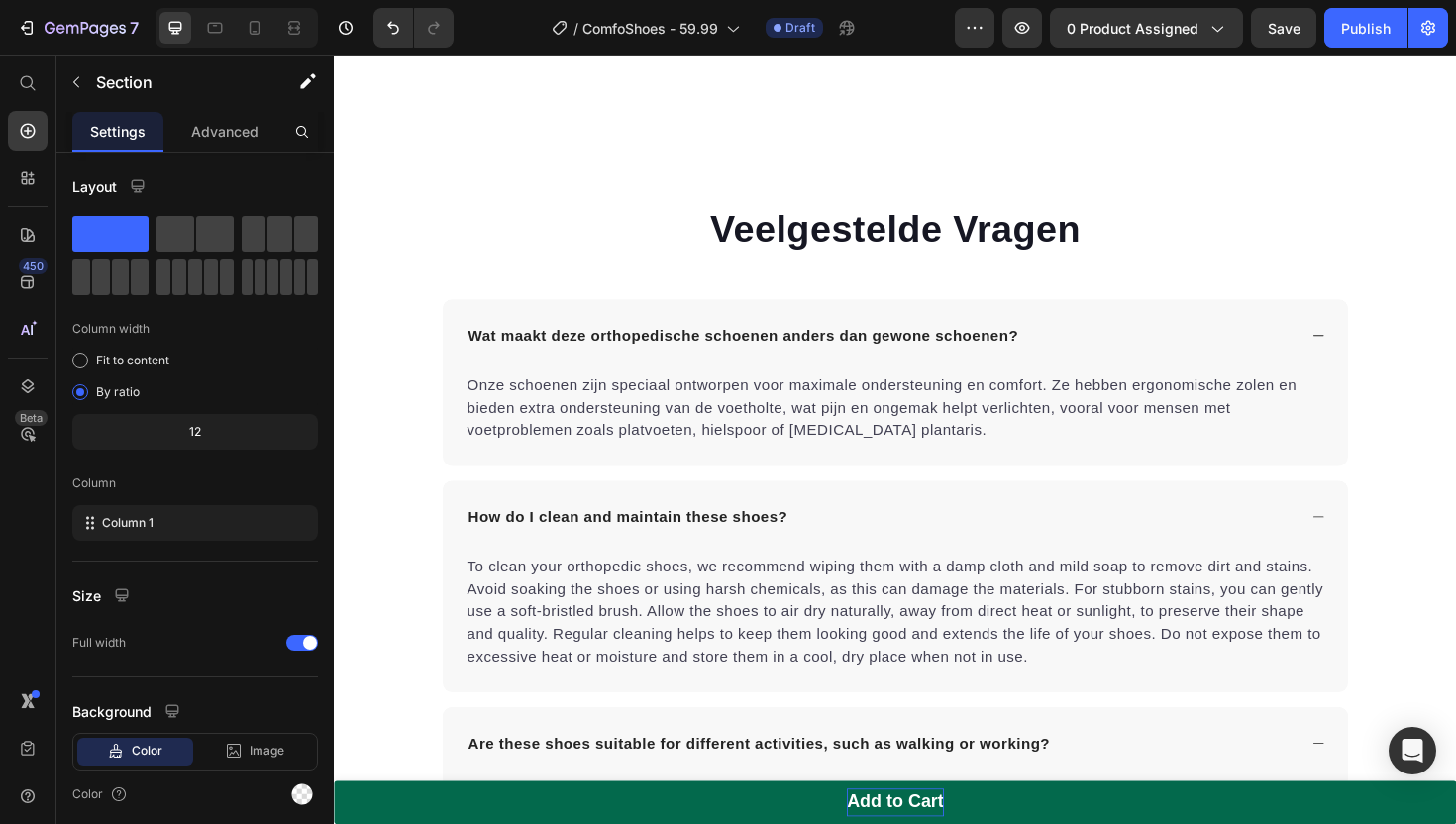 scroll, scrollTop: 3932, scrollLeft: 0, axis: vertical 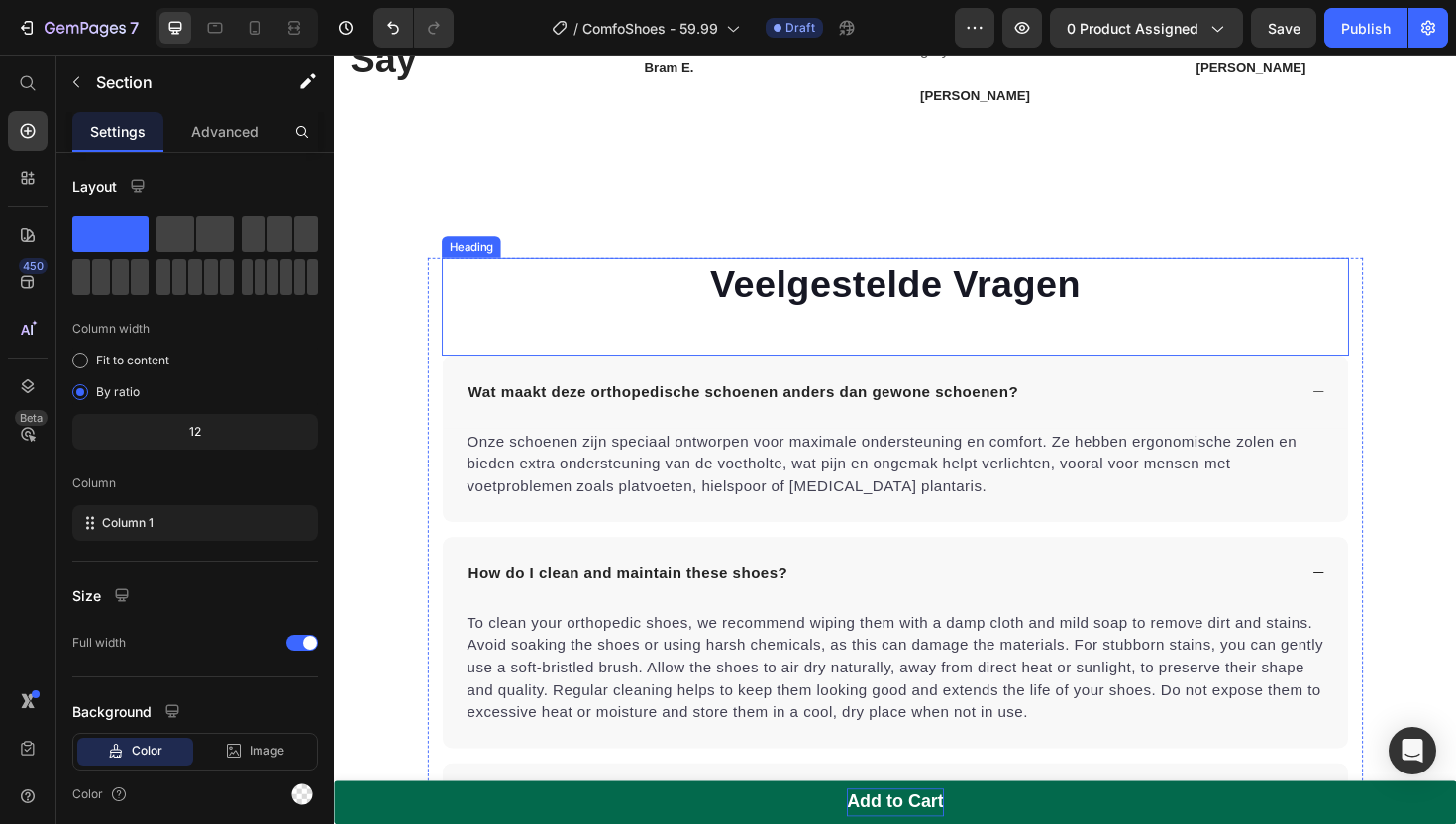 click on "Veelgestelde Vragen  Heading" at bounding box center [928, 322] 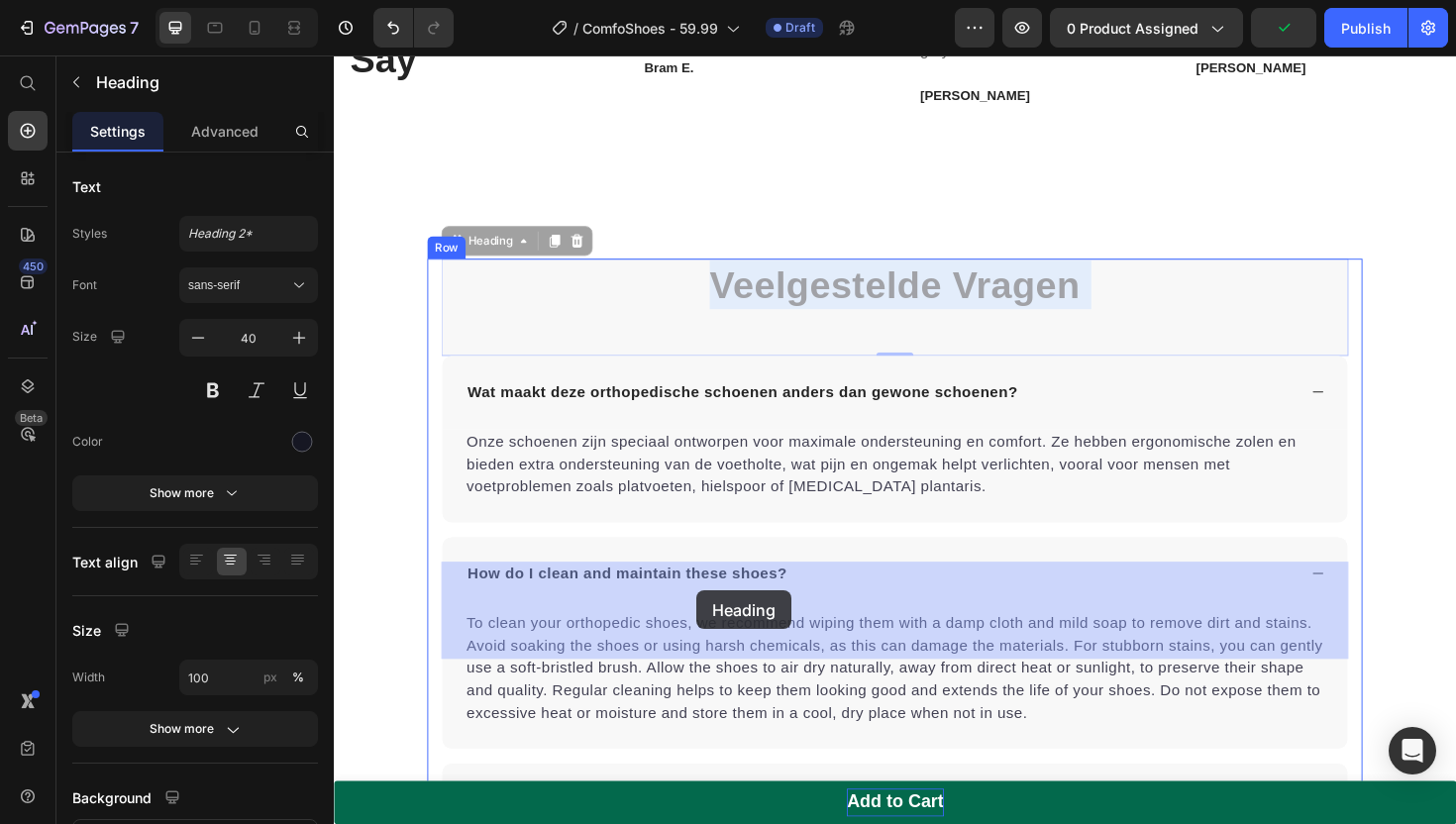 drag, startPoint x: 1130, startPoint y: 616, endPoint x: 724, endPoint y: 624, distance: 406.07881 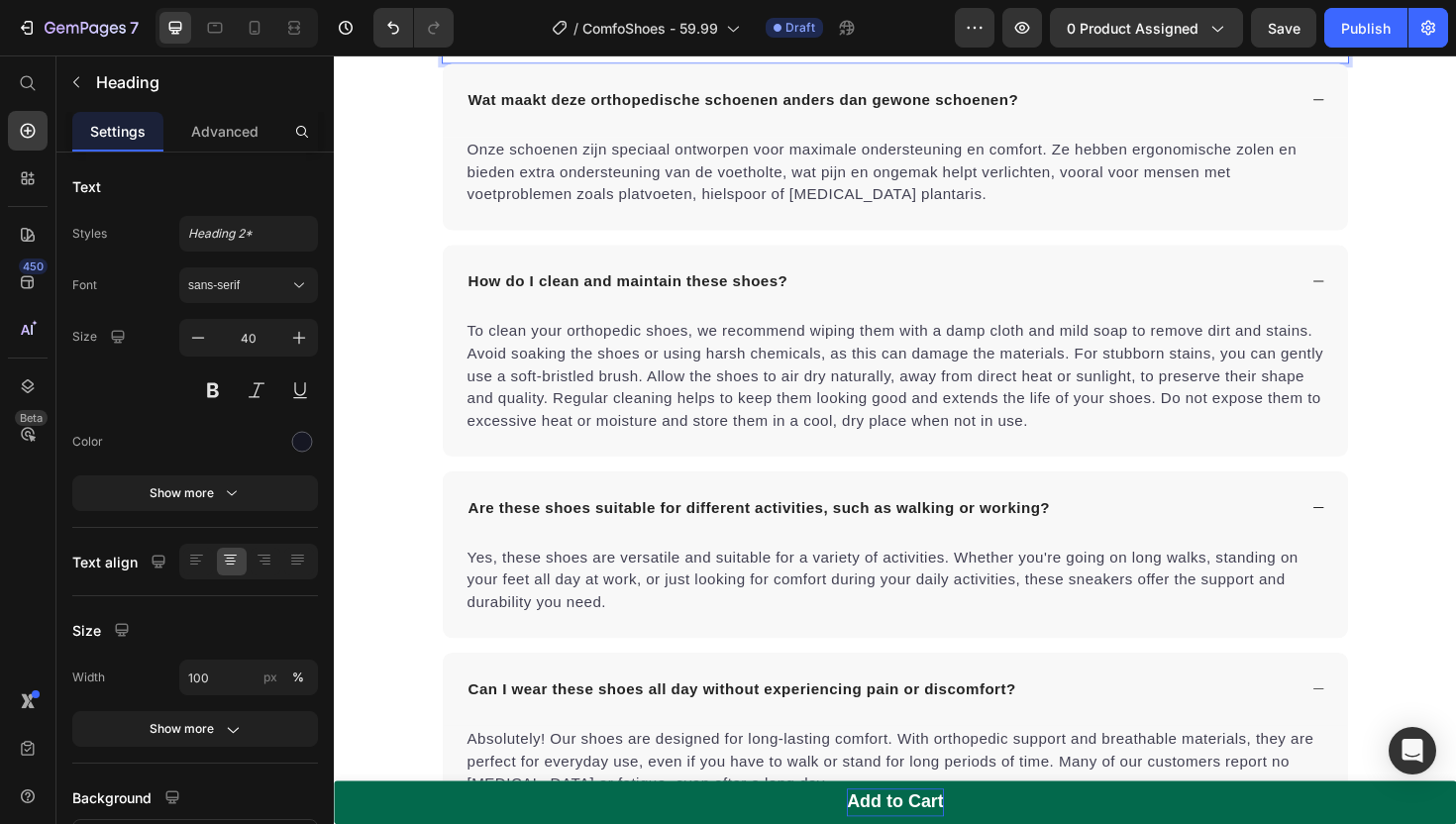 scroll, scrollTop: 4197, scrollLeft: 0, axis: vertical 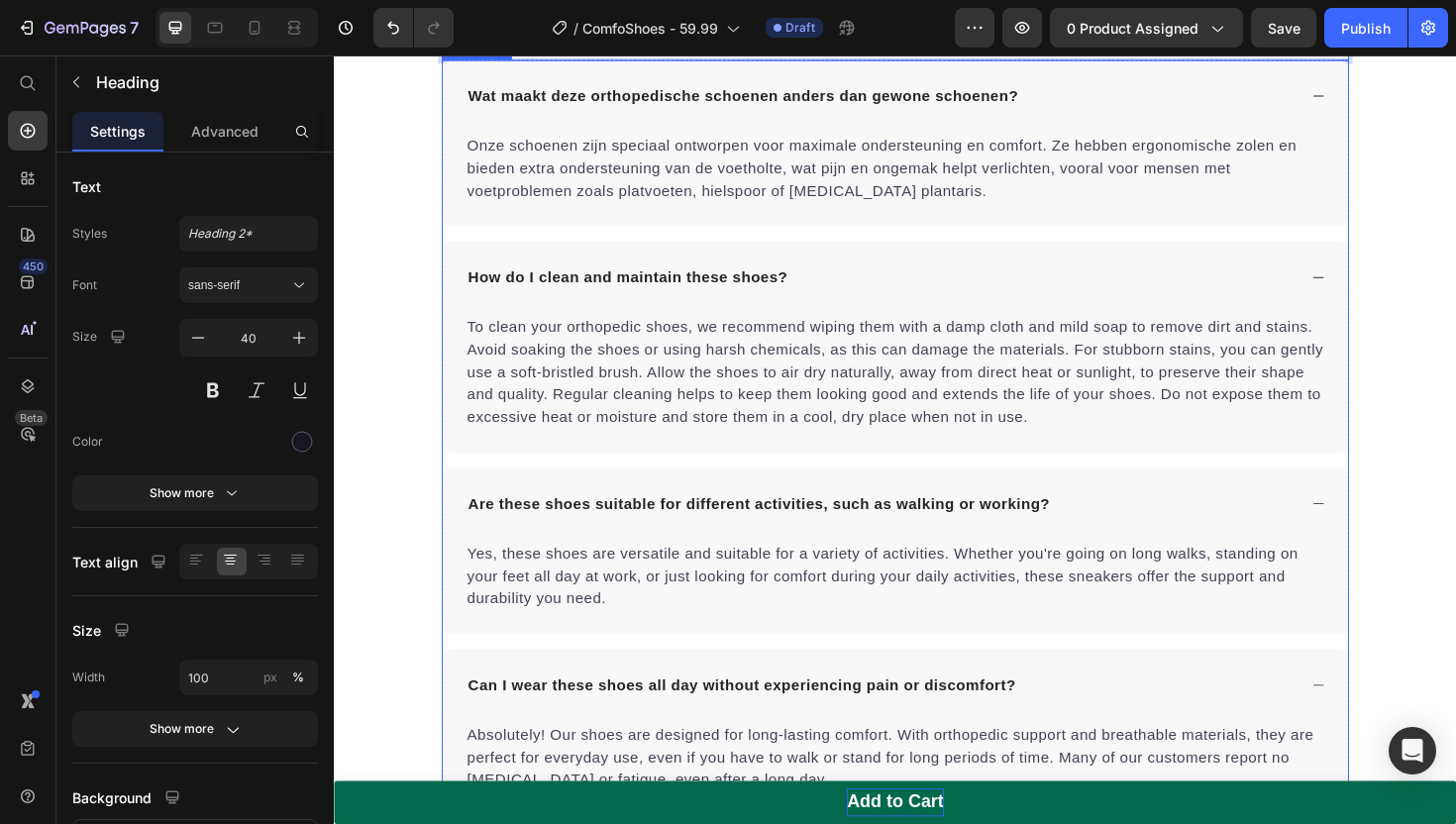 click on "Veelgestelde Vragen  Heading   0" at bounding box center (928, 9) 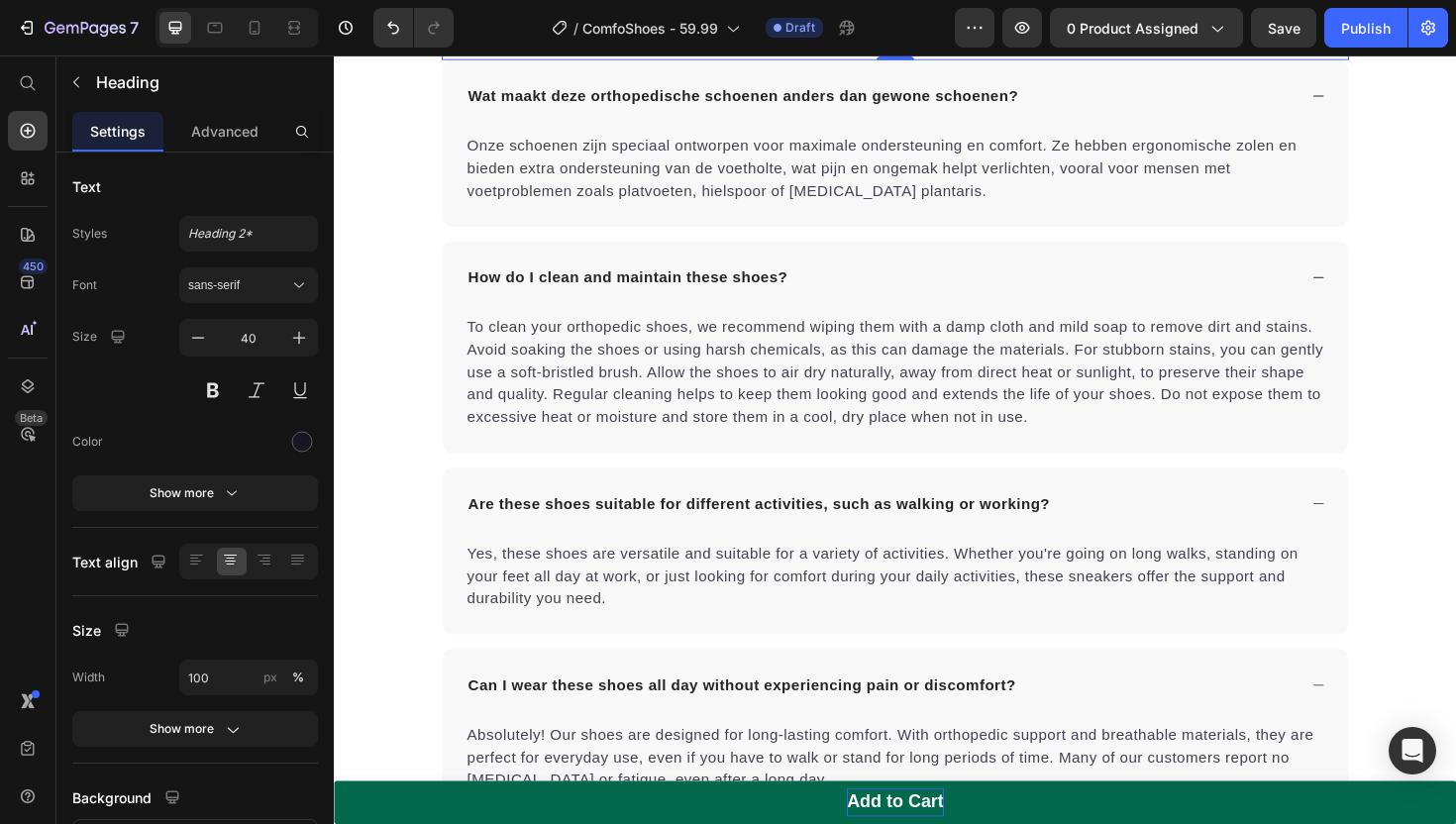 click on "Veelgestelde Vragen" at bounding box center (928, -15) 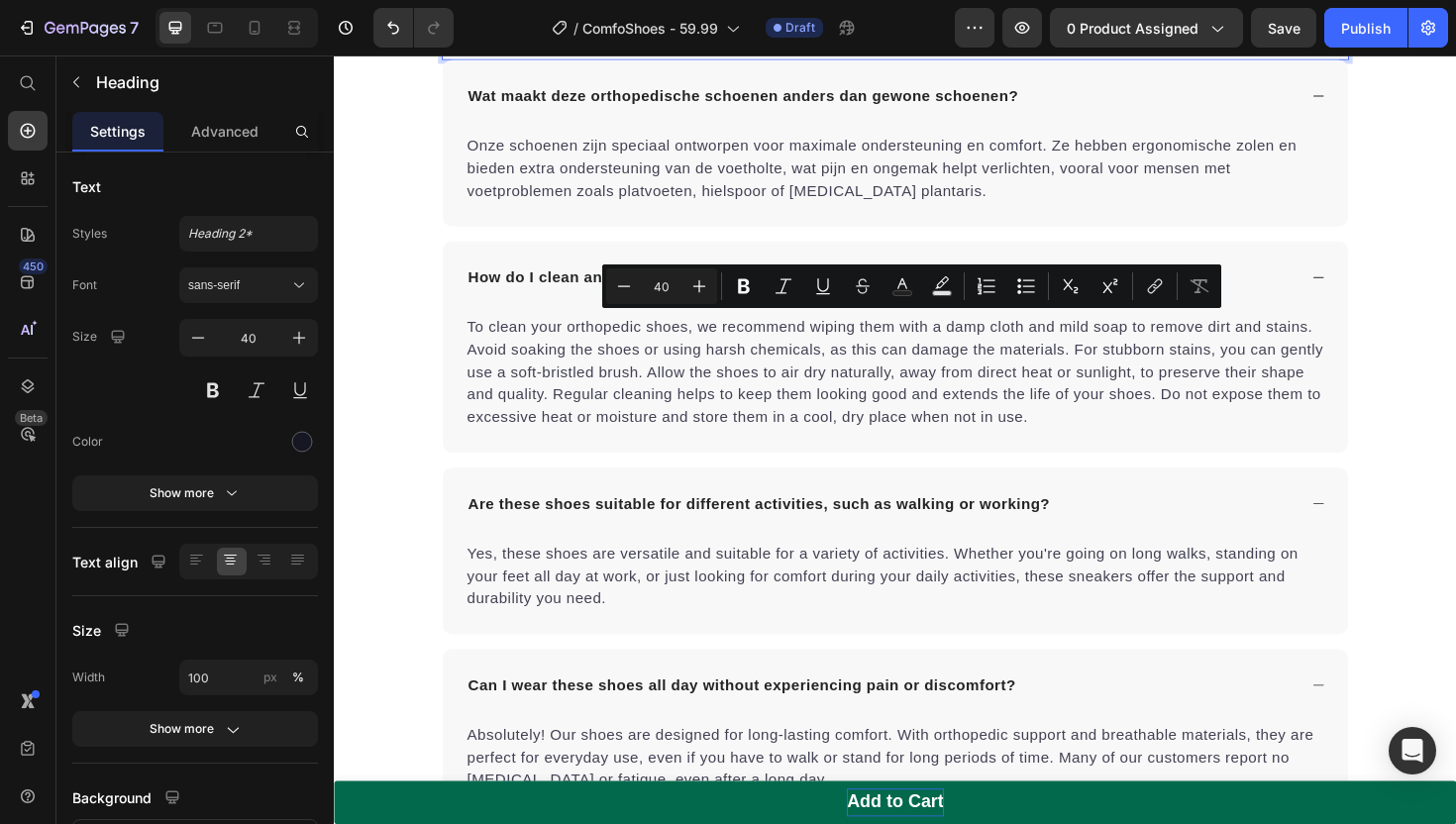 drag, startPoint x: 1122, startPoint y: 360, endPoint x: 681, endPoint y: 360, distance: 441 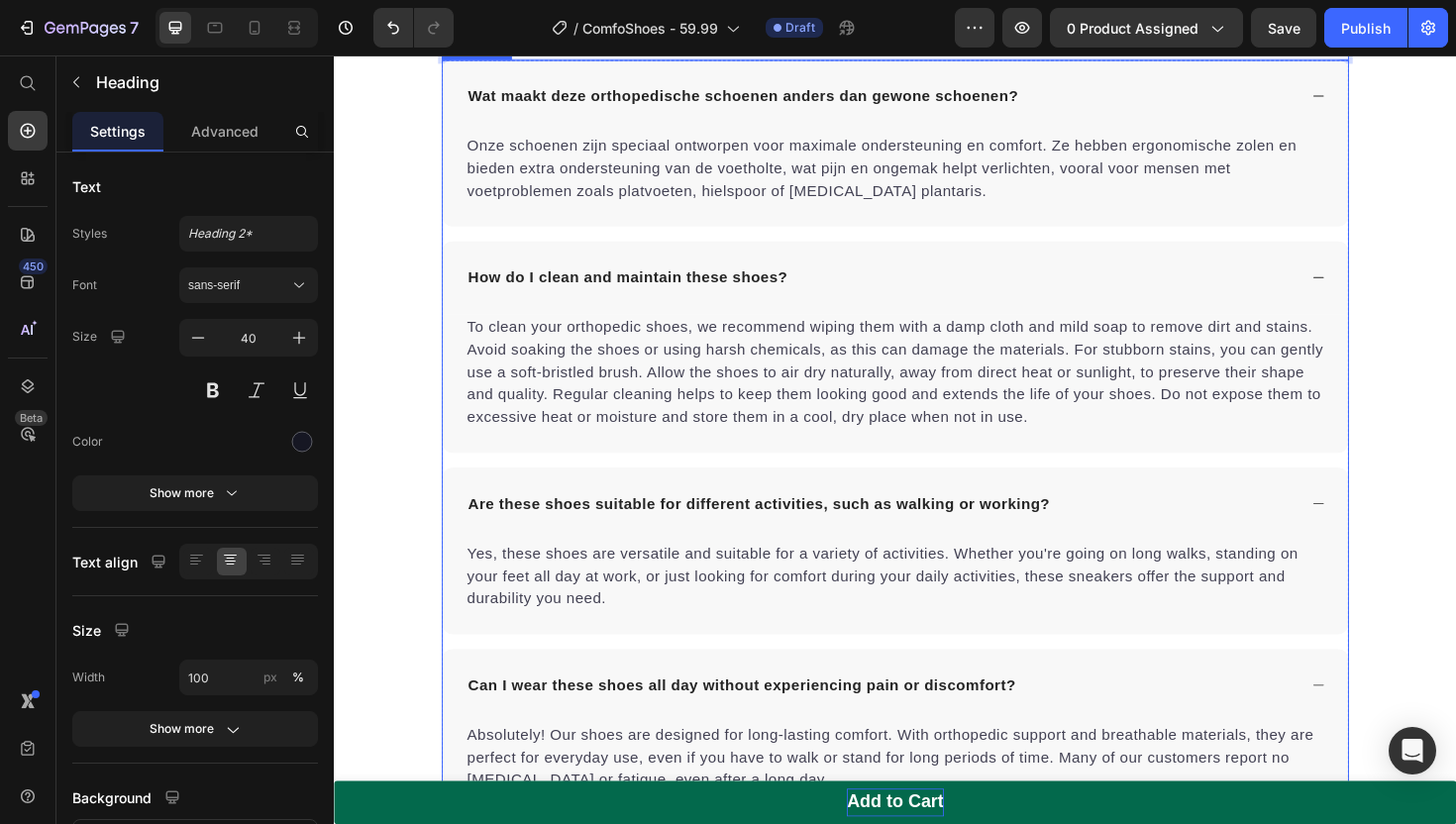 click on "Wat maakt deze orthopedische schoenen anders dan gewone schoenen?" at bounding box center [928, 99] 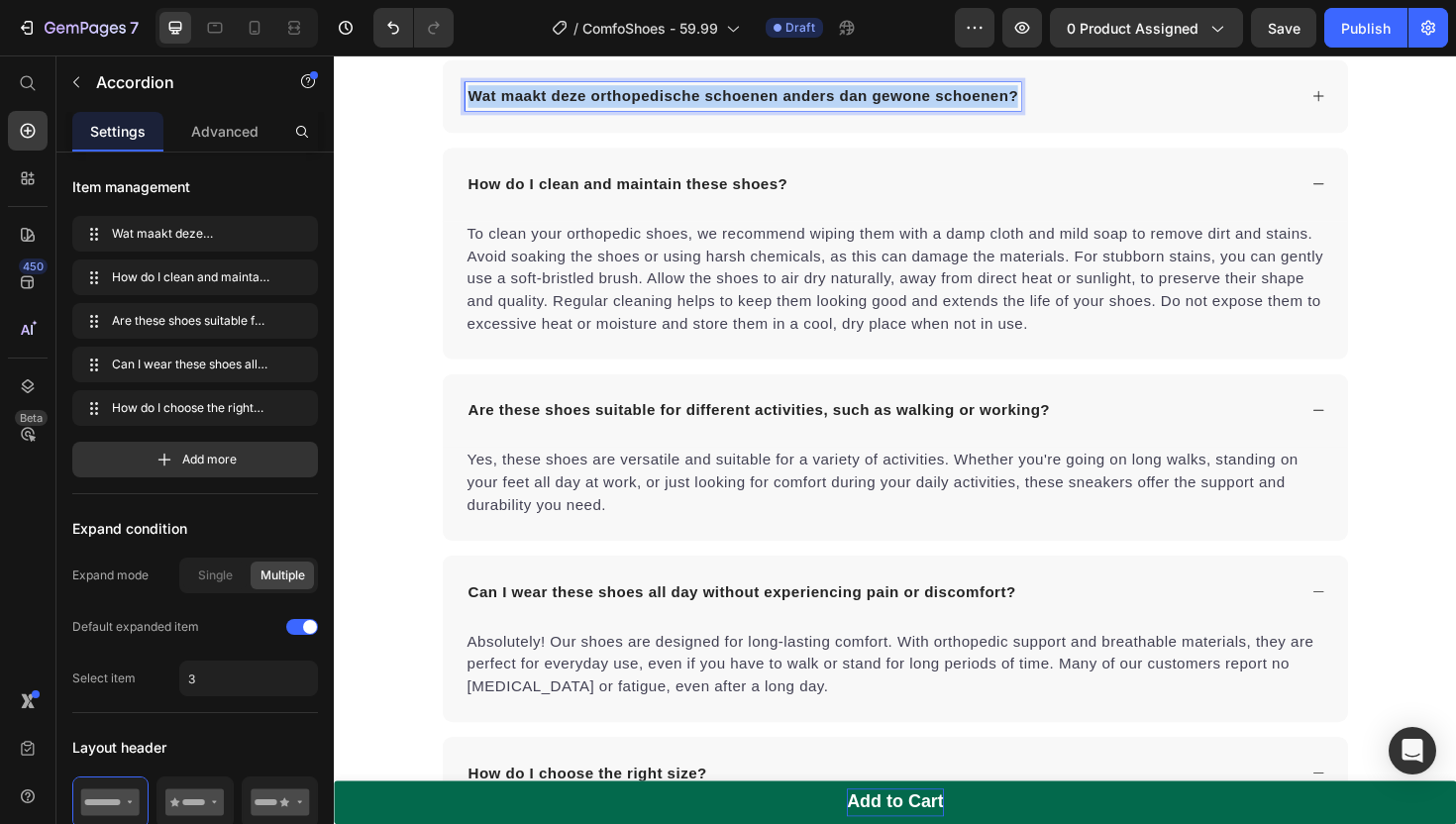 drag, startPoint x: 1056, startPoint y: 465, endPoint x: 486, endPoint y: 472, distance: 570.043 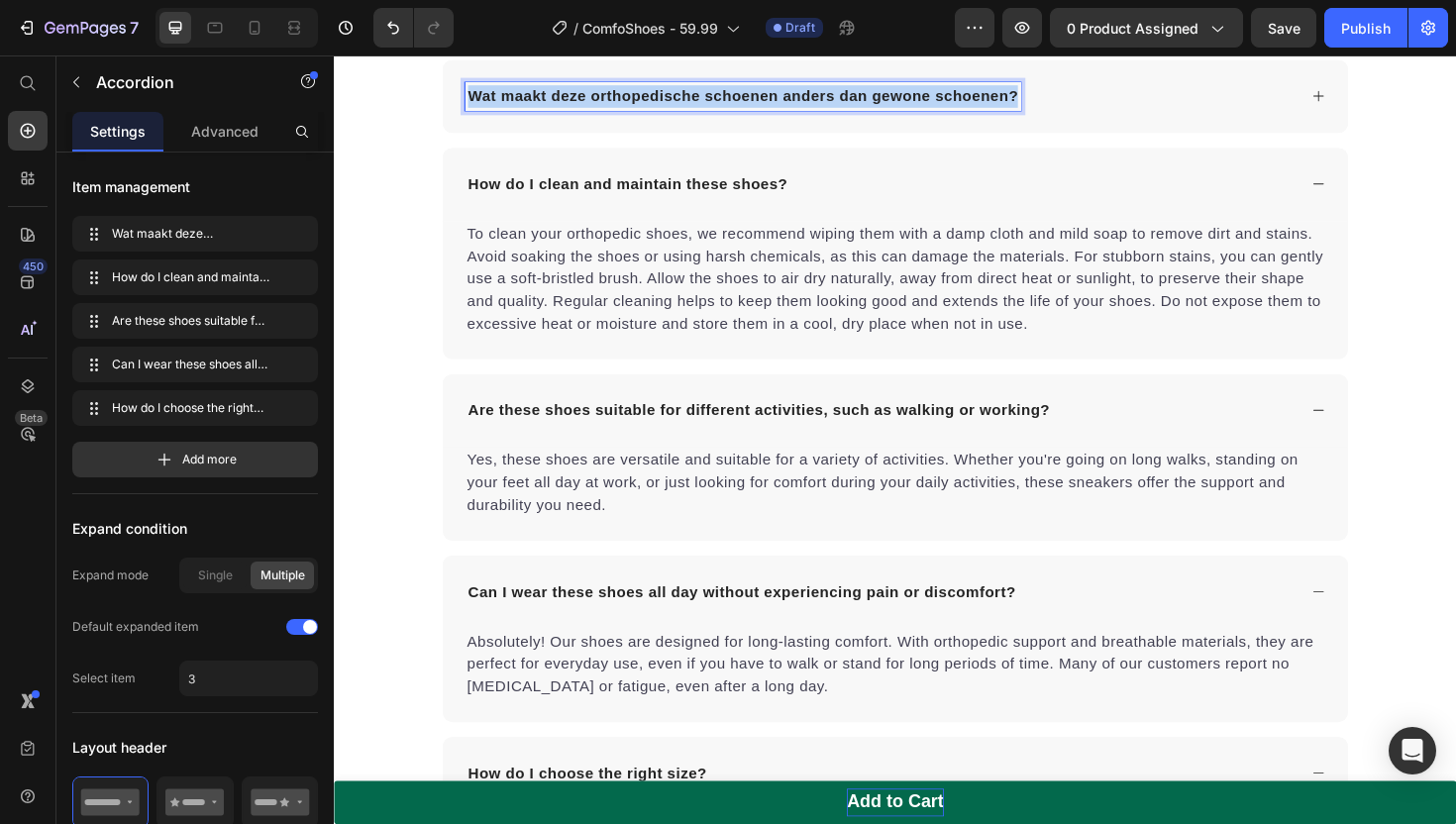 click on "Wat maakt deze orthopedische schoenen anders dan gewone schoenen?" at bounding box center [767, 99] 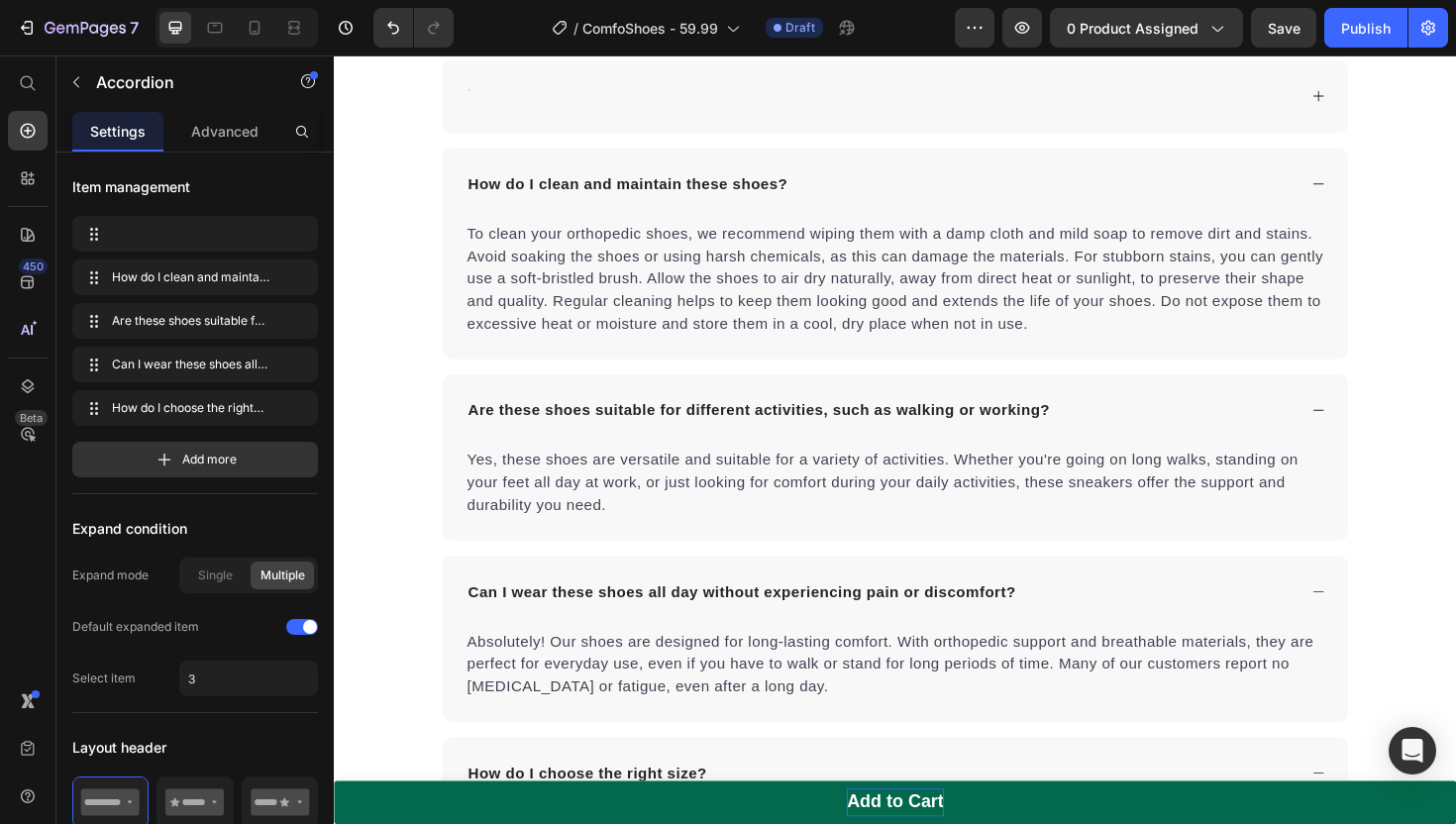 scroll, scrollTop: 4192, scrollLeft: 0, axis: vertical 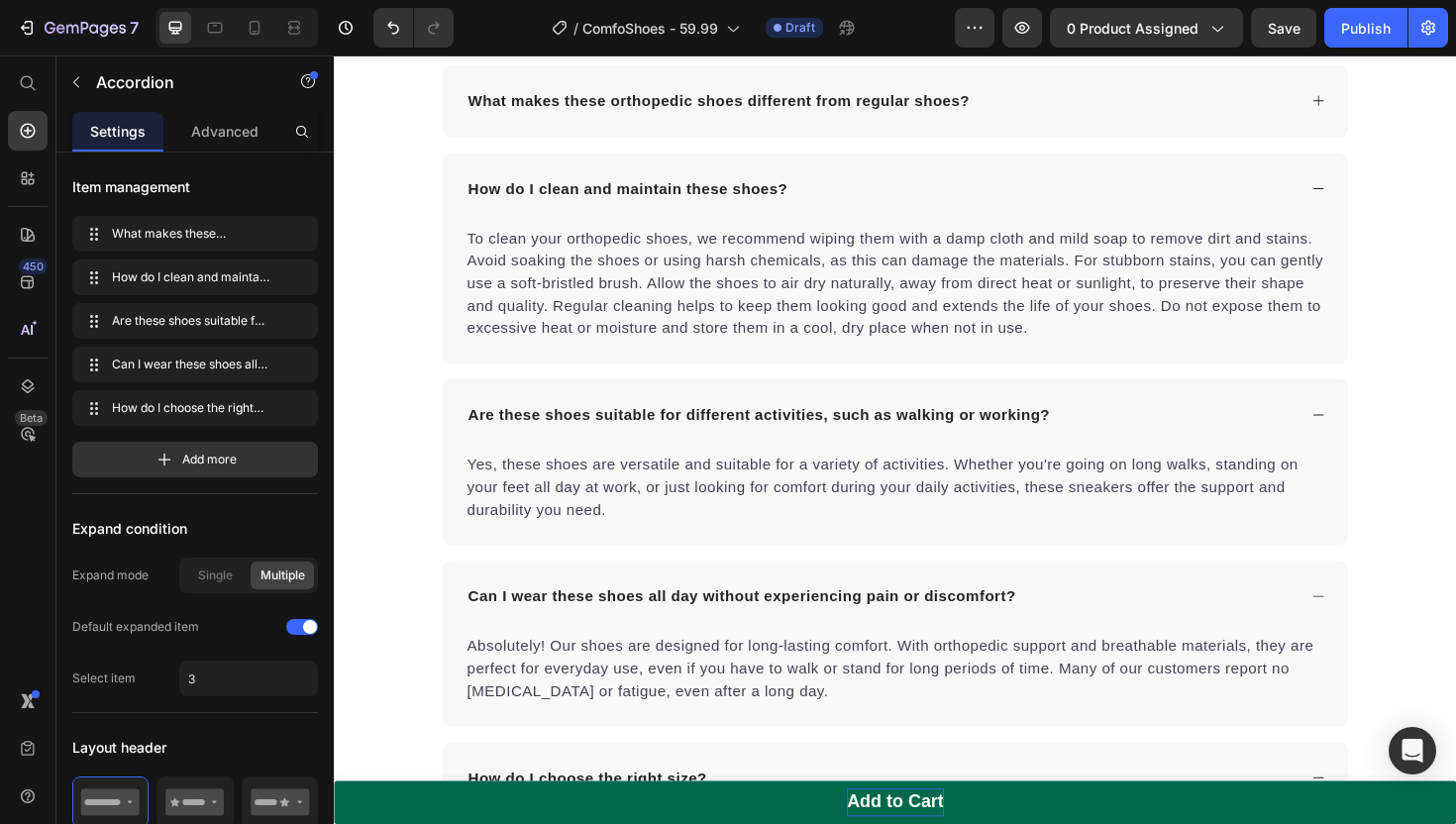 click on "What makes these orthopedic shoes different from regular shoes?" at bounding box center [912, 104] 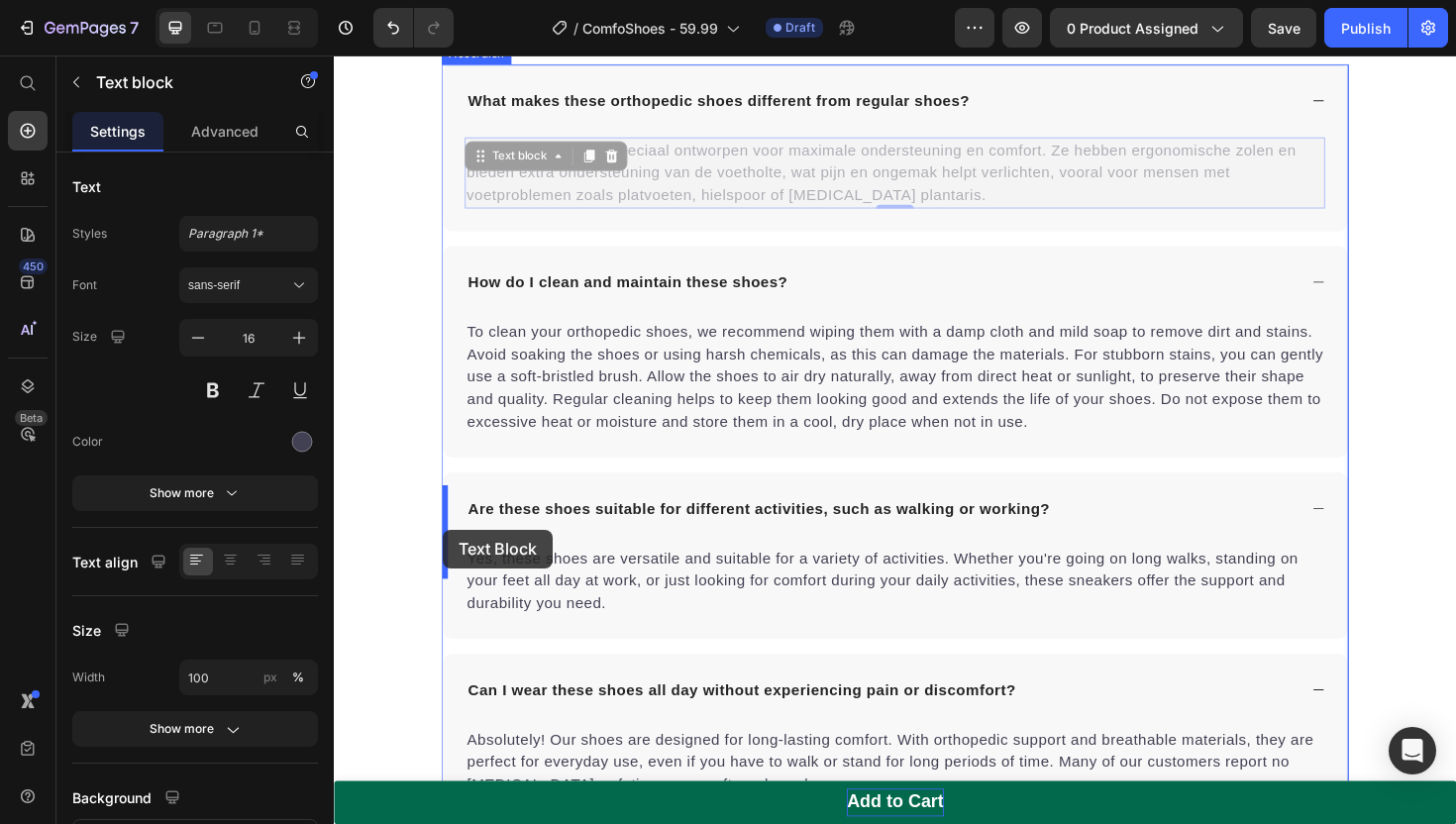 drag, startPoint x: 871, startPoint y: 575, endPoint x: 450, endPoint y: 559, distance: 421.30393 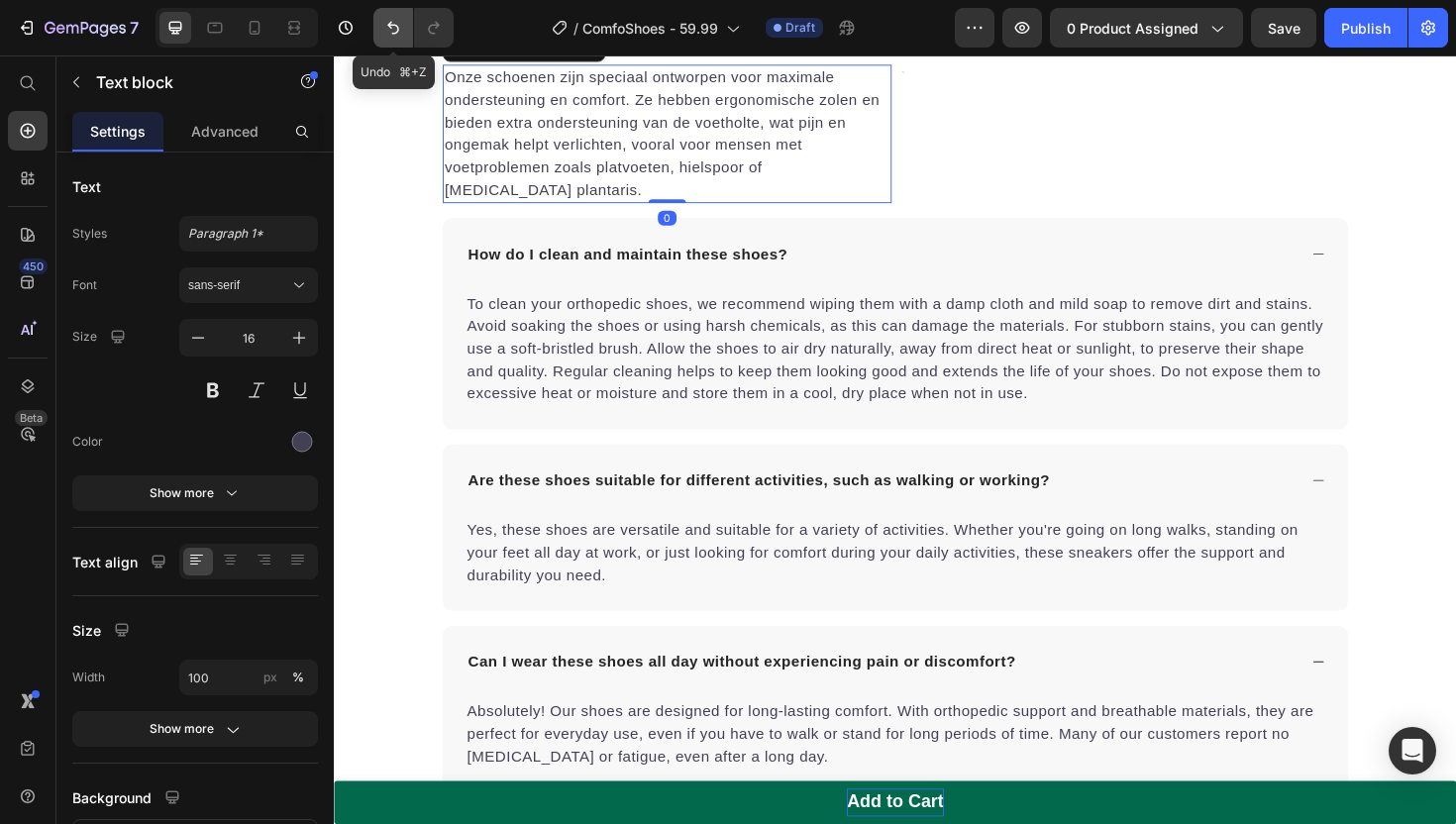 click 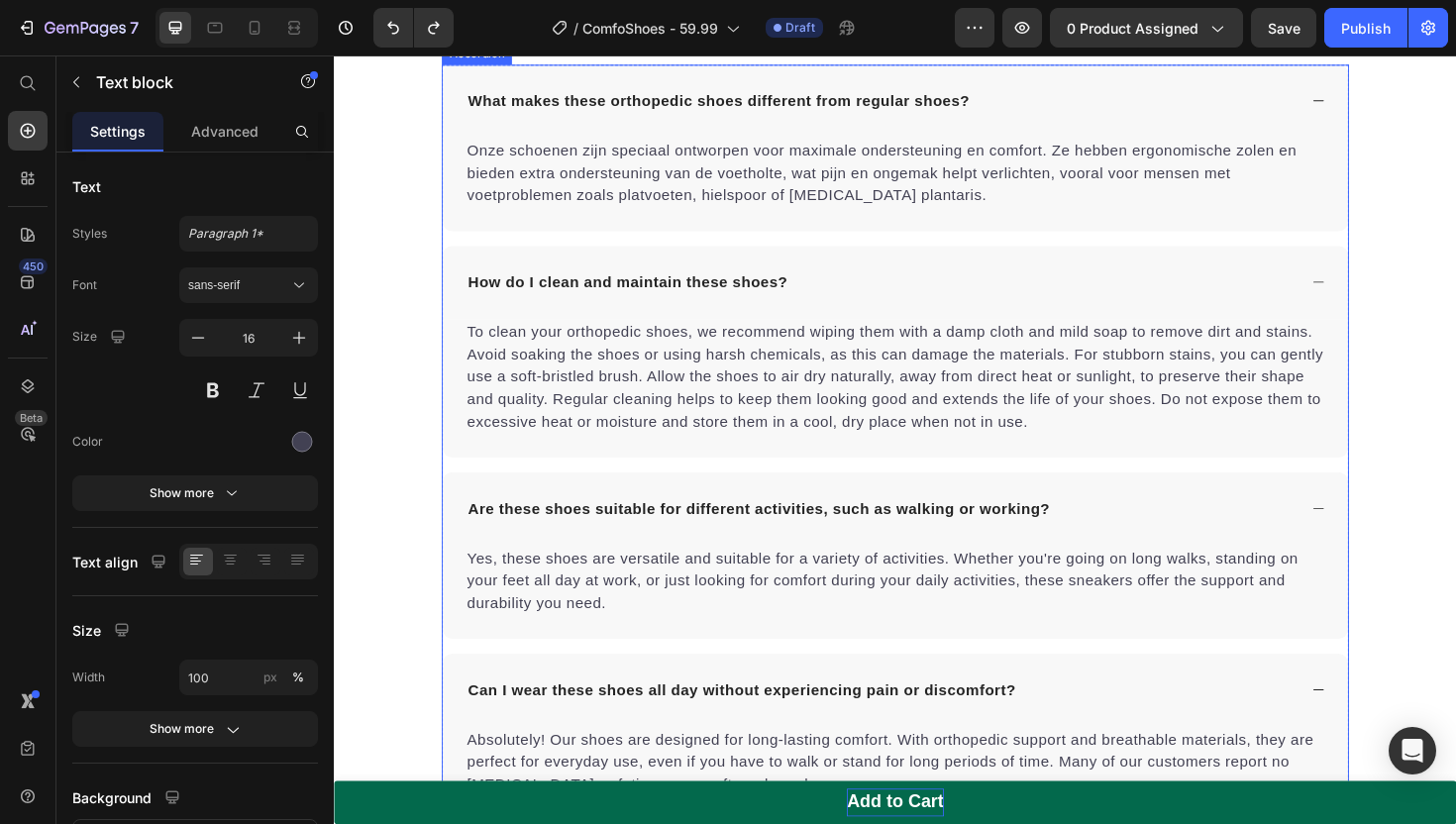 click on "Onze schoenen zijn speciaal ontworpen voor maximale ondersteuning en comfort. Ze hebben ergonomische zolen en bieden extra ondersteuning van de voetholte, wat pijn en ongemak helpt verlichten, vooral voor mensen met voetproblemen zoals platvoeten, hielspoor of [MEDICAL_DATA] plantaris. Text block" at bounding box center [928, 192] 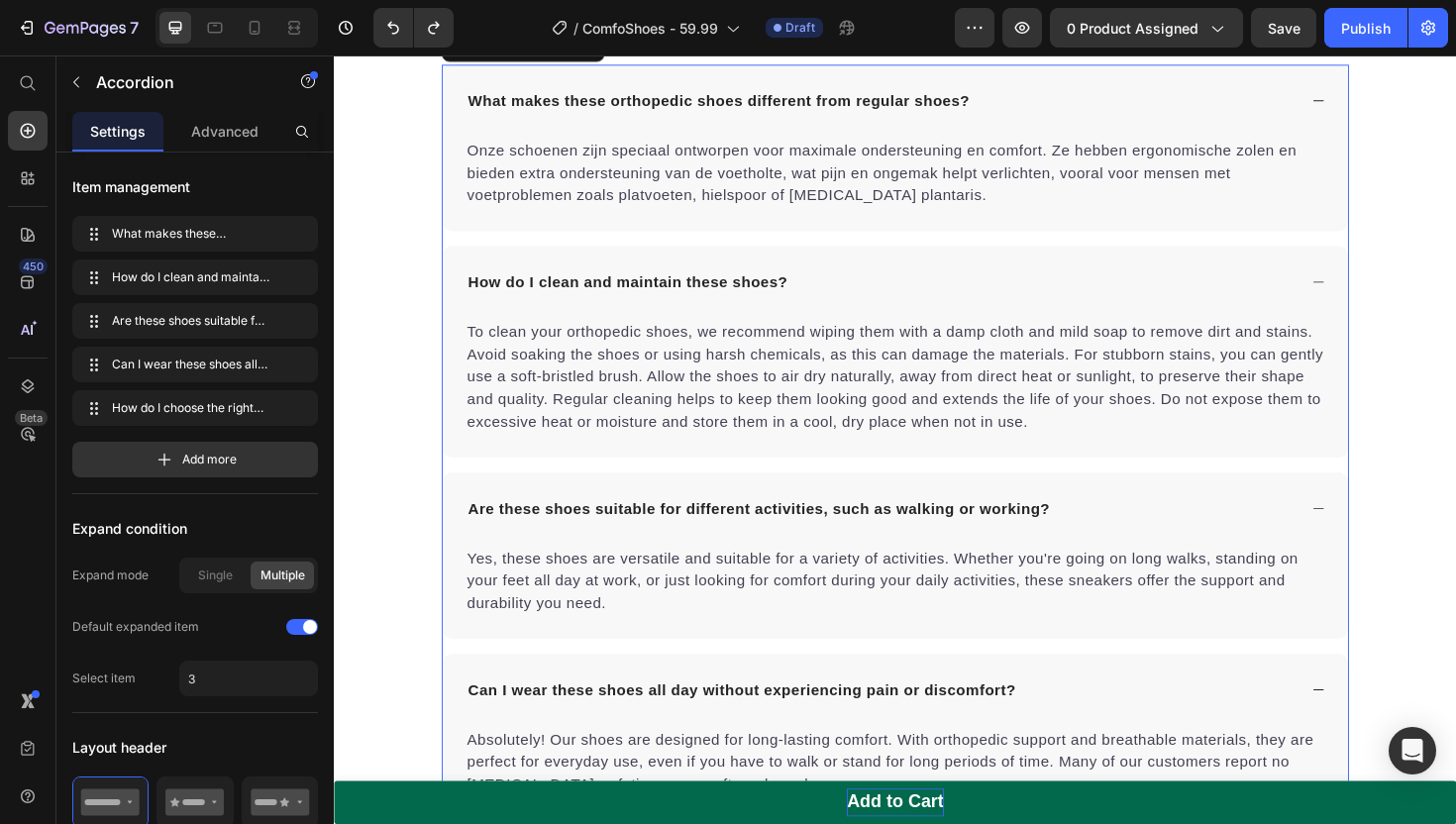 click on "Onze schoenen zijn speciaal ontworpen voor maximale ondersteuning en comfort. Ze hebben ergonomische zolen en bieden extra ondersteuning van de voetholte, wat pijn en ongemak helpt verlichten, vooral voor mensen met voetproblemen zoals platvoeten, hielspoor of [MEDICAL_DATA] plantaris." at bounding box center [928, 180] 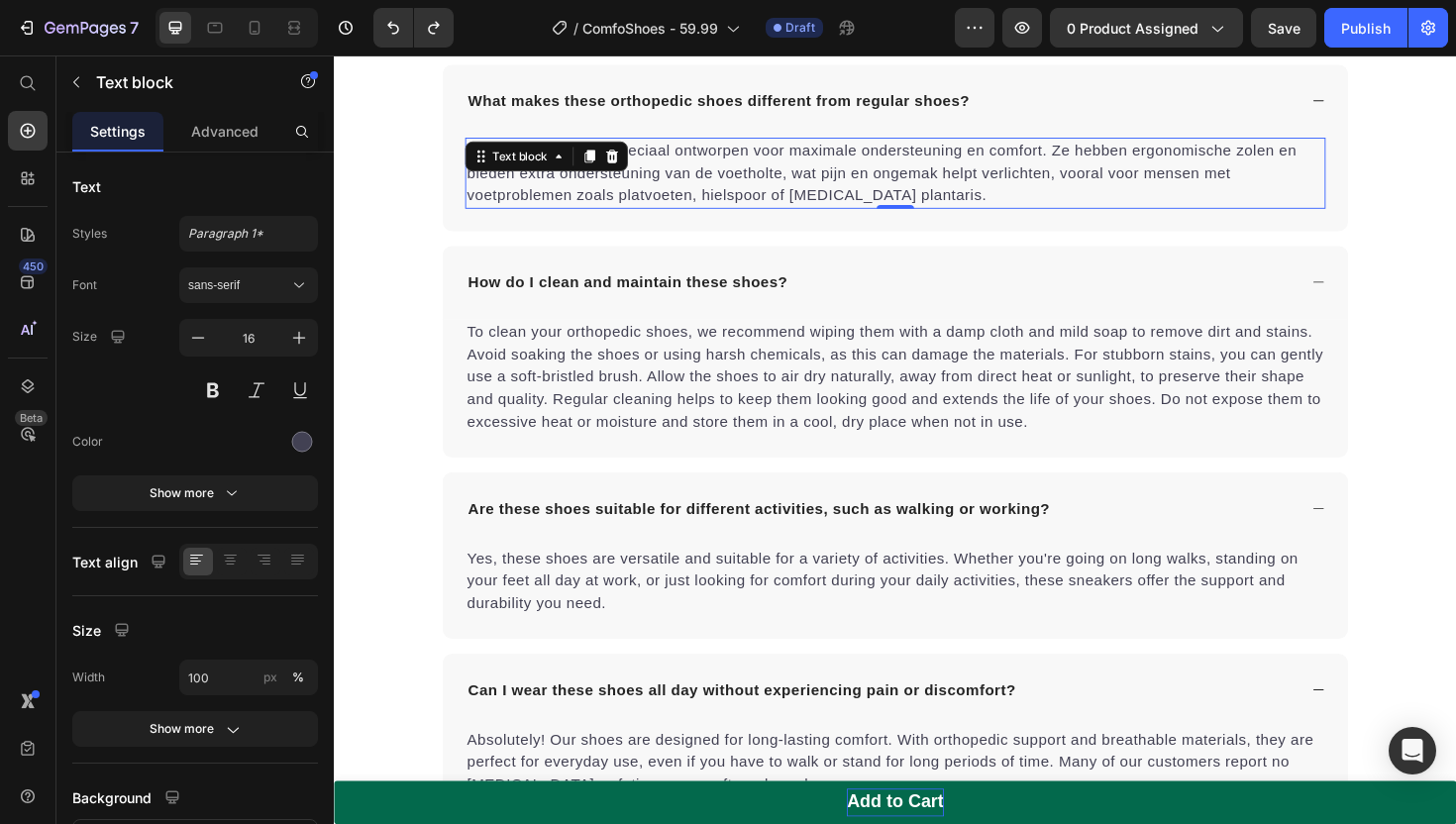 click on "Onze schoenen zijn speciaal ontworpen voor maximale ondersteuning en comfort. Ze hebben ergonomische zolen en bieden extra ondersteuning van de voetholte, wat pijn en ongemak helpt verlichten, vooral voor mensen met voetproblemen zoals platvoeten, hielspoor of [MEDICAL_DATA] plantaris." at bounding box center (928, 180) 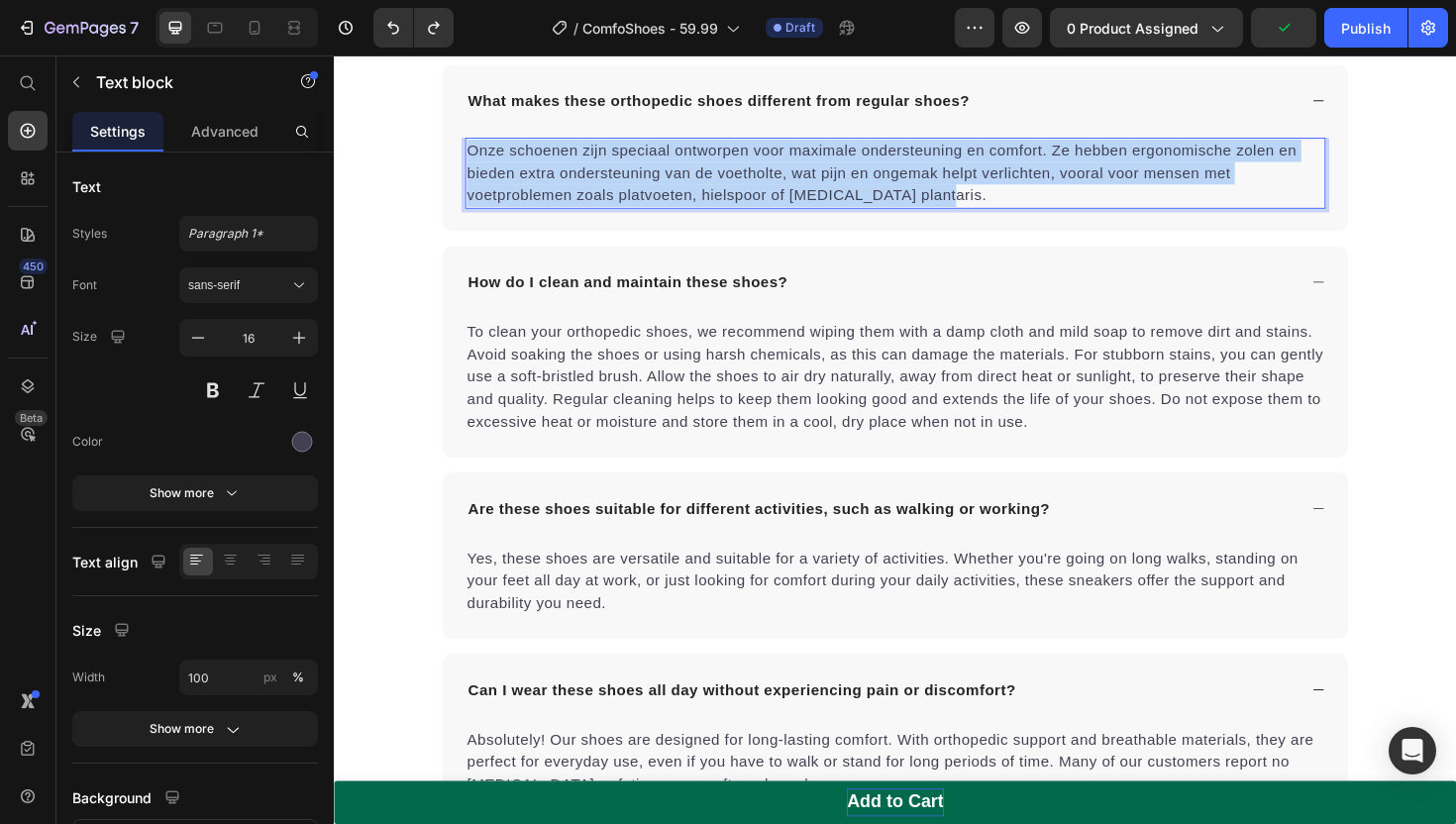 drag, startPoint x: 954, startPoint y: 572, endPoint x: 474, endPoint y: 529, distance: 481.92219 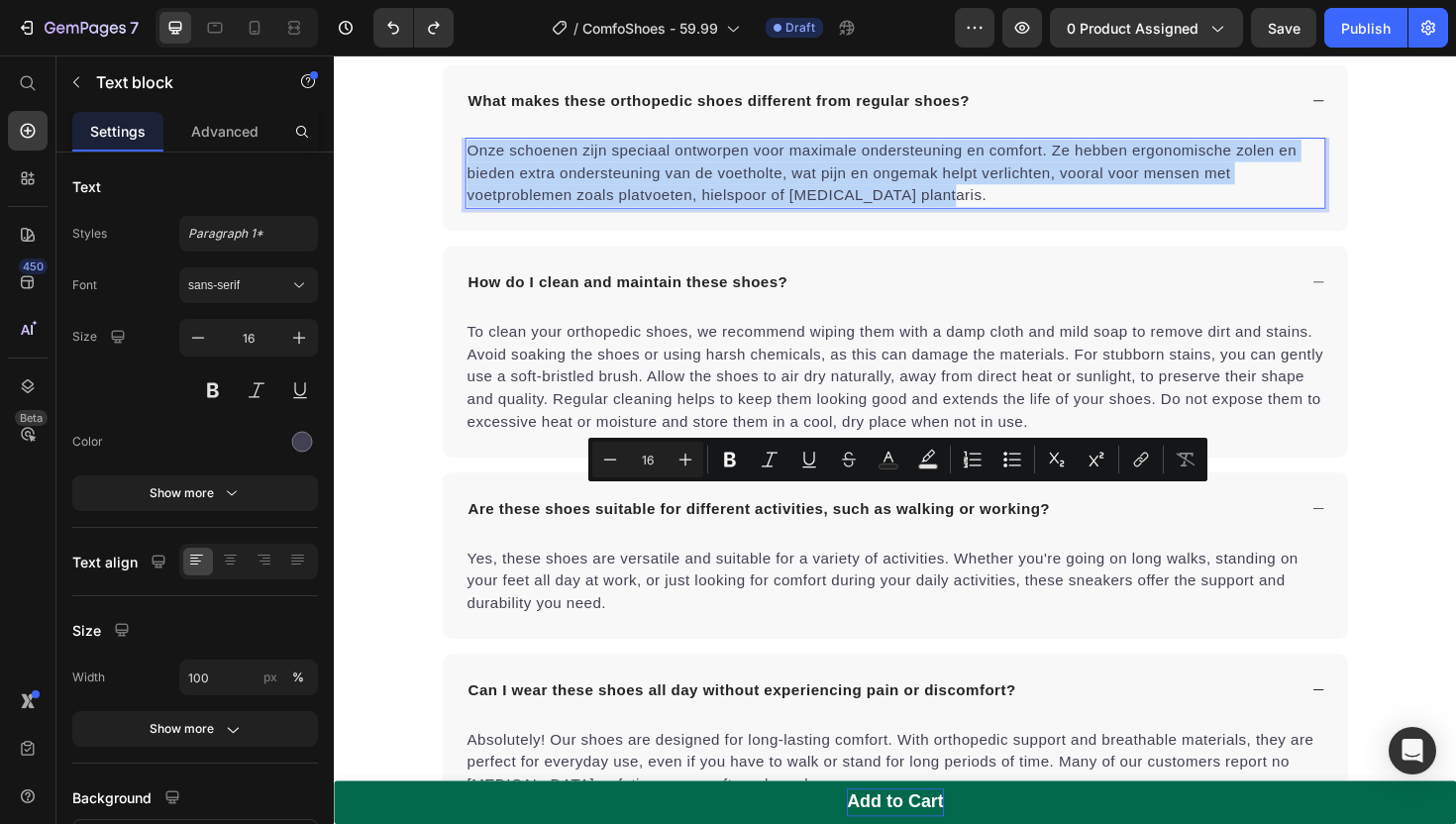 click on "Onze schoenen zijn speciaal ontworpen voor maximale ondersteuning en comfort. Ze hebben ergonomische zolen en bieden extra ondersteuning van de voetholte, wat pijn en ongemak helpt verlichten, vooral voor mensen met voetproblemen zoals platvoeten, hielspoor of [MEDICAL_DATA] plantaris." at bounding box center (928, 180) 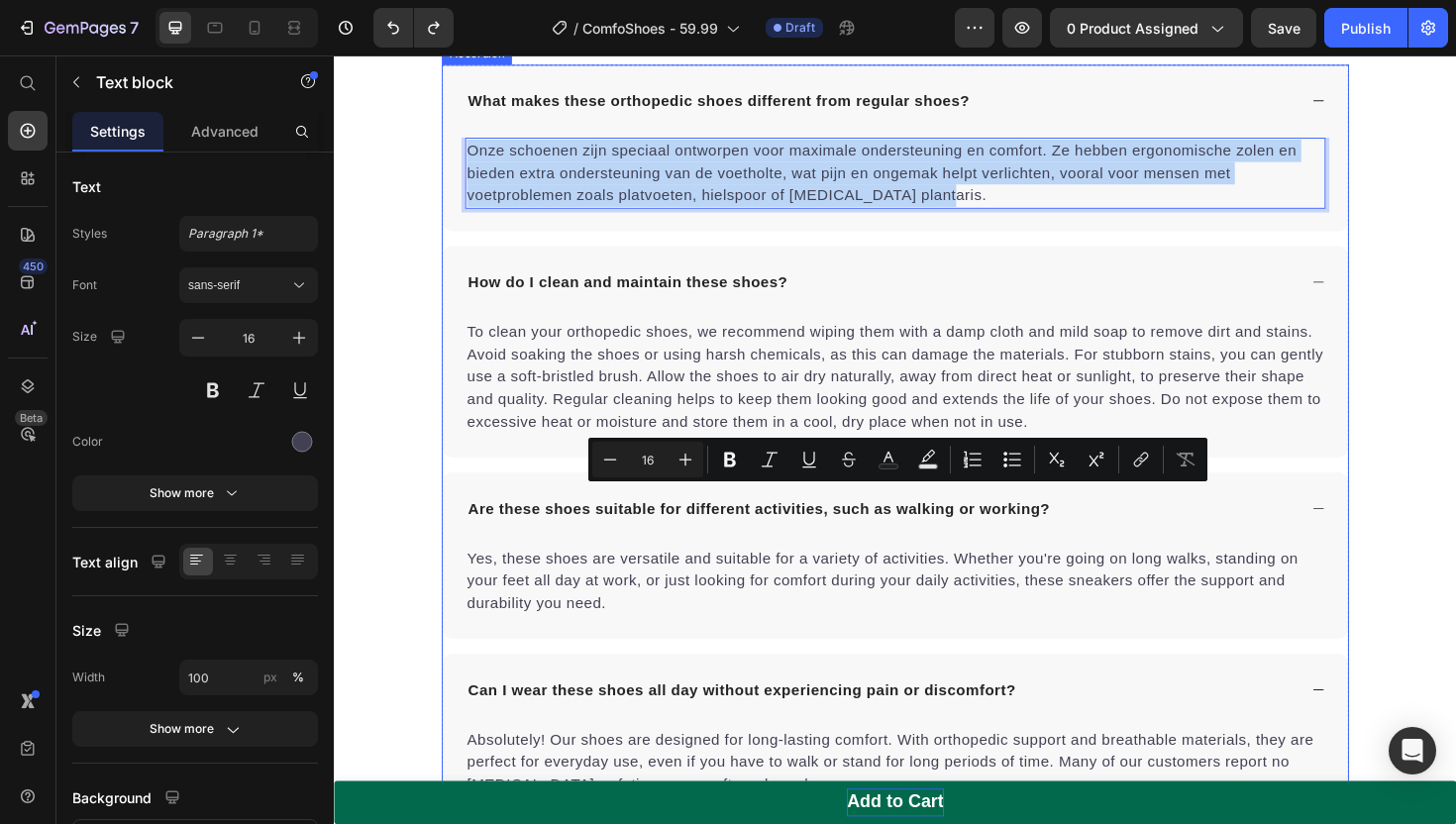 click on "What makes these orthopedic shoes different from regular shoes? Onze schoenen zijn speciaal ontworpen voor maximale ondersteuning en comfort. Ze hebben ergonomische zolen en bieden extra ondersteuning van de voetholte, wat pijn en ongemak helpt verlichten, vooral voor mensen met voetproblemen zoals platvoeten, hielspoor of [MEDICAL_DATA] plantaris. Text block   0
How do I clean and maintain these shoes? To clean your orthopedic shoes, we recommend wiping them with a damp cloth and mild soap to remove dirt and stains. Avoid soaking the shoes or using harsh chemicals, as this can damage the materials. For stubborn stains, you can gently use a soft-bristled brush. Allow the shoes to air dry naturally, away from direct heat or sunlight, to preserve their shape and quality. Regular cleaning helps to keep them looking good and extends the life of your shoes. Do not expose them to excessive heat or moisture and store them in a cool, dry place when not in use. Text block" at bounding box center [928, 562] 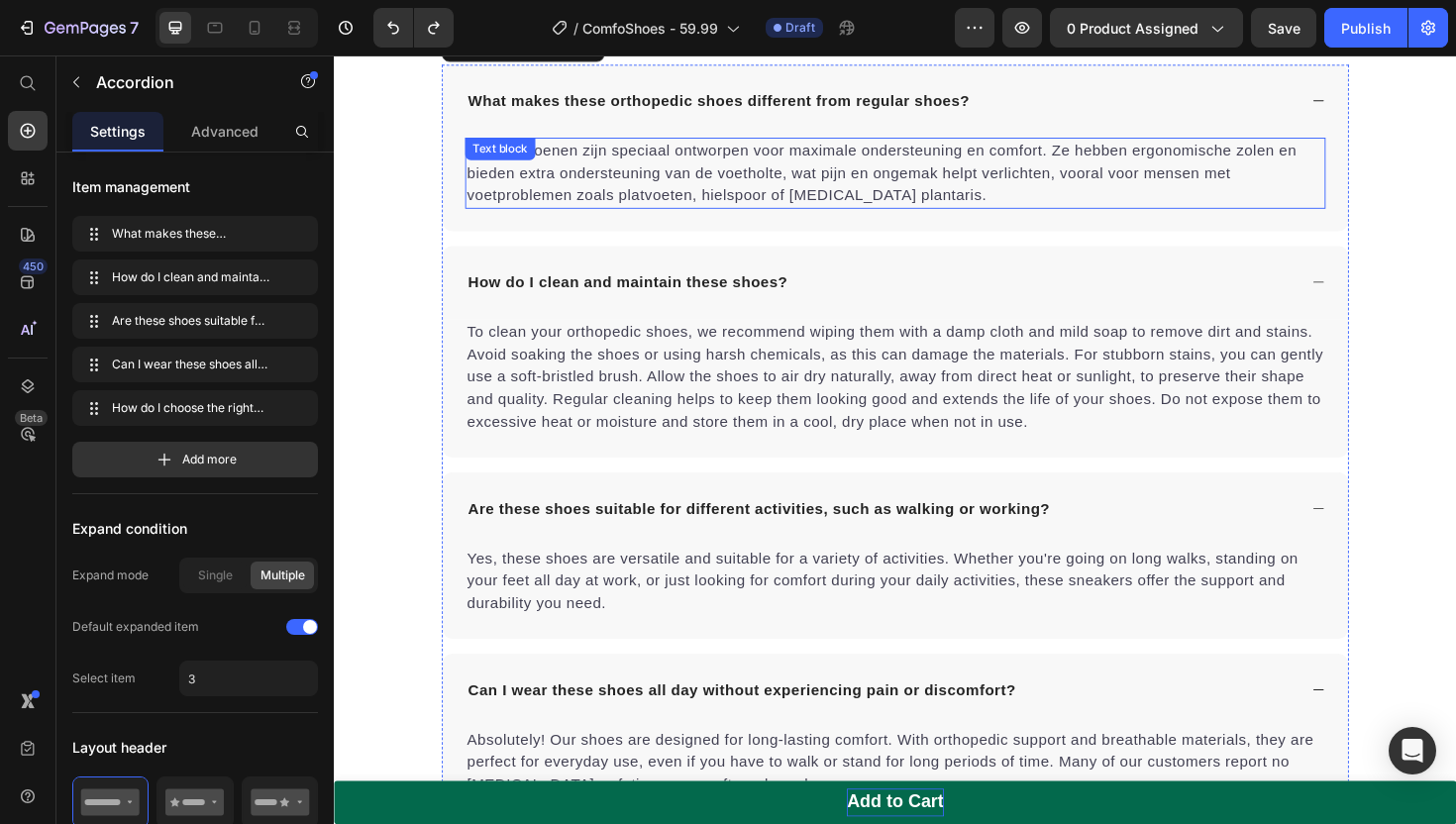 click on "Onze schoenen zijn speciaal ontworpen voor maximale ondersteuning en comfort. Ze hebben ergonomische zolen en bieden extra ondersteuning van de voetholte, wat pijn en ongemak helpt verlichten, vooral voor mensen met voetproblemen zoals platvoeten, hielspoor of [MEDICAL_DATA] plantaris." at bounding box center (928, 180) 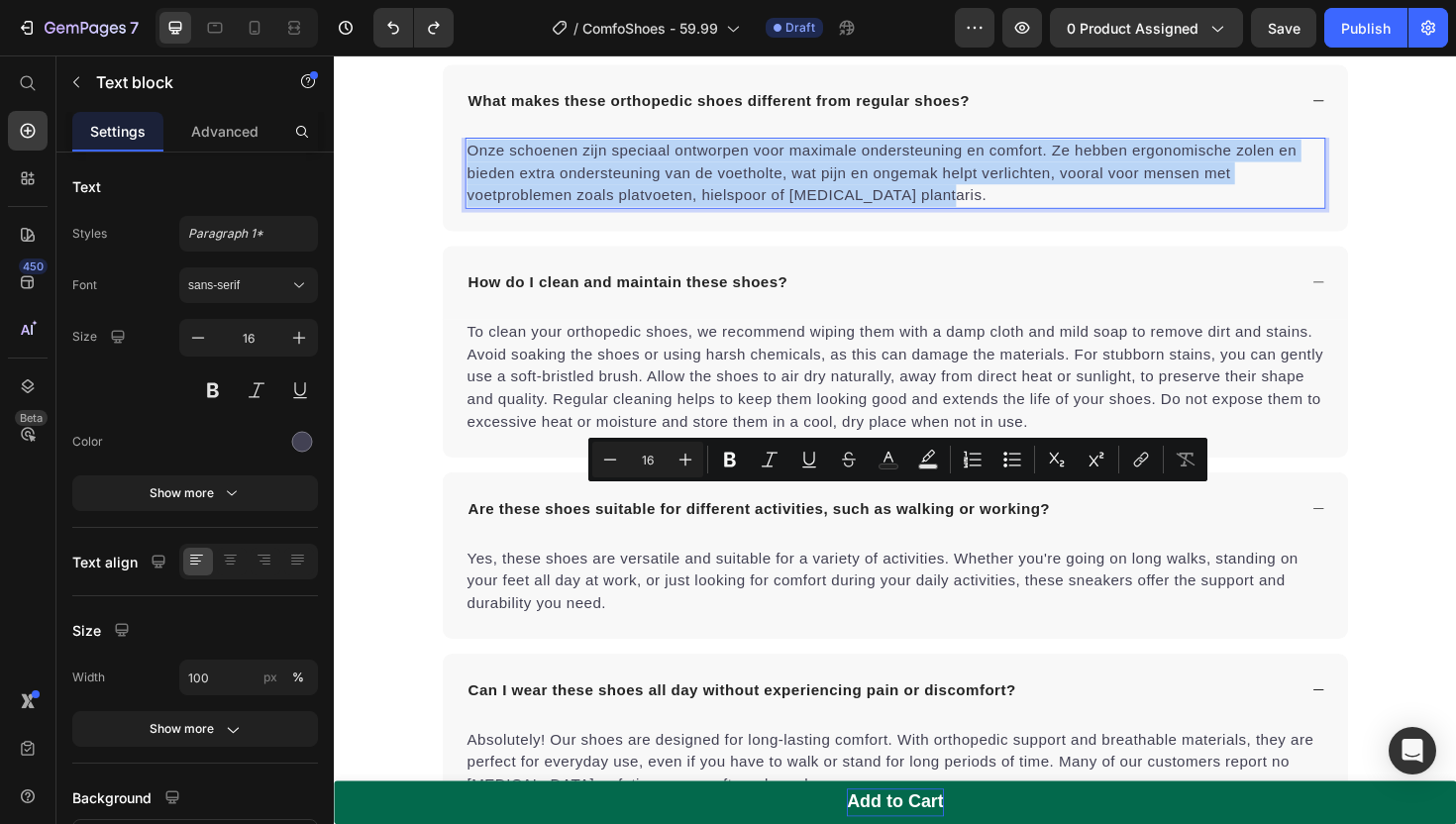 drag, startPoint x: 947, startPoint y: 570, endPoint x: 475, endPoint y: 526, distance: 474.04641 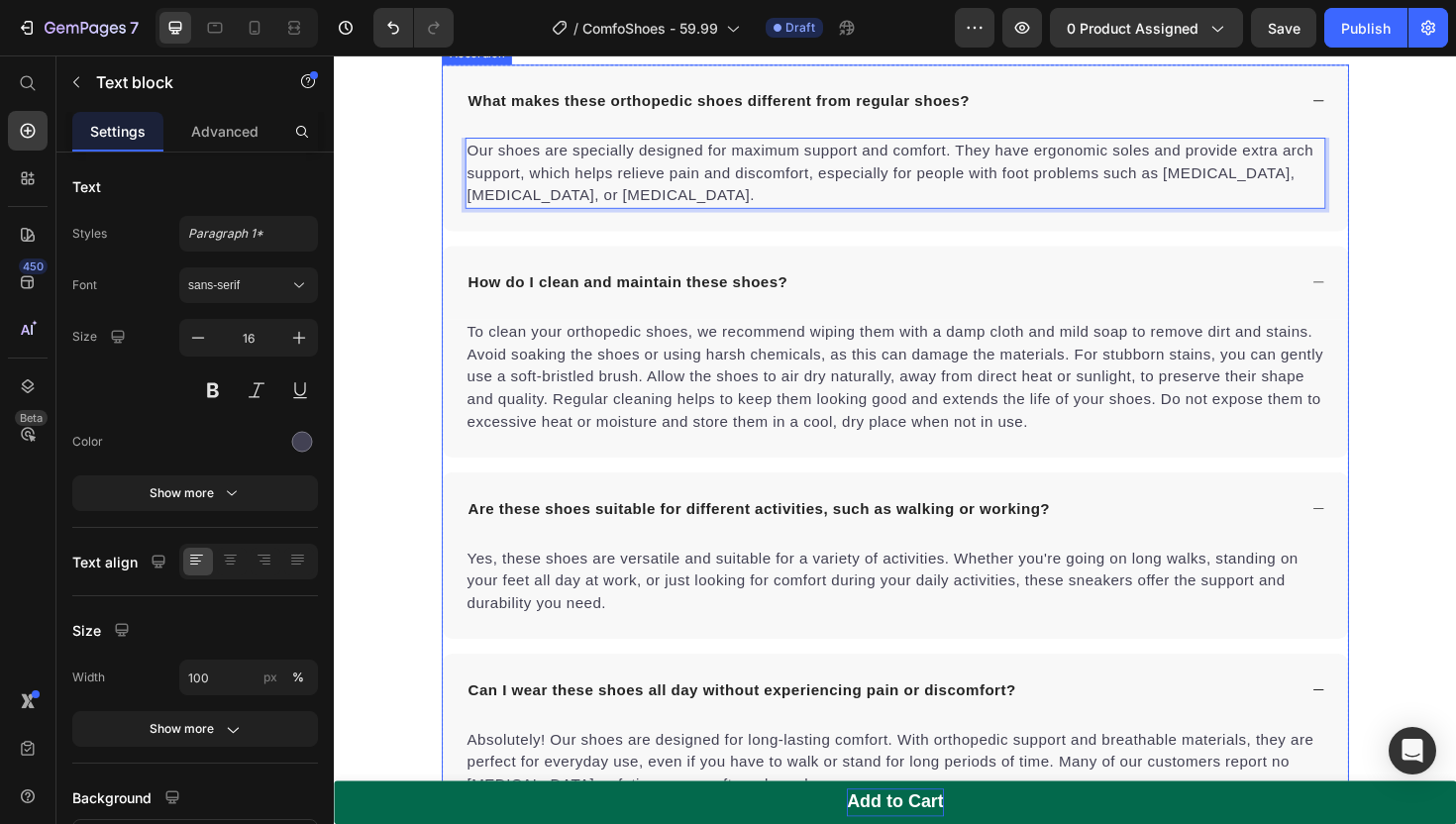 click on "How do I clean and maintain these shoes?" at bounding box center [912, 296] 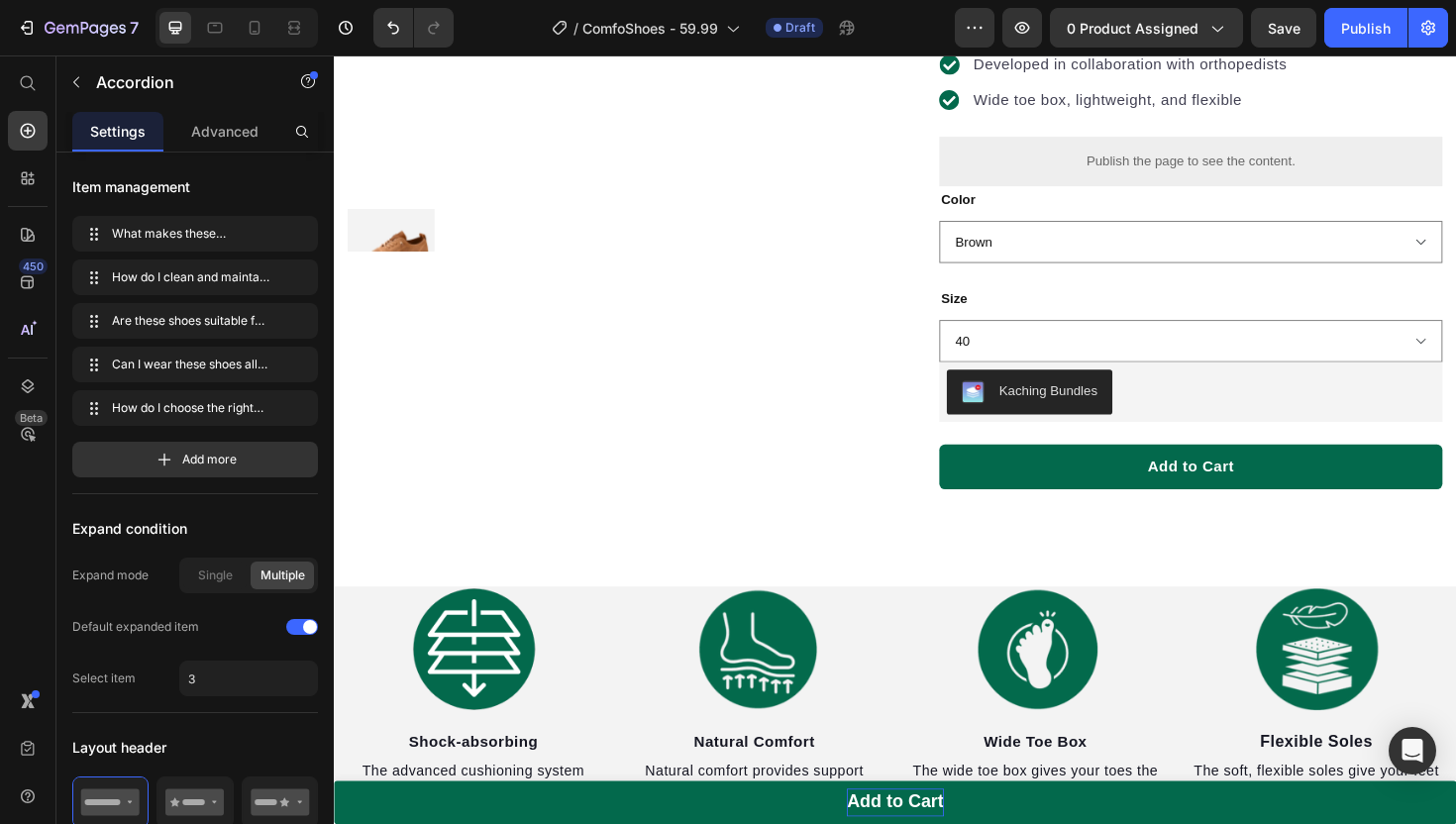 scroll, scrollTop: 0, scrollLeft: 0, axis: both 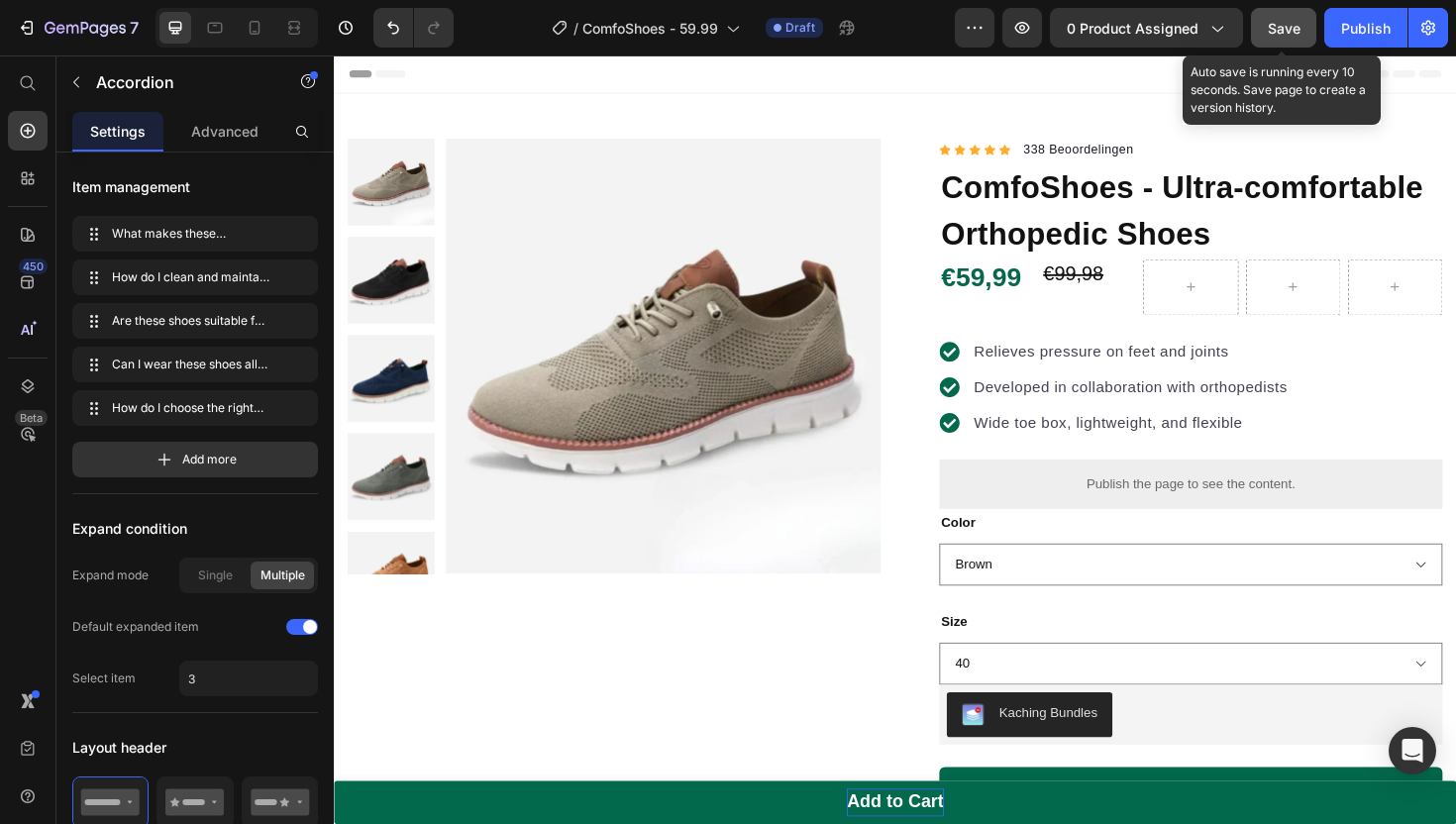 click on "Save" 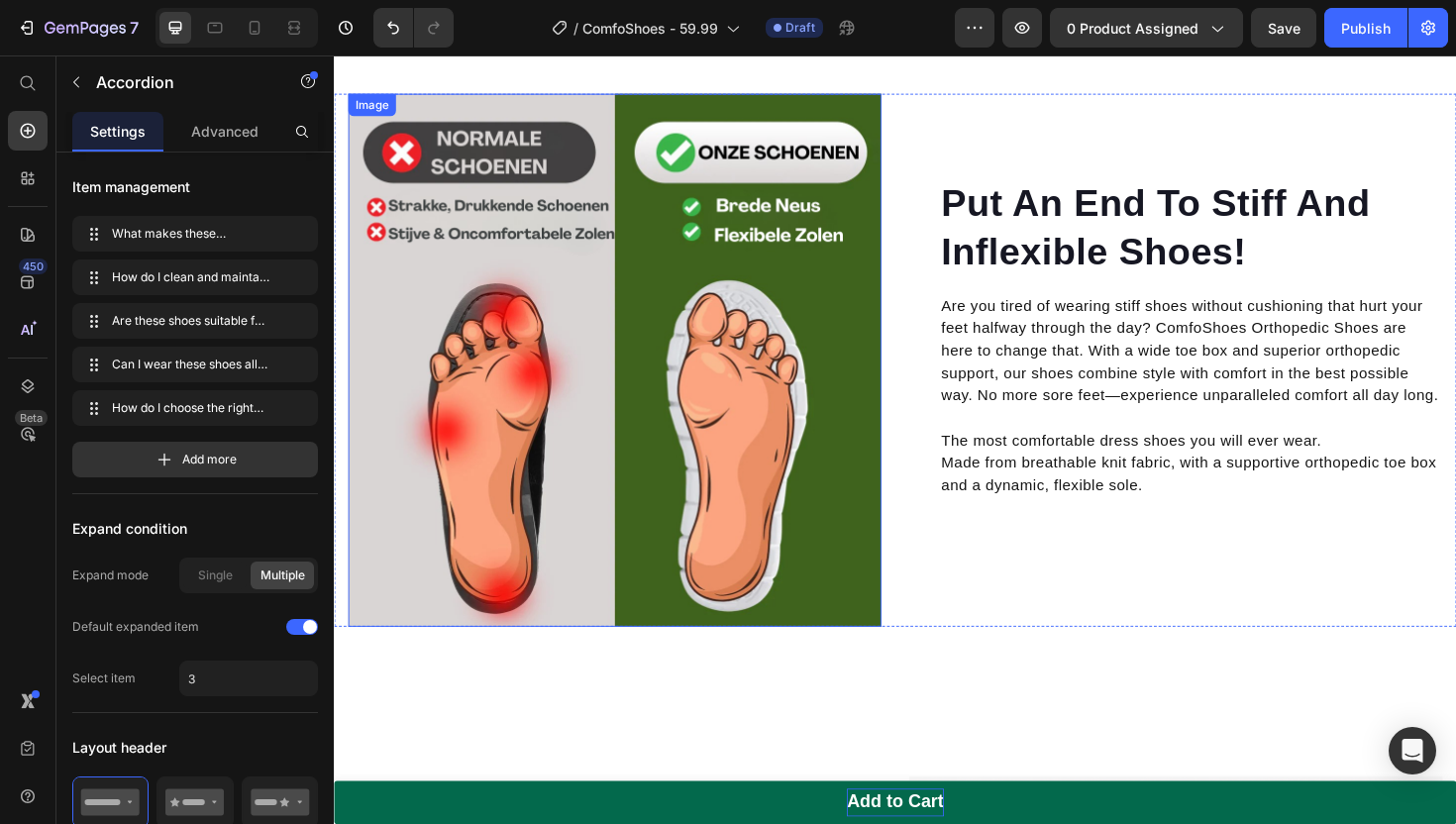 scroll, scrollTop: 1499, scrollLeft: 0, axis: vertical 